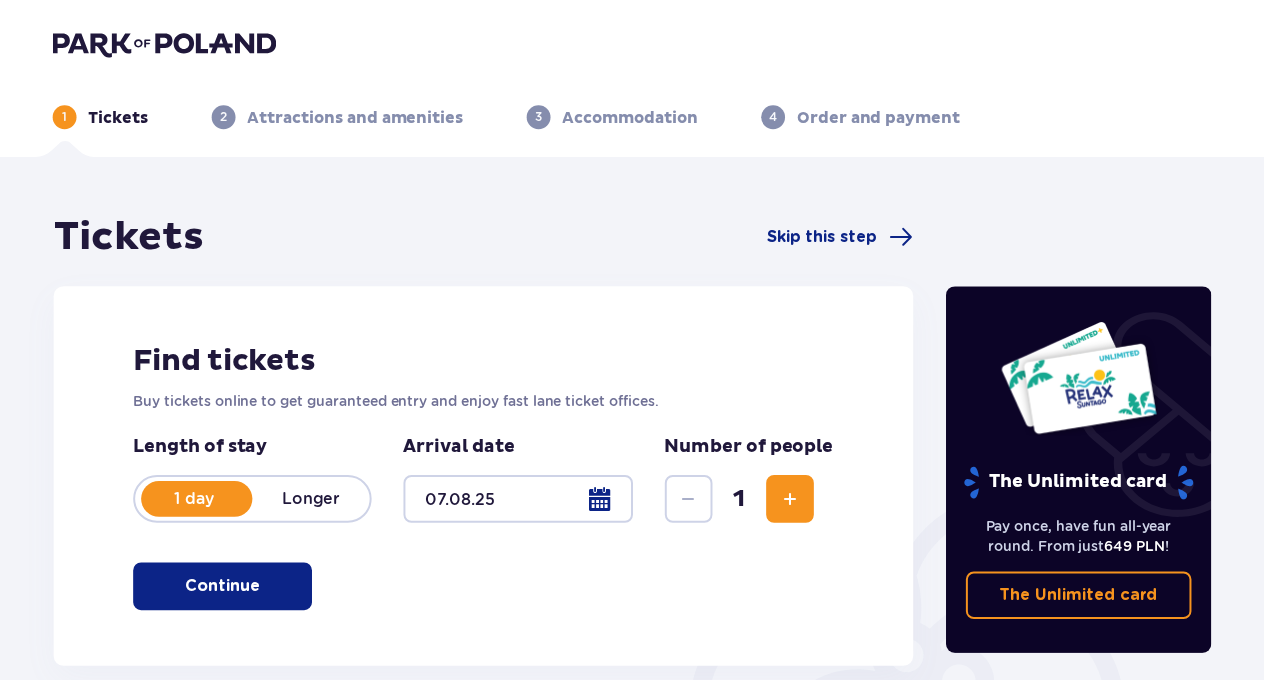 scroll, scrollTop: 0, scrollLeft: 0, axis: both 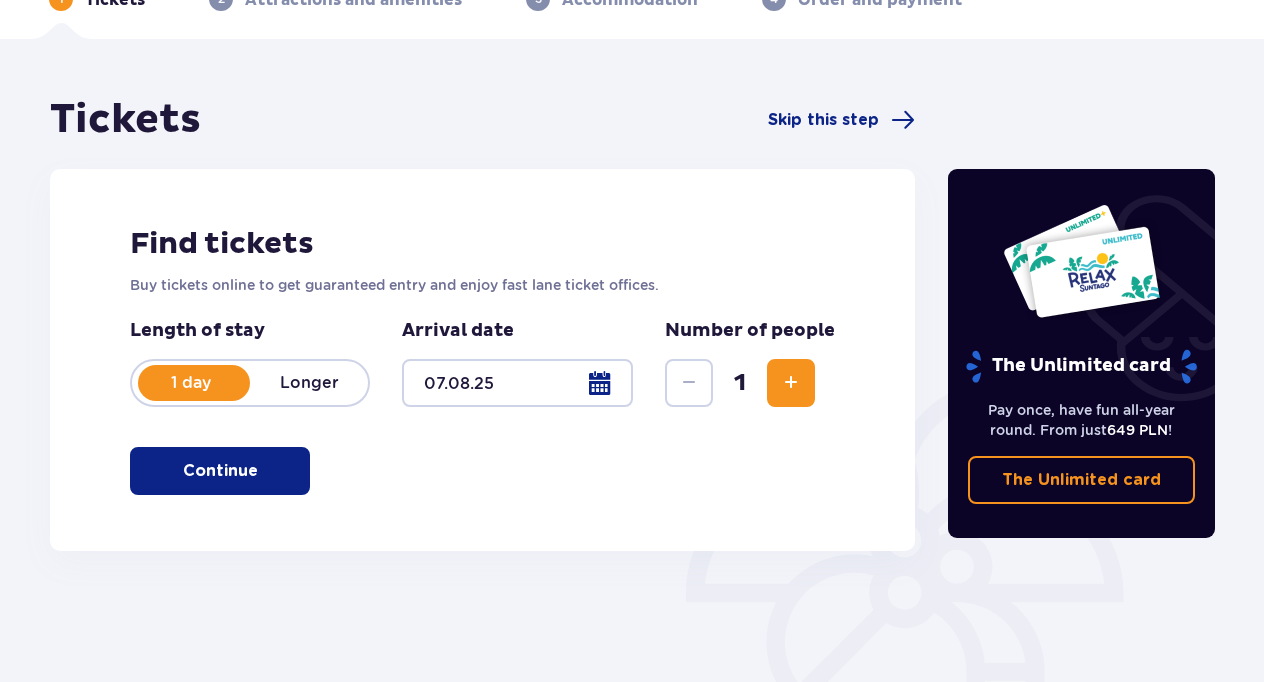 click at bounding box center [791, 383] 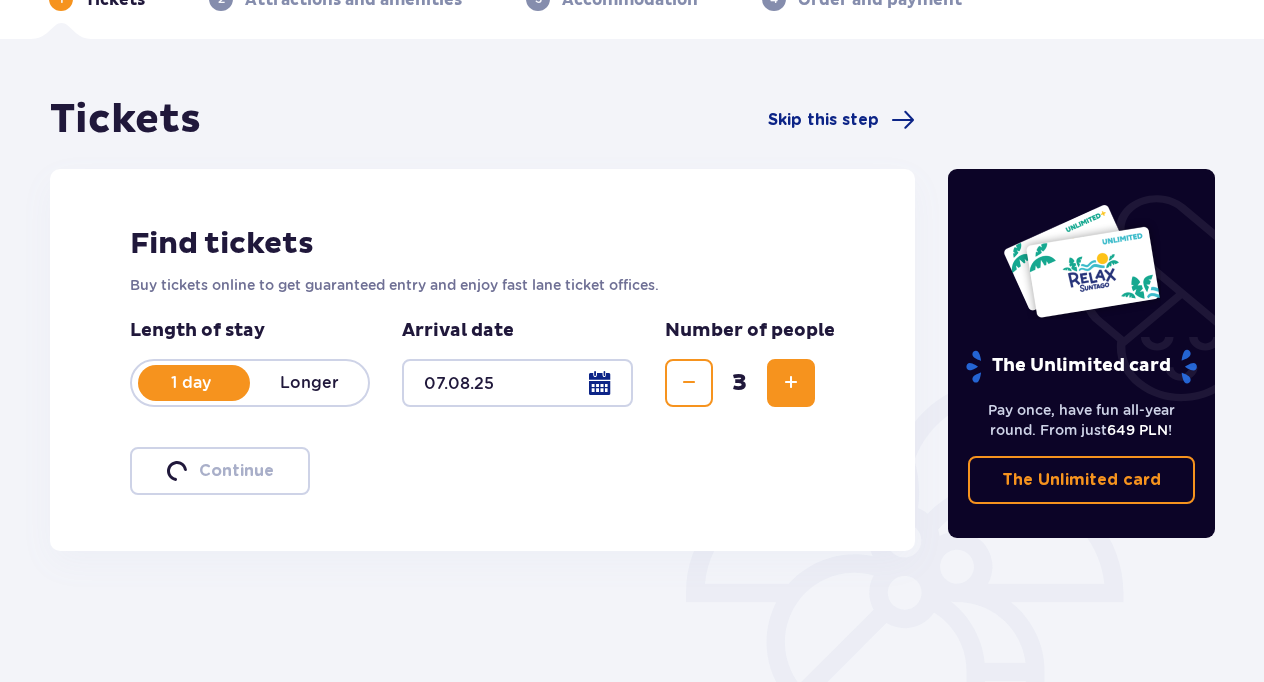 click at bounding box center (791, 383) 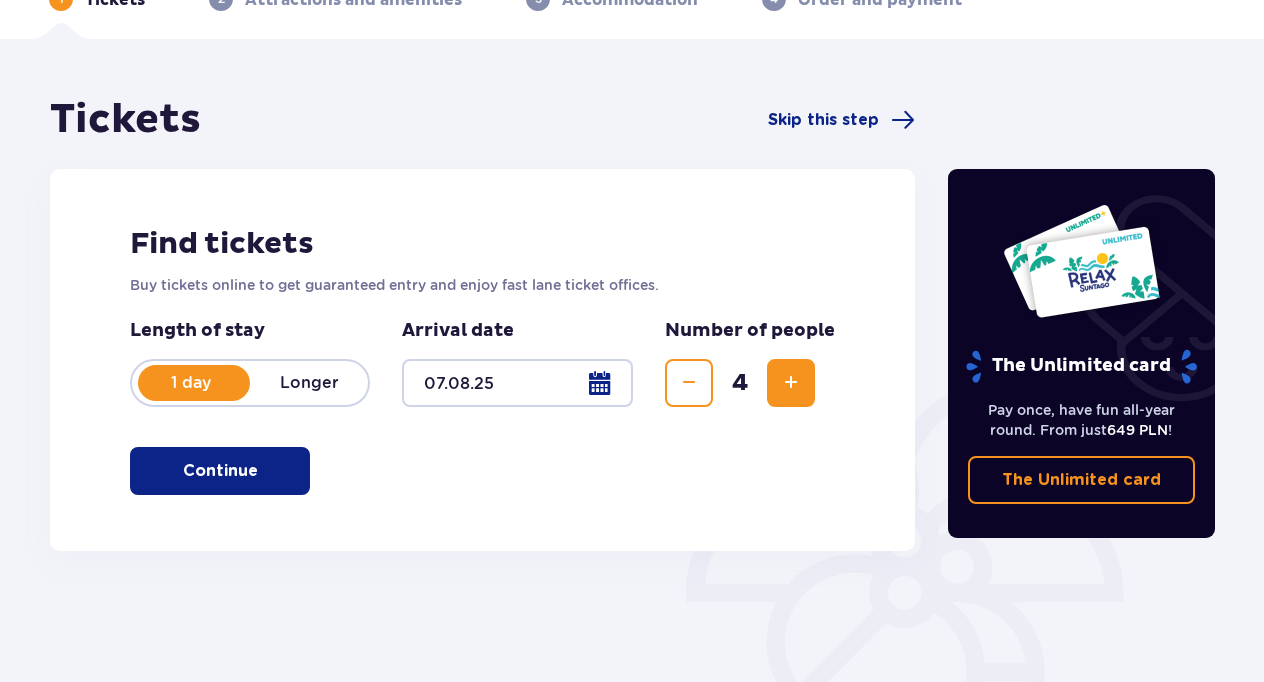 click on "Continue" at bounding box center (220, 471) 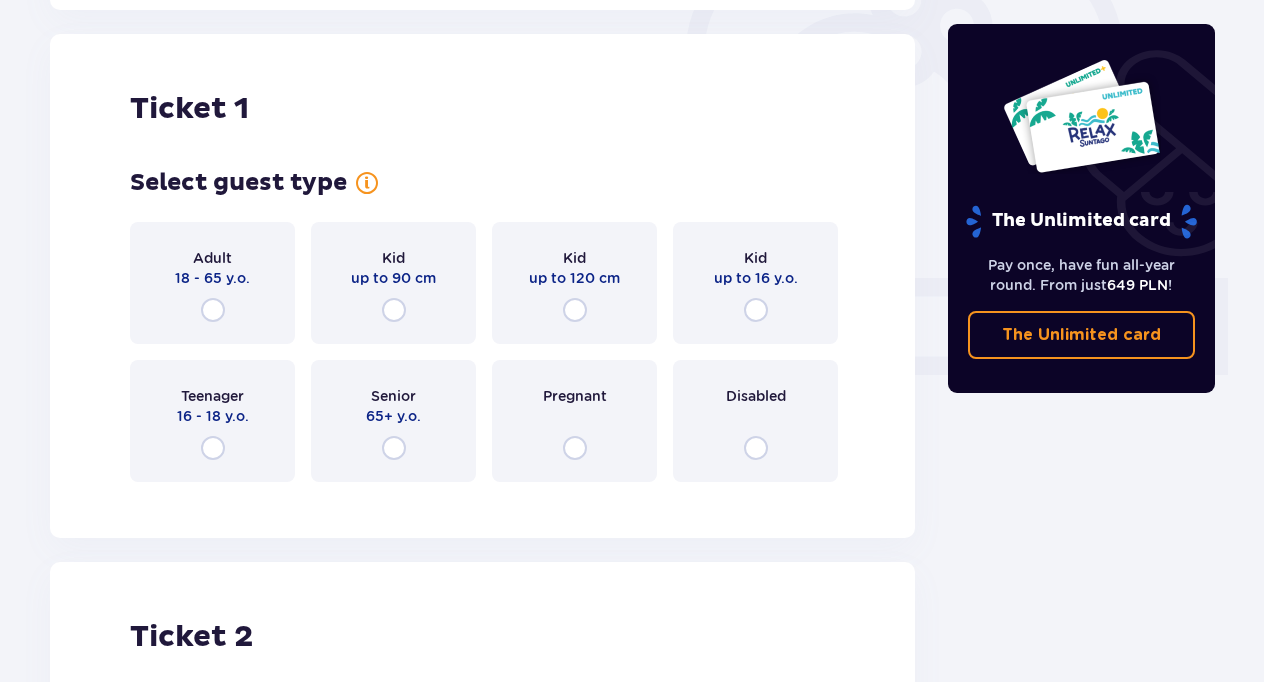 scroll, scrollTop: 668, scrollLeft: 0, axis: vertical 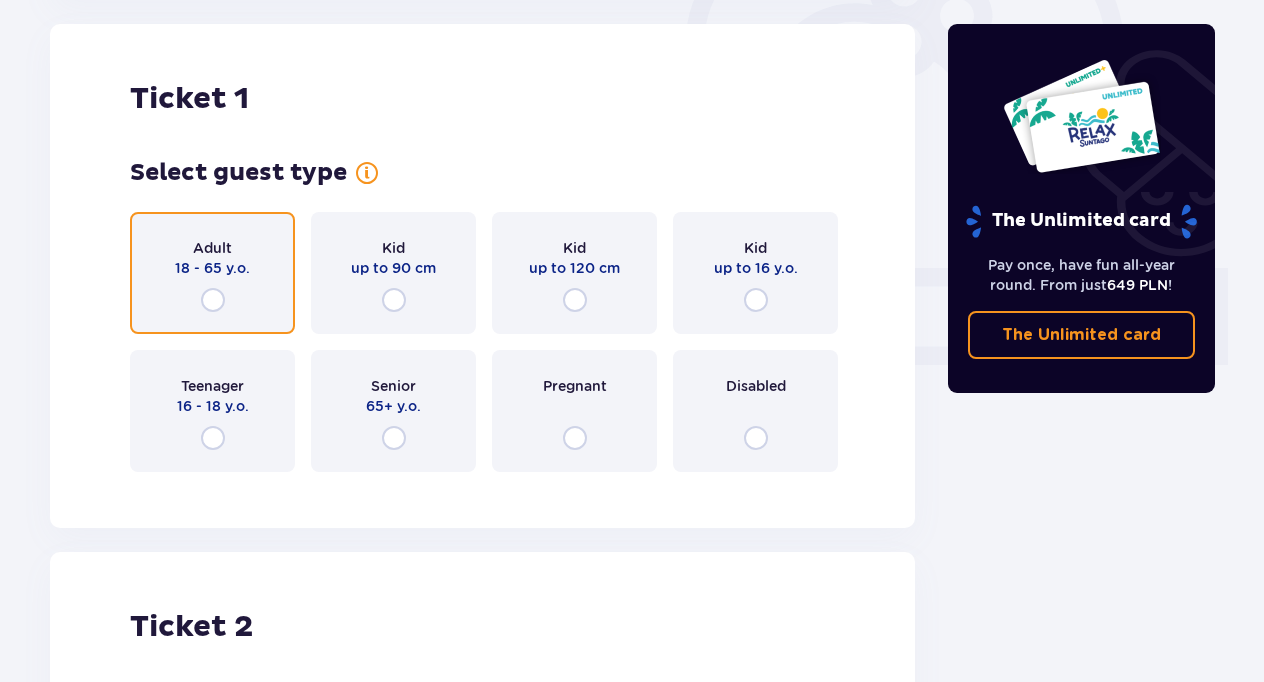click at bounding box center [213, 300] 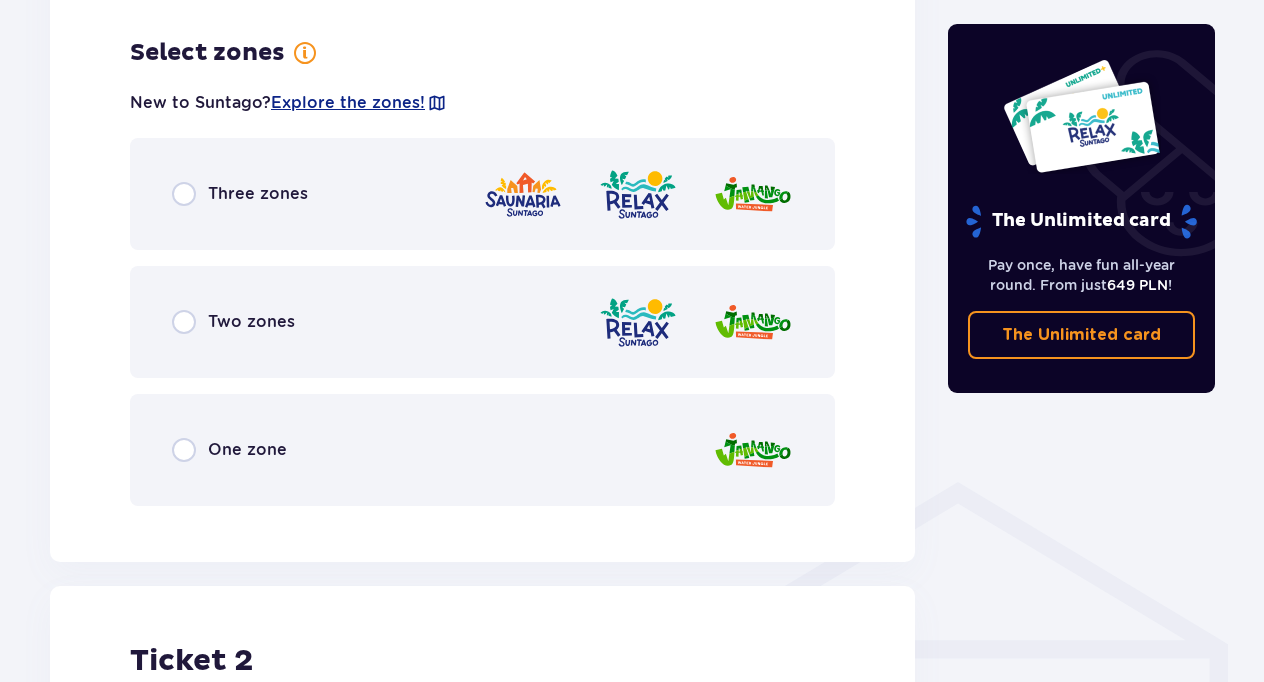 scroll, scrollTop: 1156, scrollLeft: 0, axis: vertical 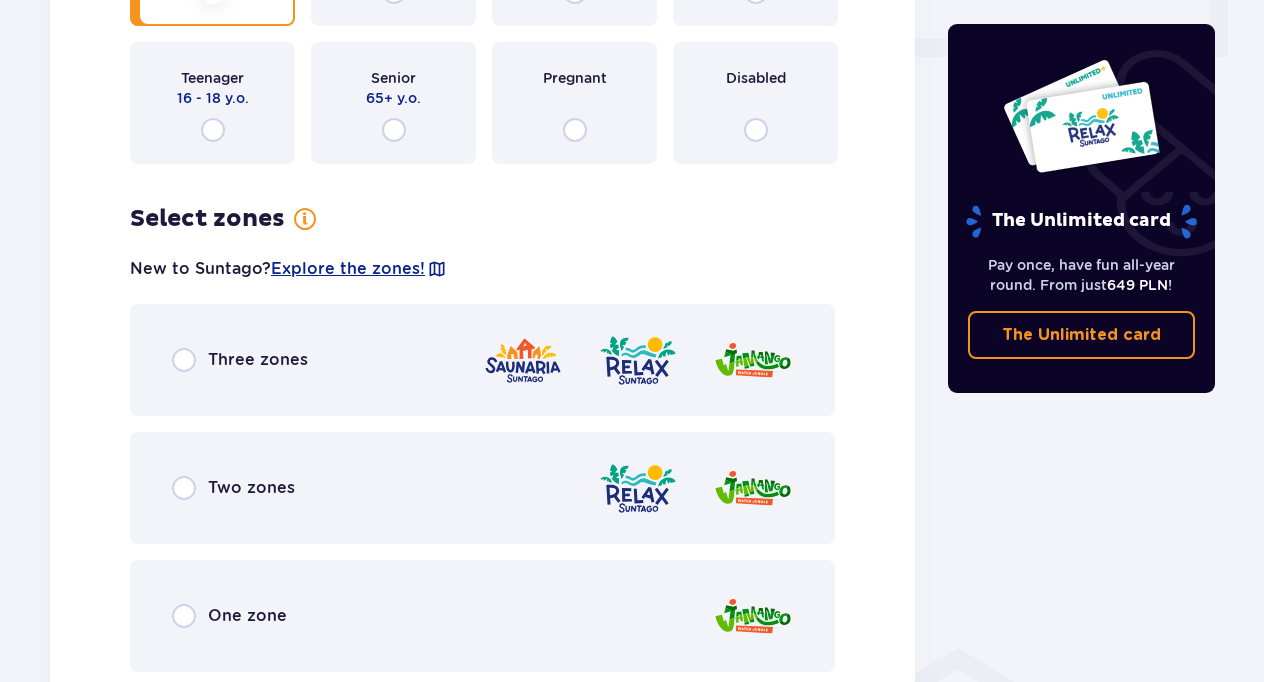 click on "One zone" at bounding box center (482, 616) 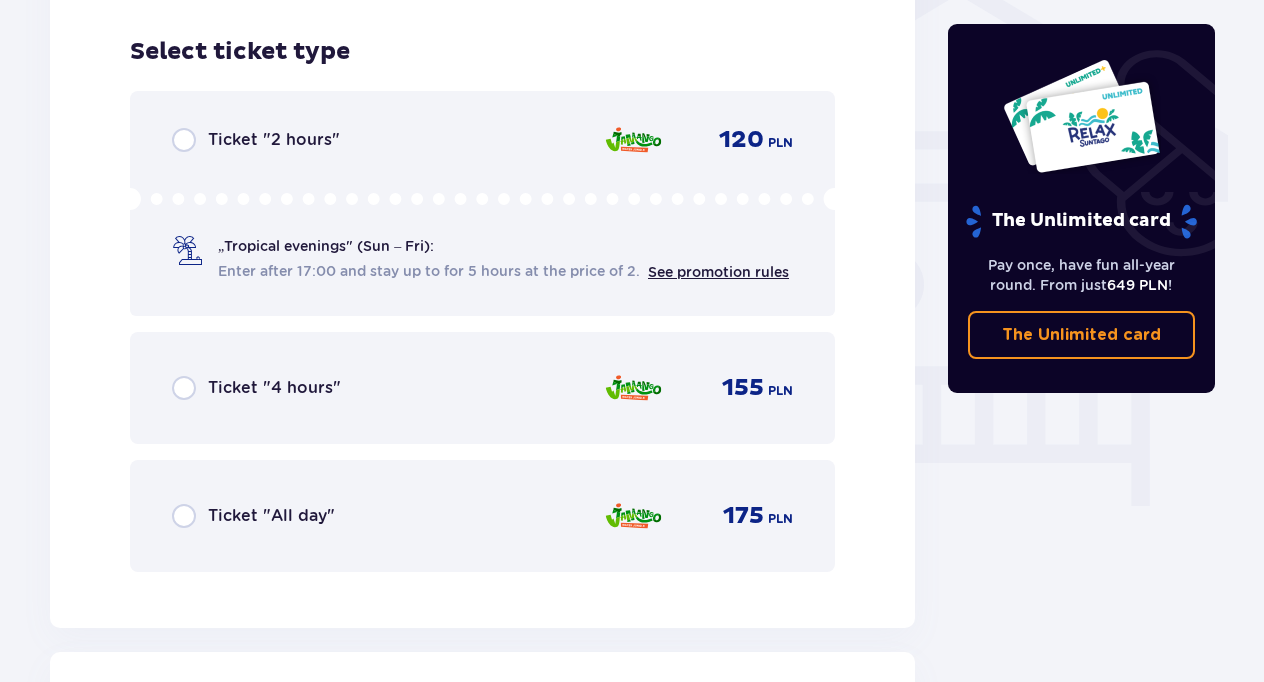 scroll, scrollTop: 1664, scrollLeft: 0, axis: vertical 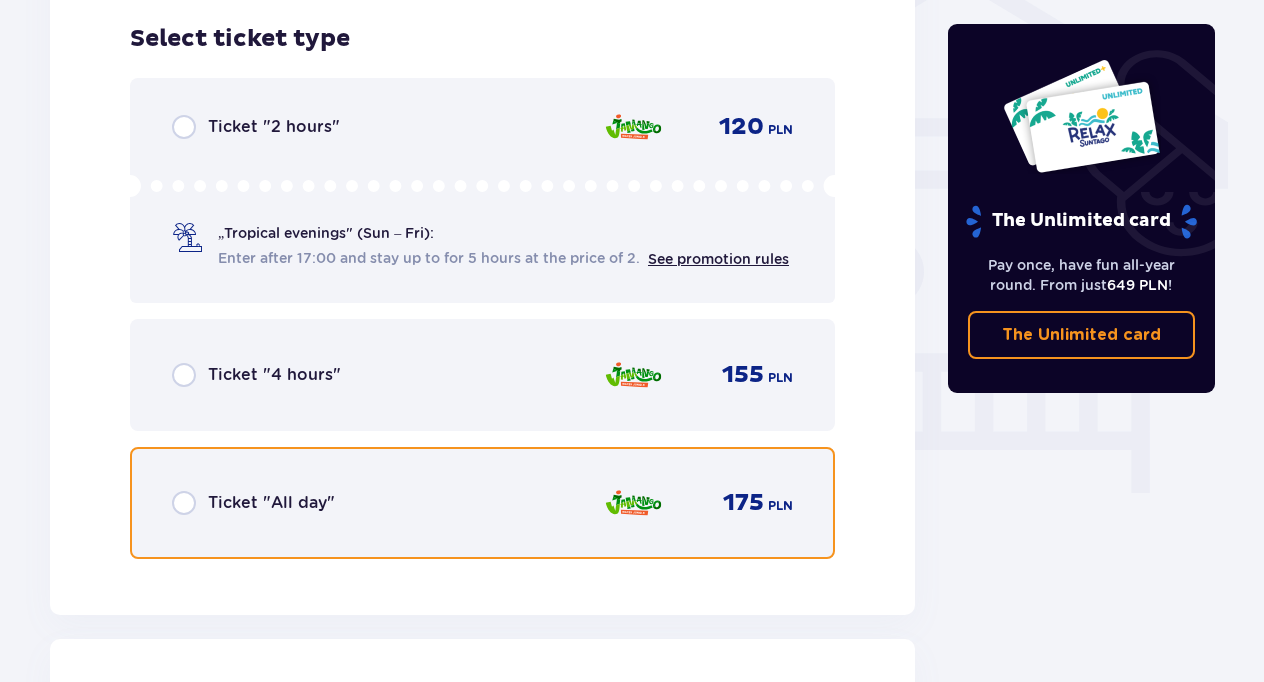 click at bounding box center (184, 503) 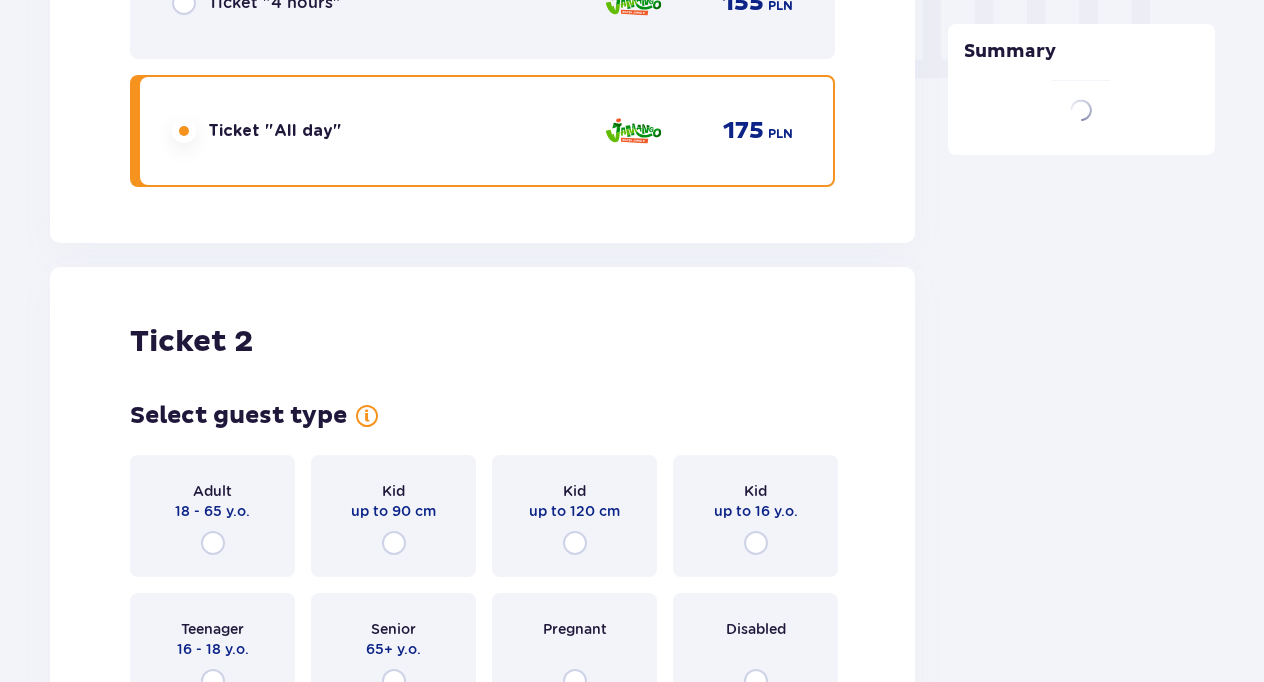 scroll, scrollTop: 2279, scrollLeft: 0, axis: vertical 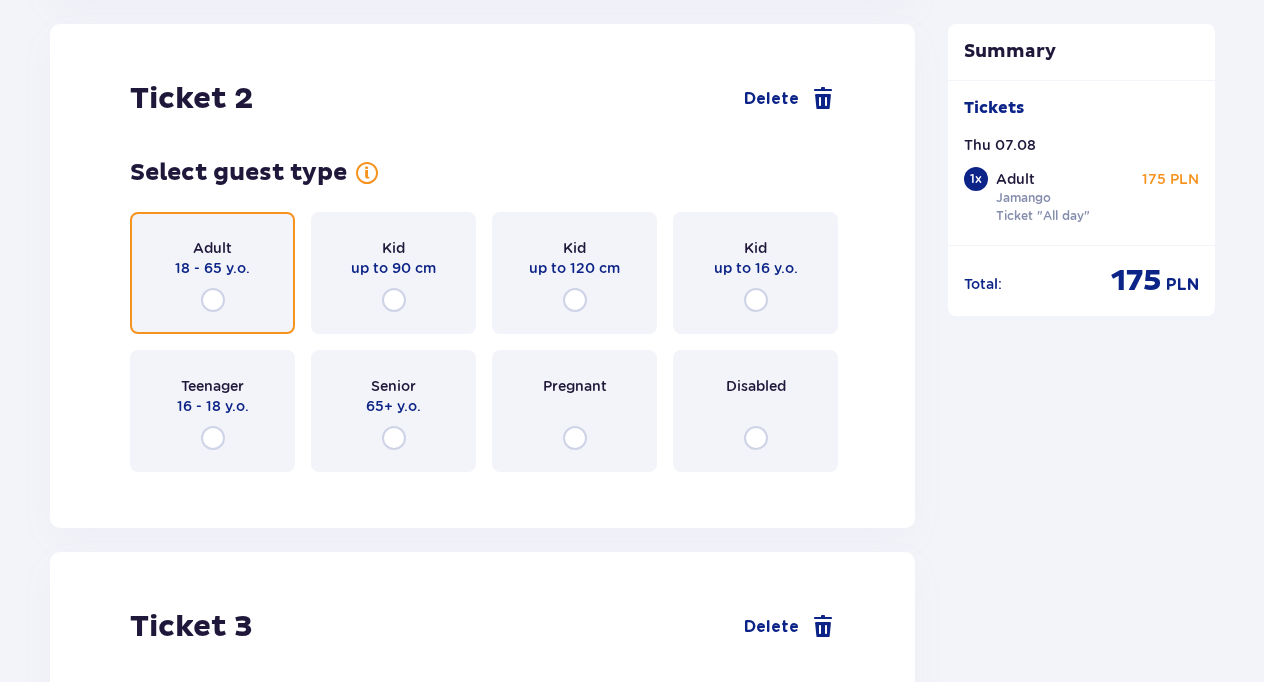 click at bounding box center (213, 300) 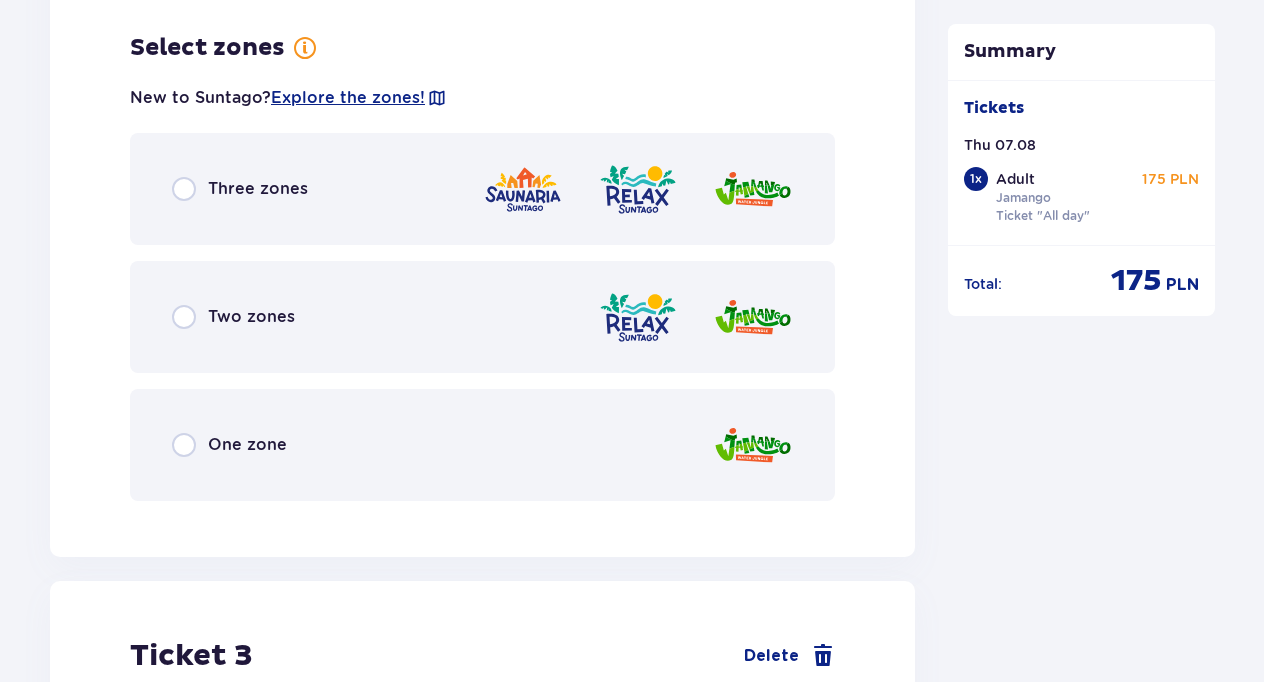 scroll, scrollTop: 2767, scrollLeft: 0, axis: vertical 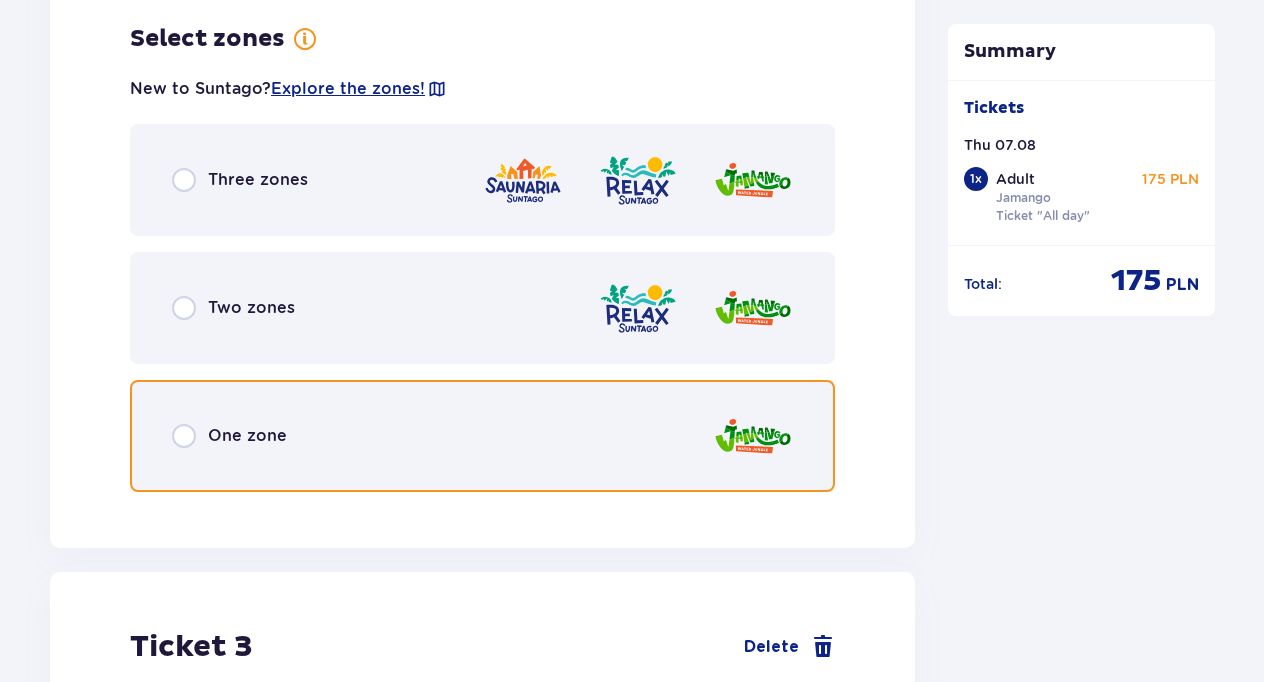 click at bounding box center [184, 436] 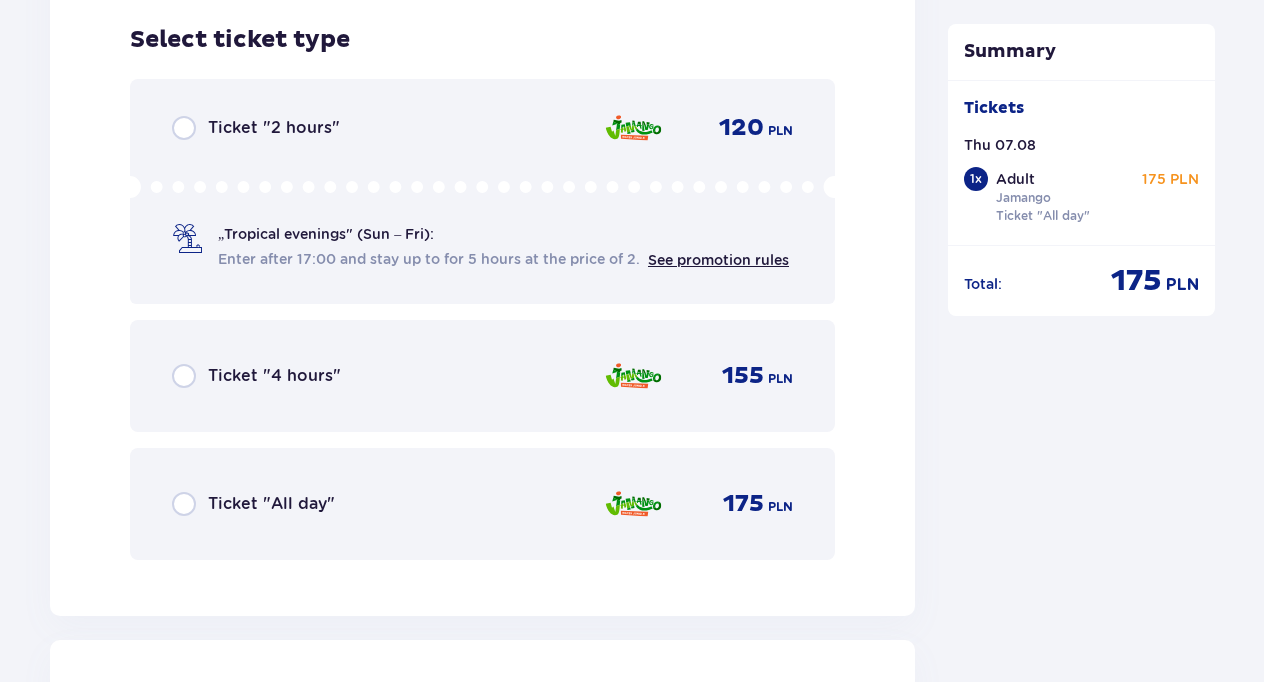 scroll, scrollTop: 3275, scrollLeft: 0, axis: vertical 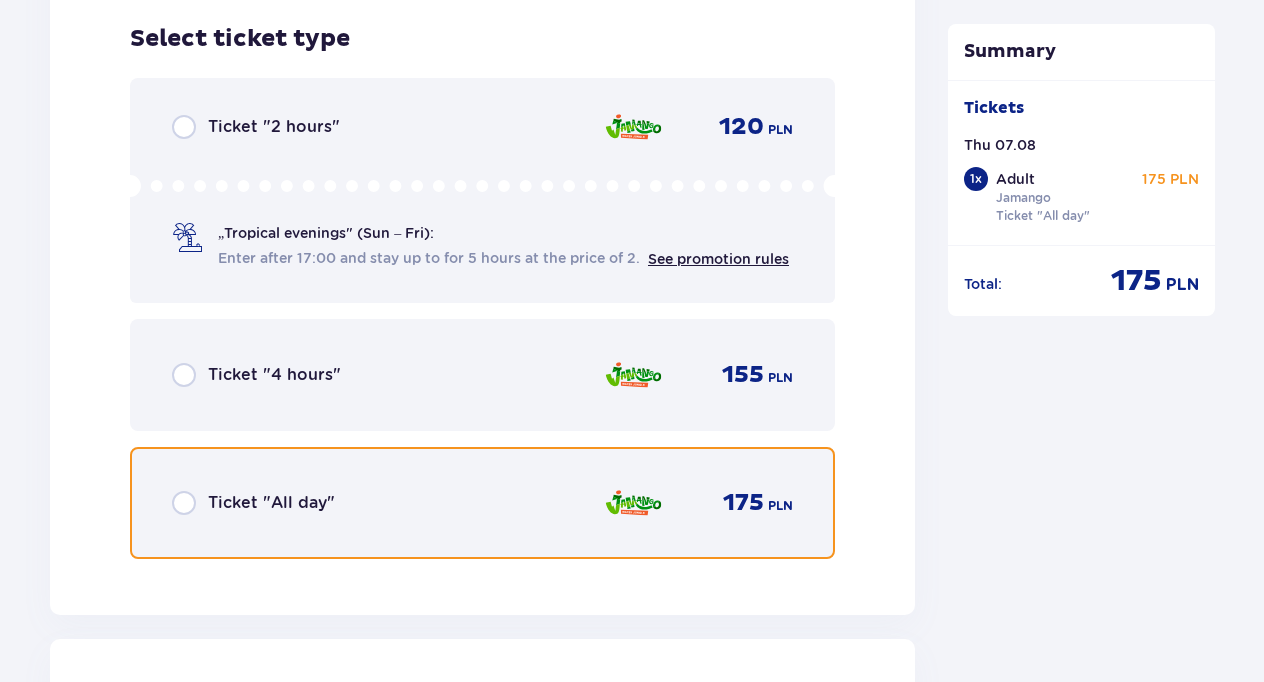 click at bounding box center (184, 503) 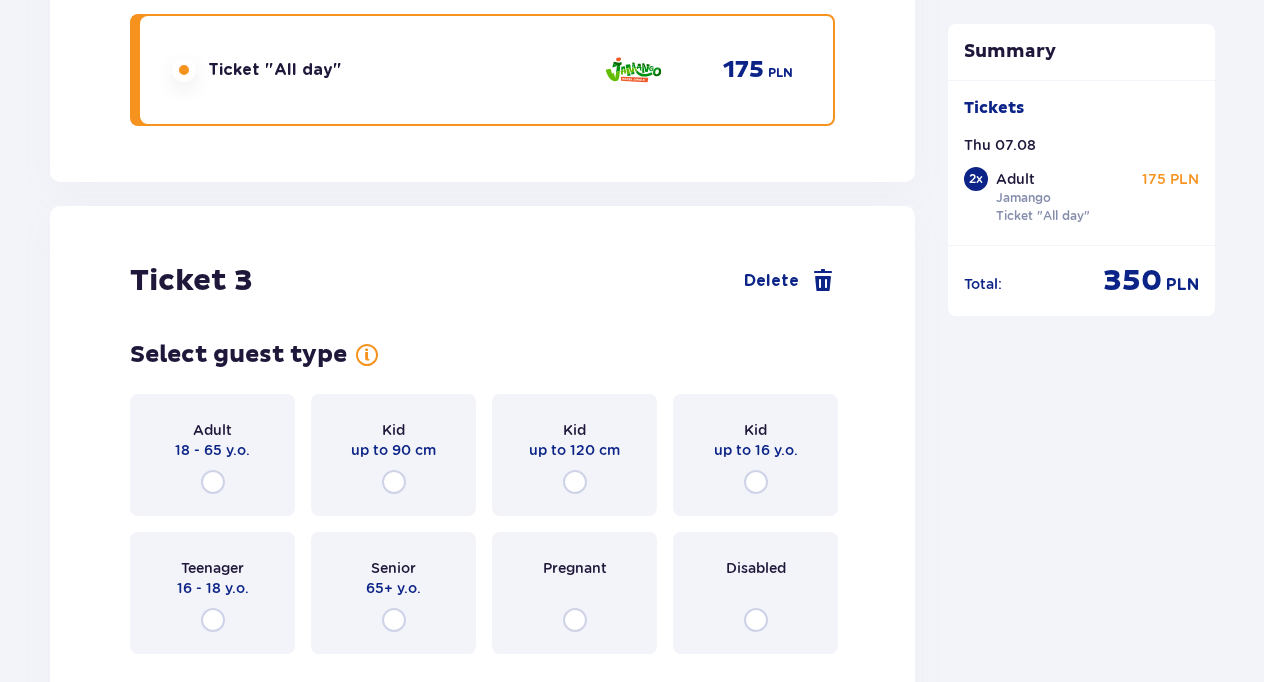 scroll, scrollTop: 3890, scrollLeft: 0, axis: vertical 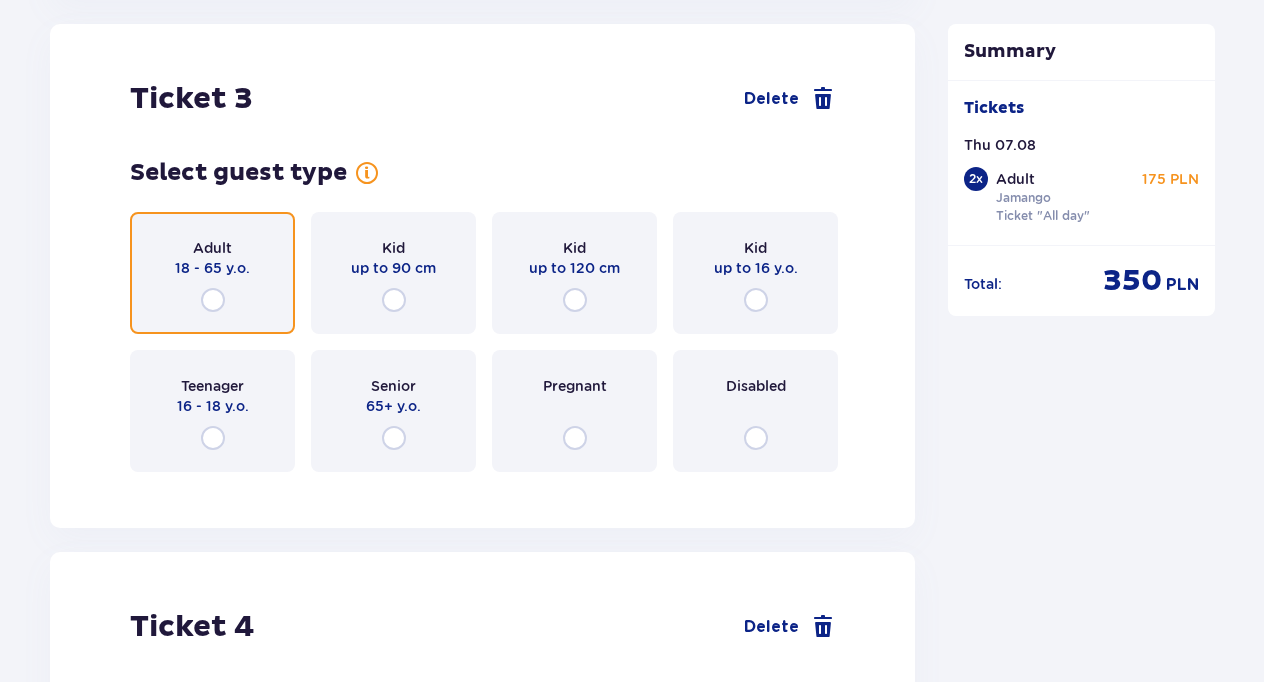 click at bounding box center (213, 300) 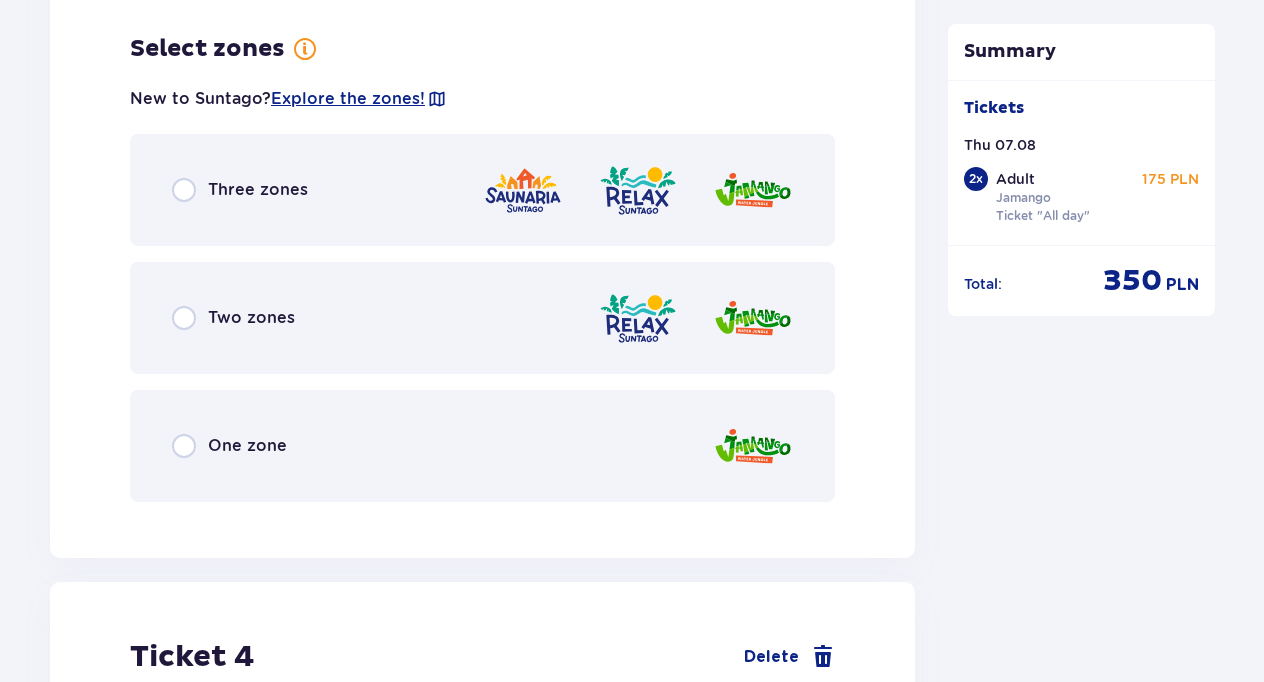 scroll, scrollTop: 4378, scrollLeft: 0, axis: vertical 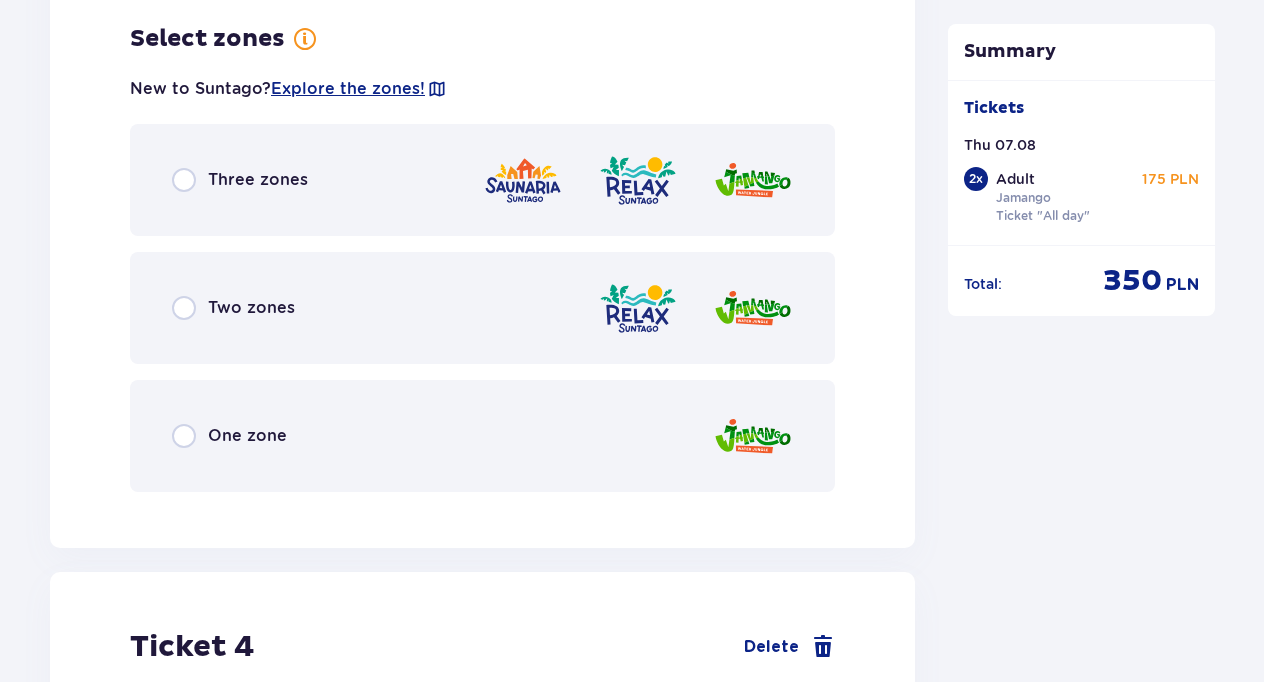 click on "One zone" at bounding box center (229, 436) 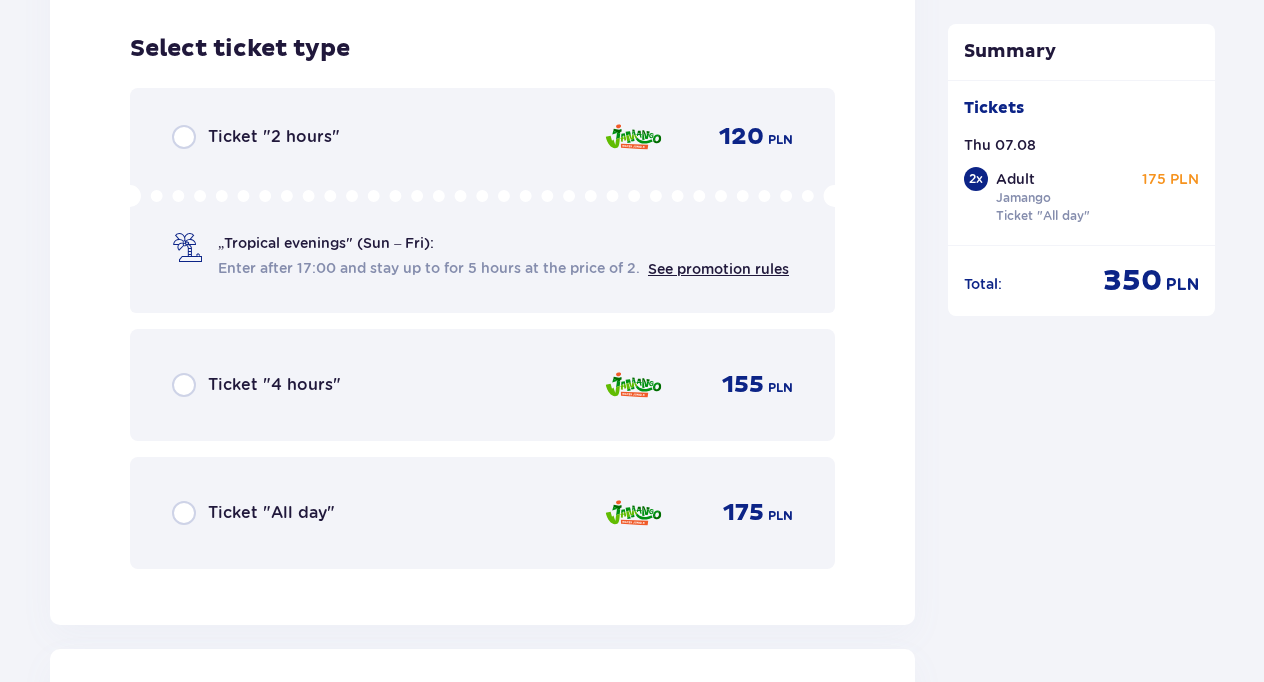 scroll, scrollTop: 4886, scrollLeft: 0, axis: vertical 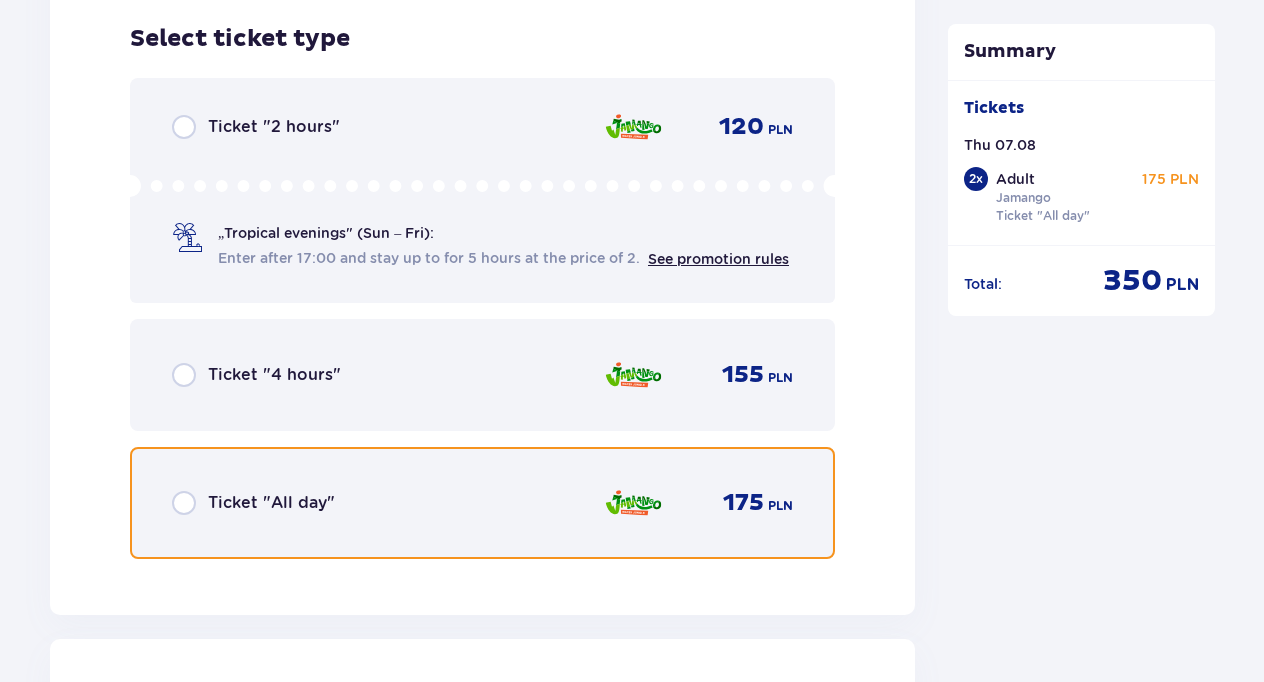 click at bounding box center [184, 503] 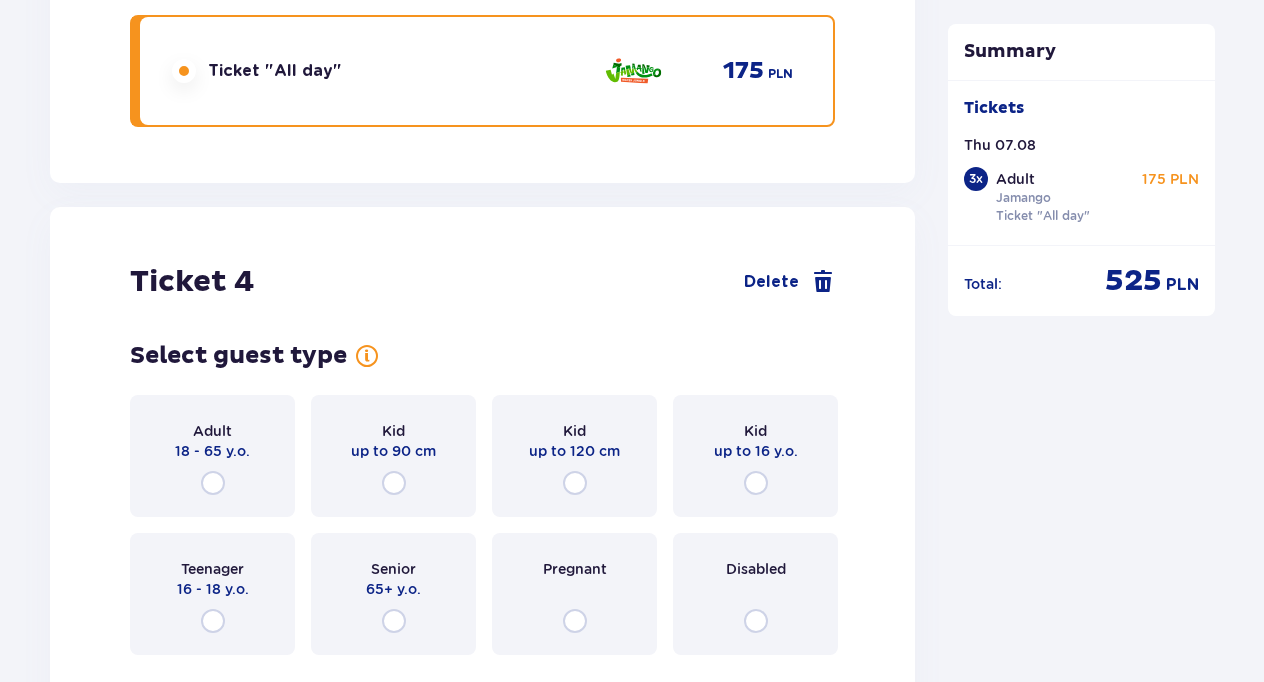 scroll, scrollTop: 5501, scrollLeft: 0, axis: vertical 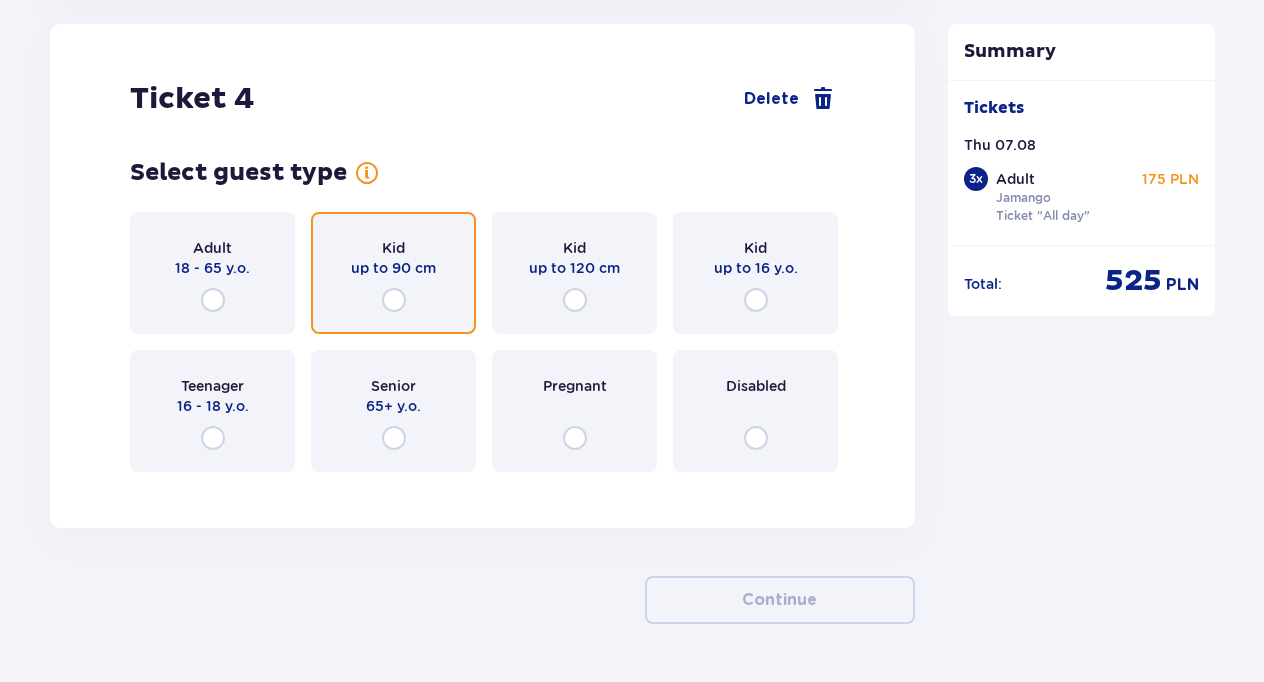click at bounding box center [394, 300] 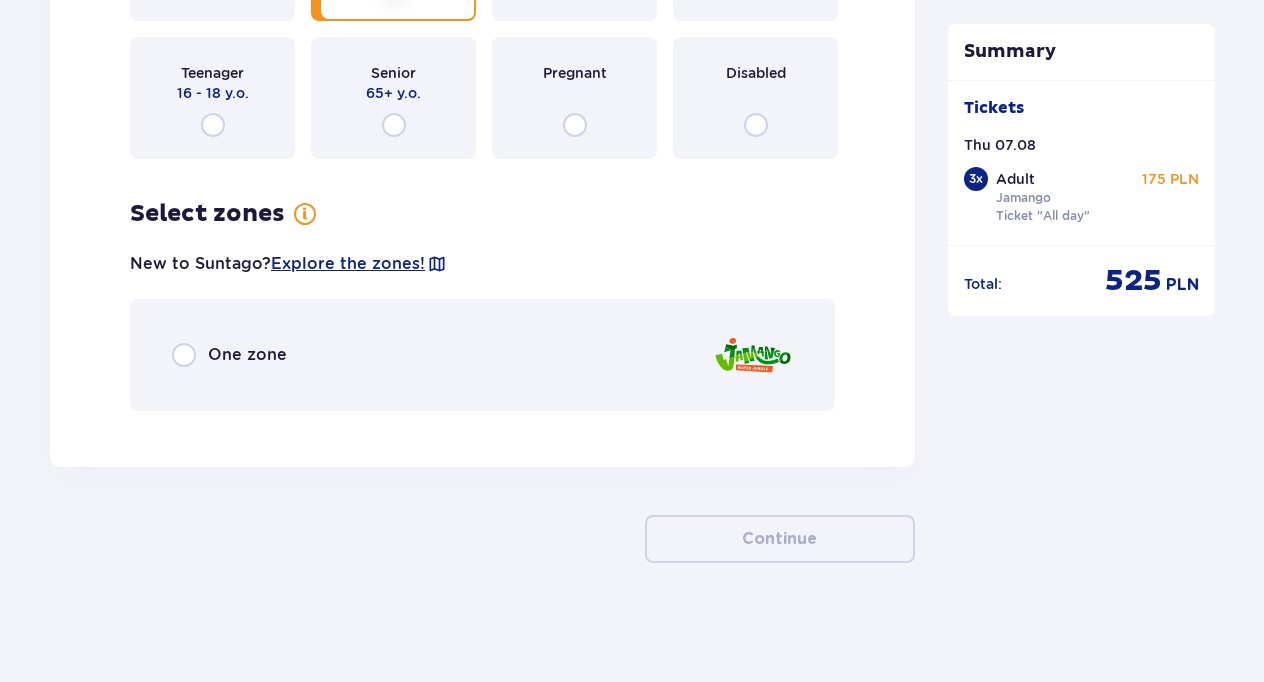 scroll, scrollTop: 5815, scrollLeft: 0, axis: vertical 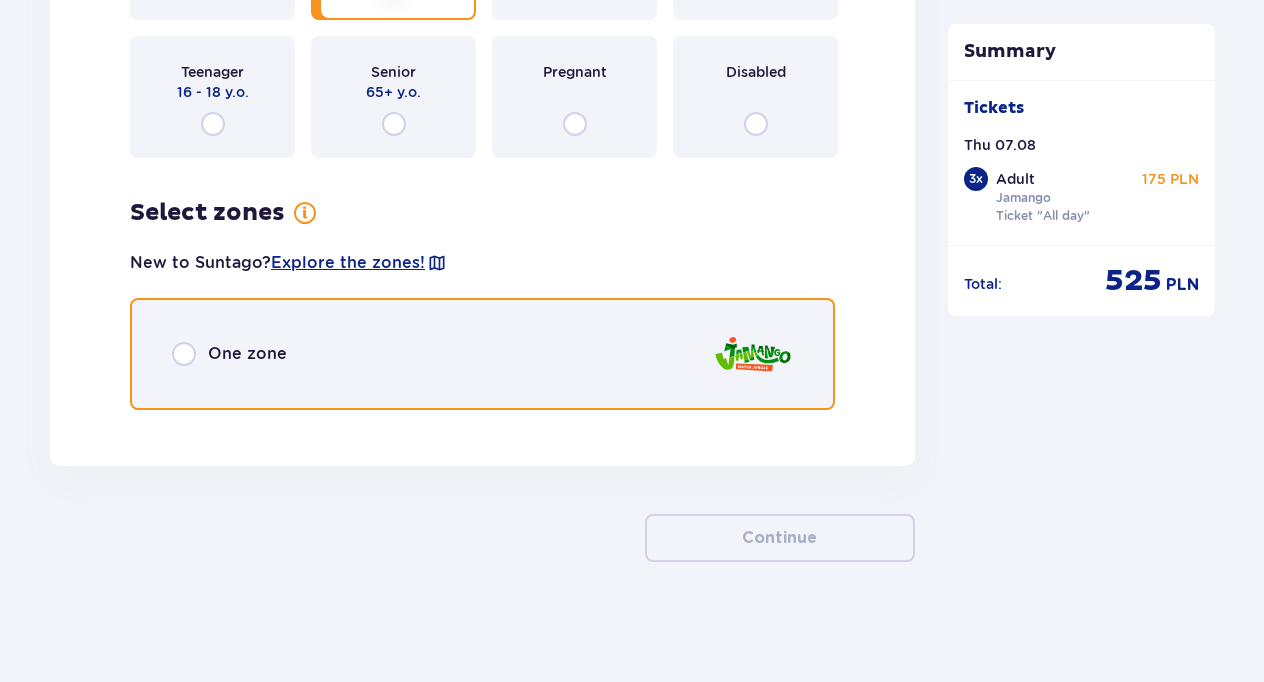 click at bounding box center (184, 354) 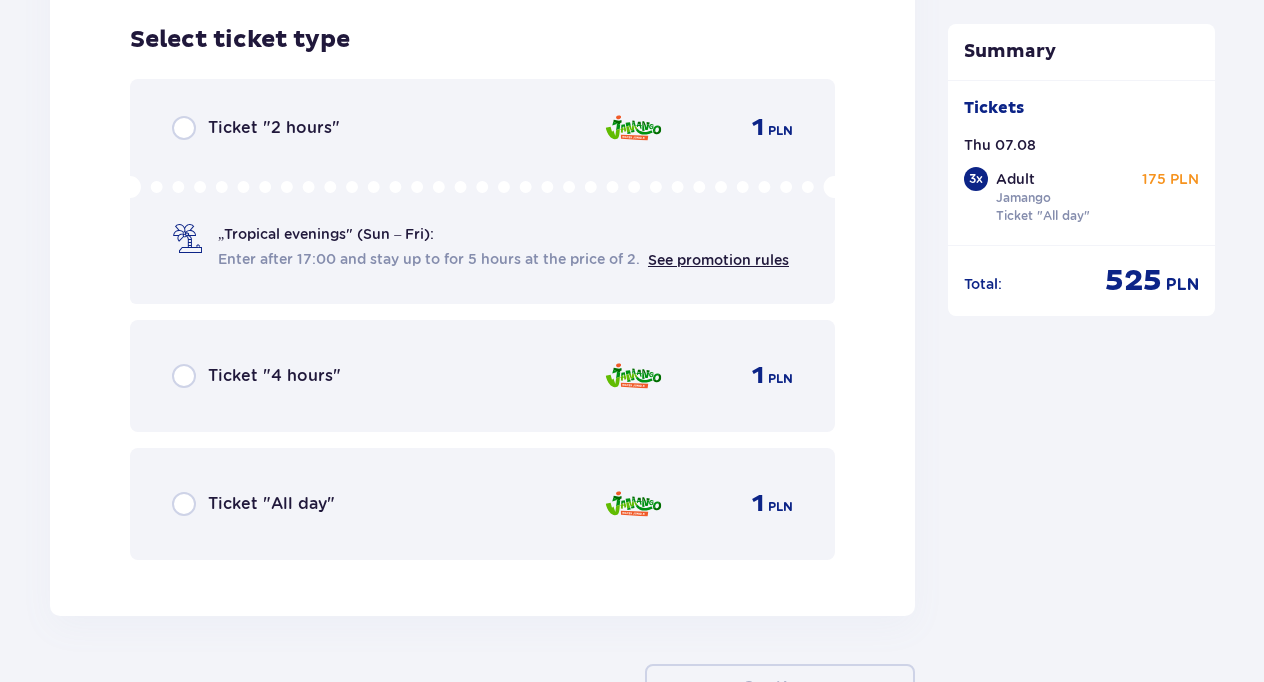 scroll, scrollTop: 6241, scrollLeft: 0, axis: vertical 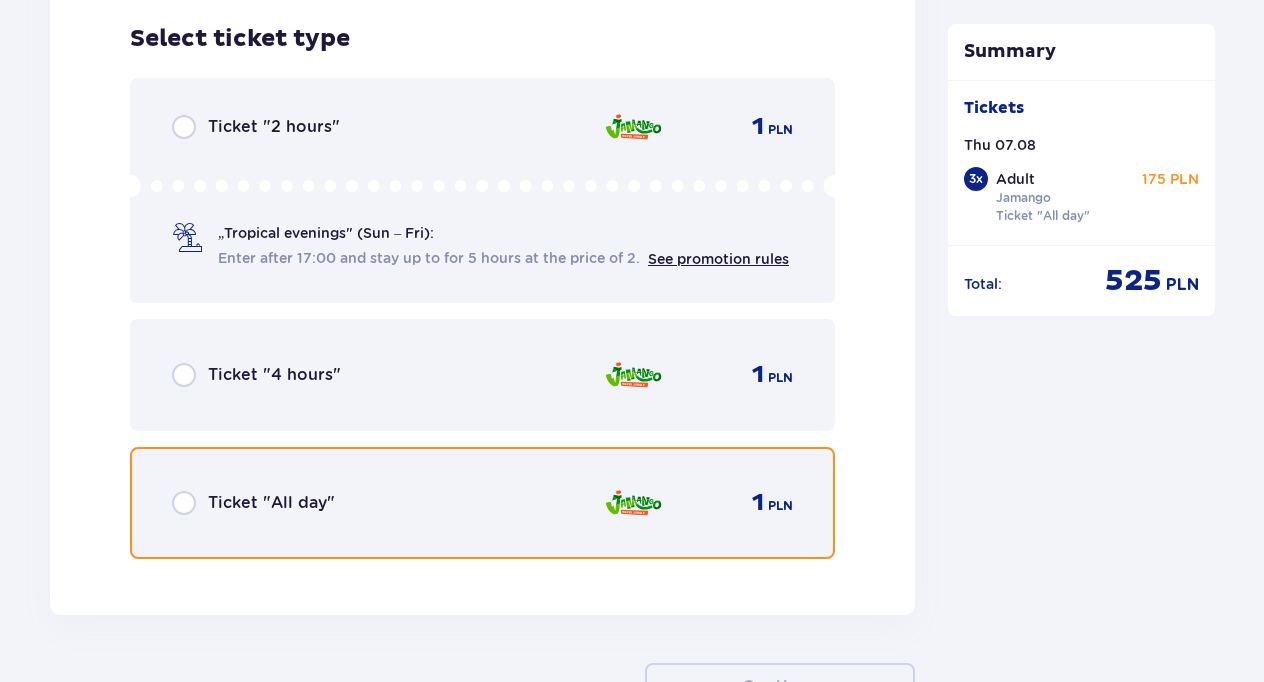 click at bounding box center (184, 503) 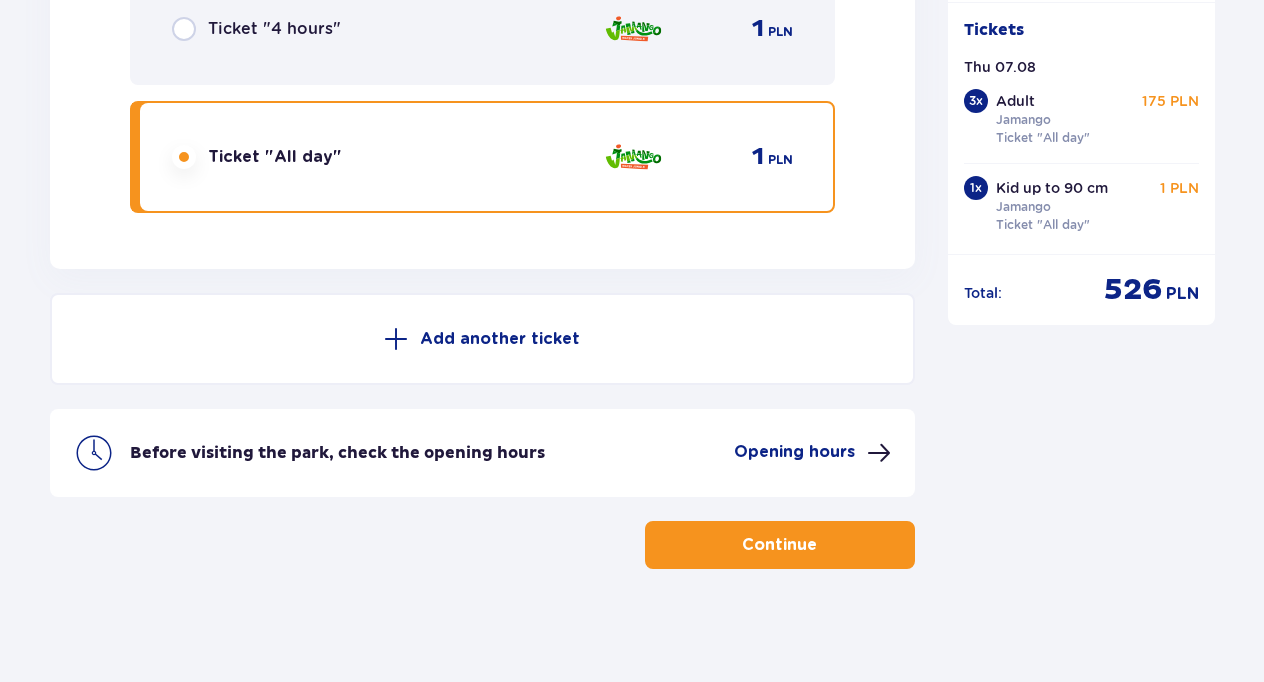 scroll, scrollTop: 6594, scrollLeft: 0, axis: vertical 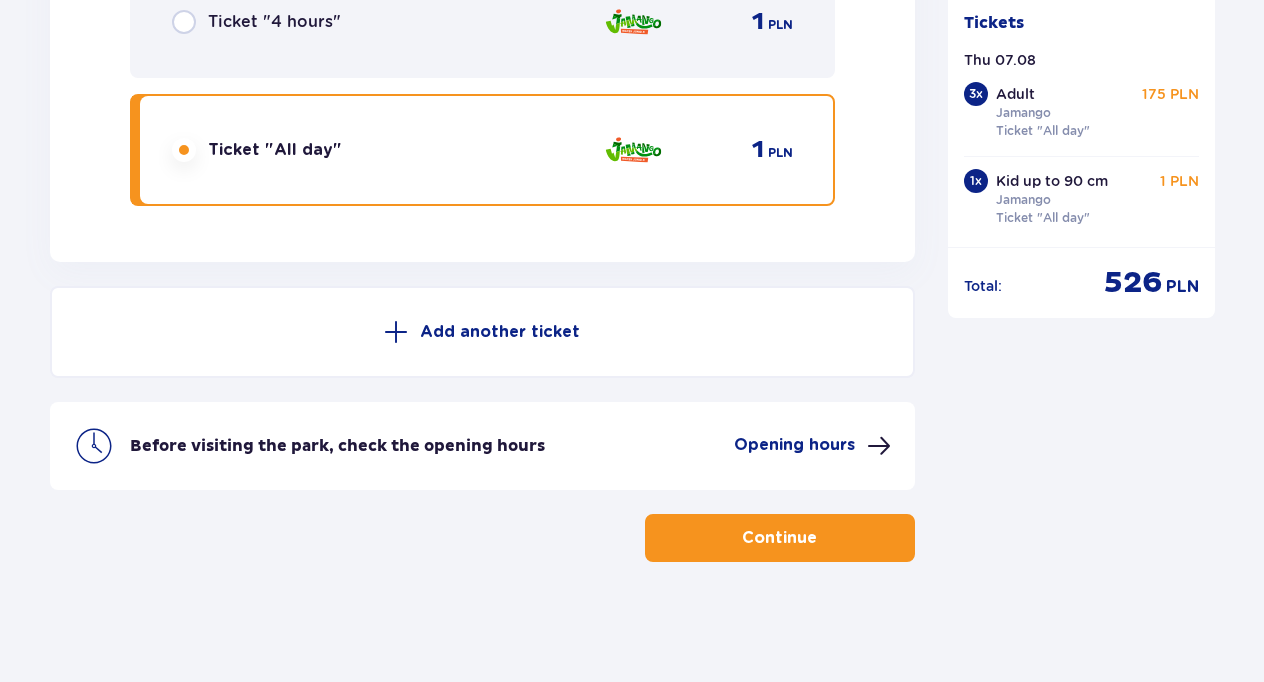 click on "Before visiting the park, check the opening hours Opening hours" at bounding box center [482, 446] 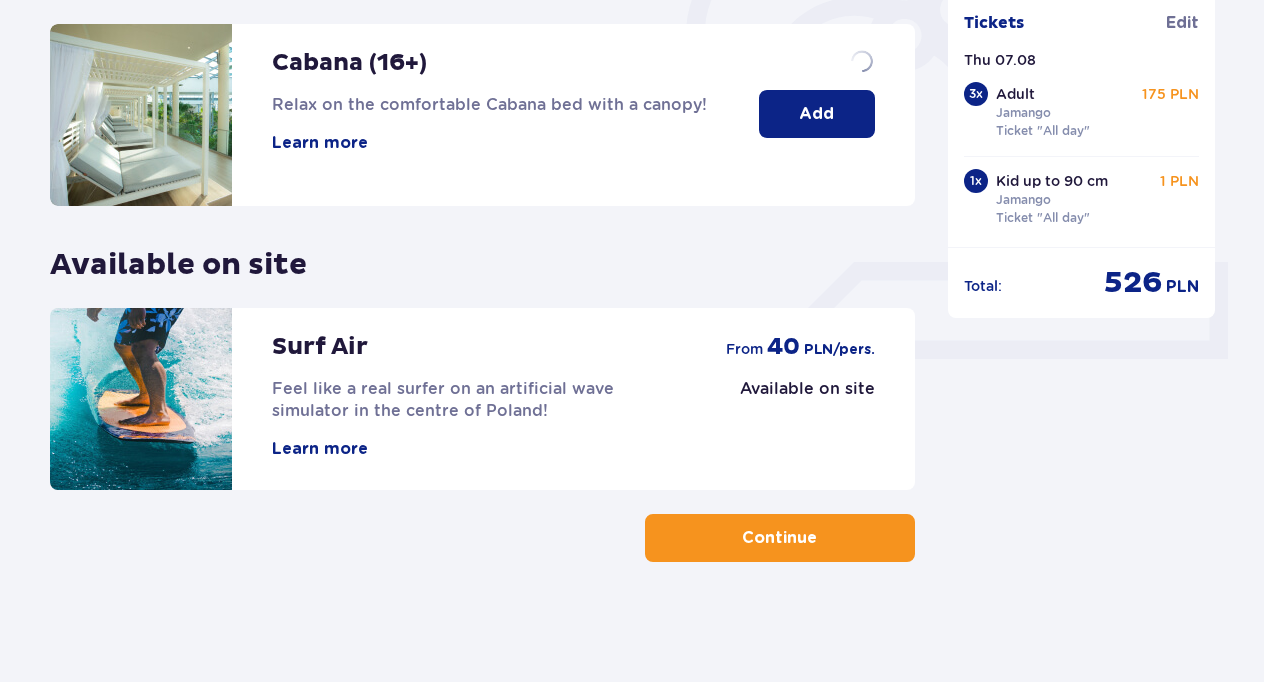 scroll, scrollTop: 0, scrollLeft: 0, axis: both 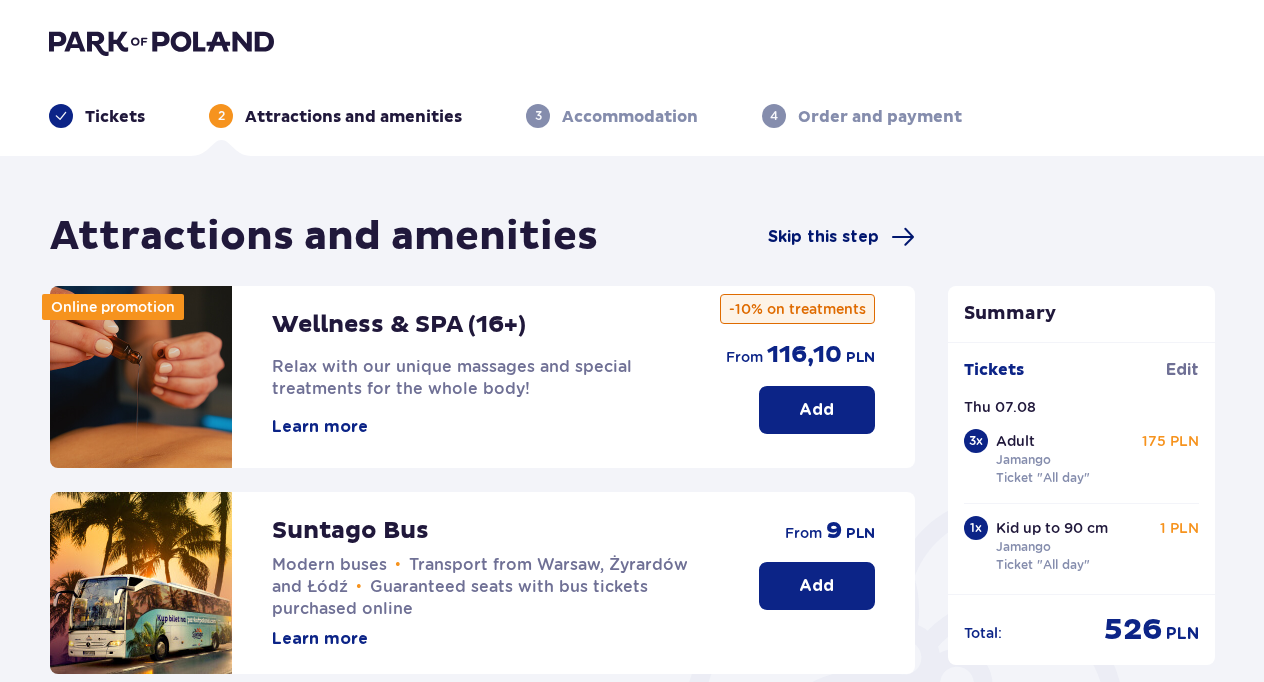 click on "Skip this step" at bounding box center [823, 237] 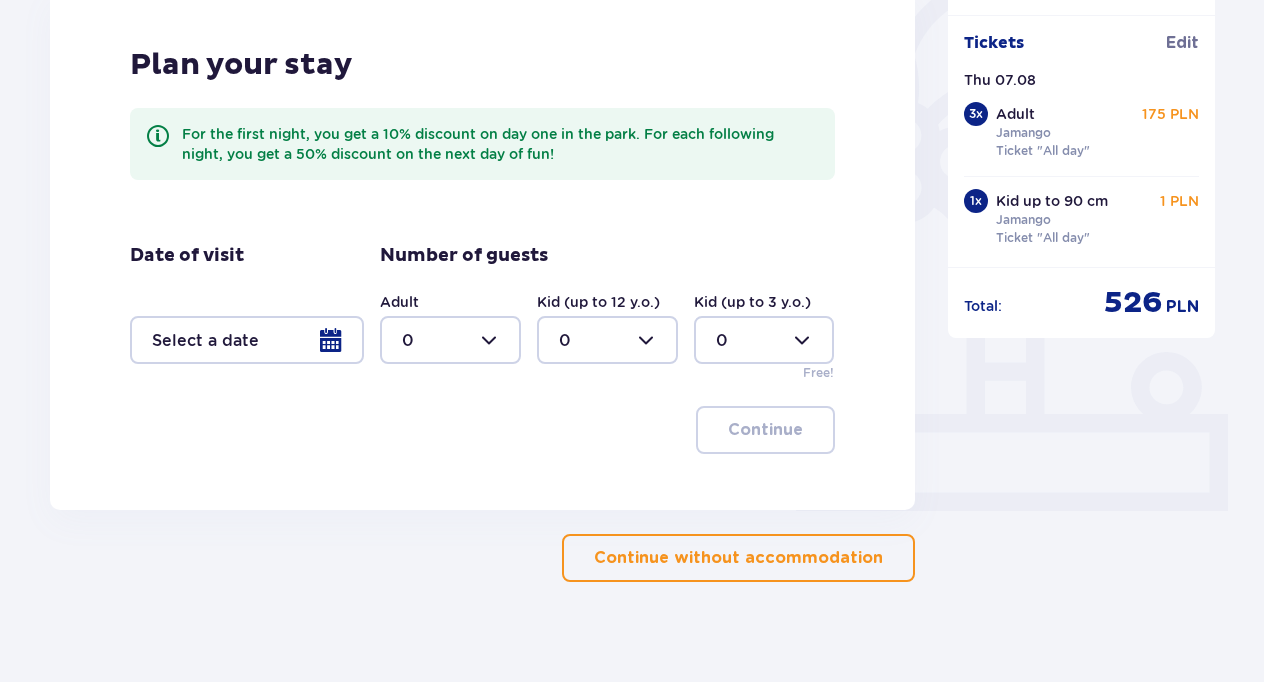 scroll, scrollTop: 542, scrollLeft: 0, axis: vertical 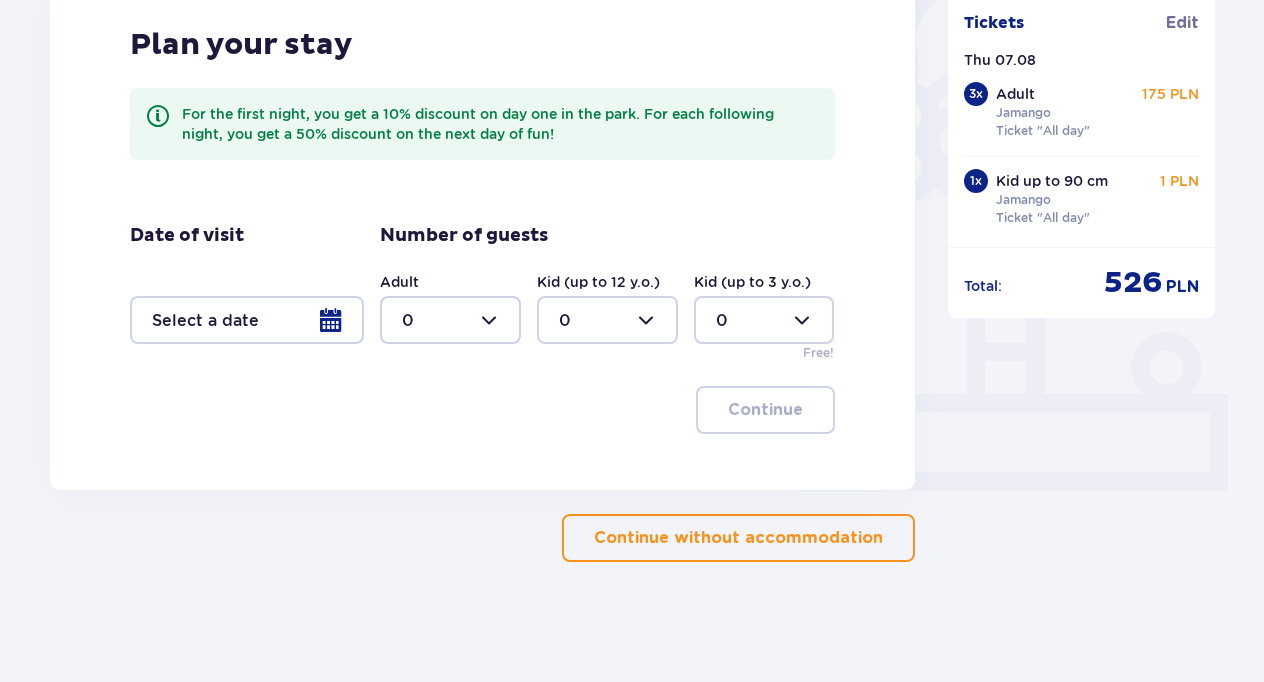 click on "Continue without accommodation" at bounding box center [738, 538] 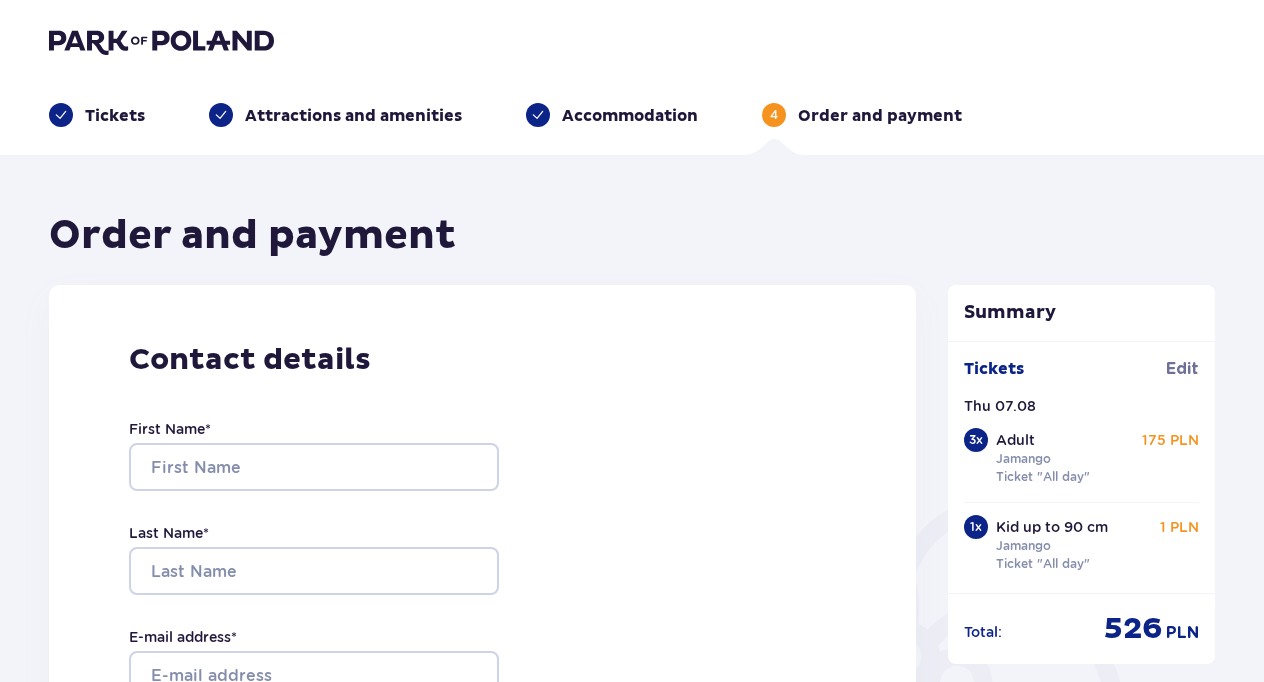 scroll, scrollTop: 0, scrollLeft: 0, axis: both 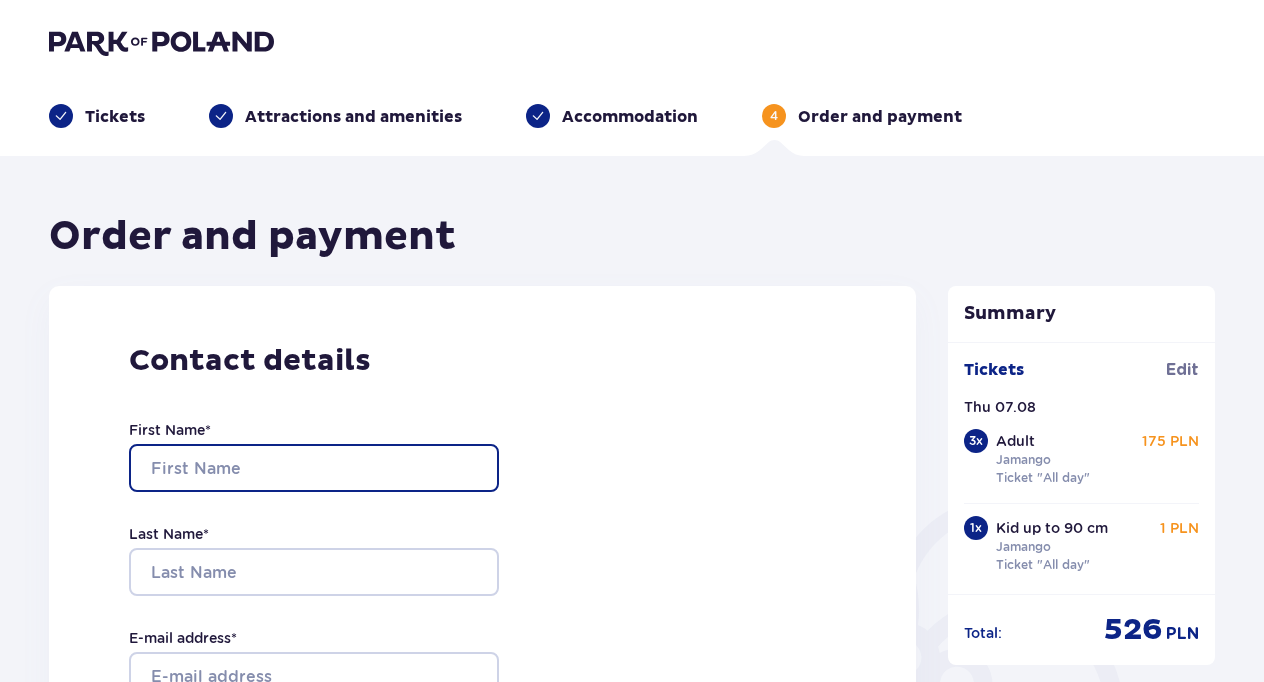 click on "First Name *" at bounding box center (314, 468) 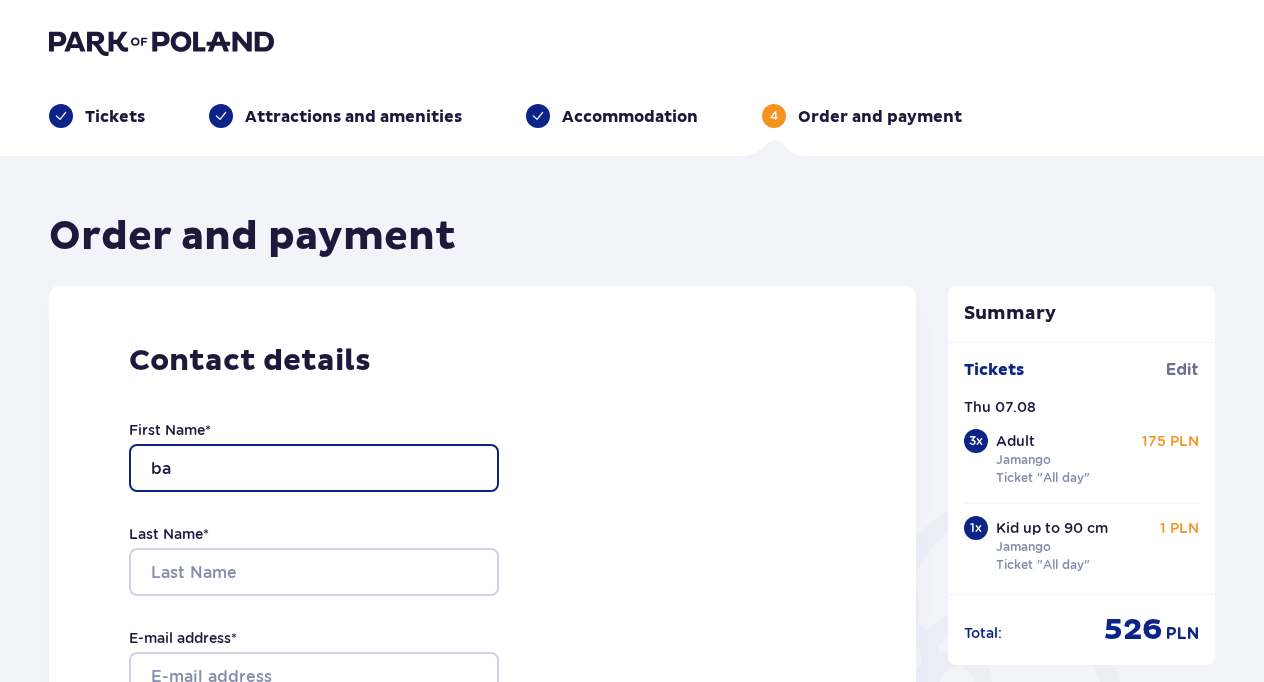 type on "Barak" 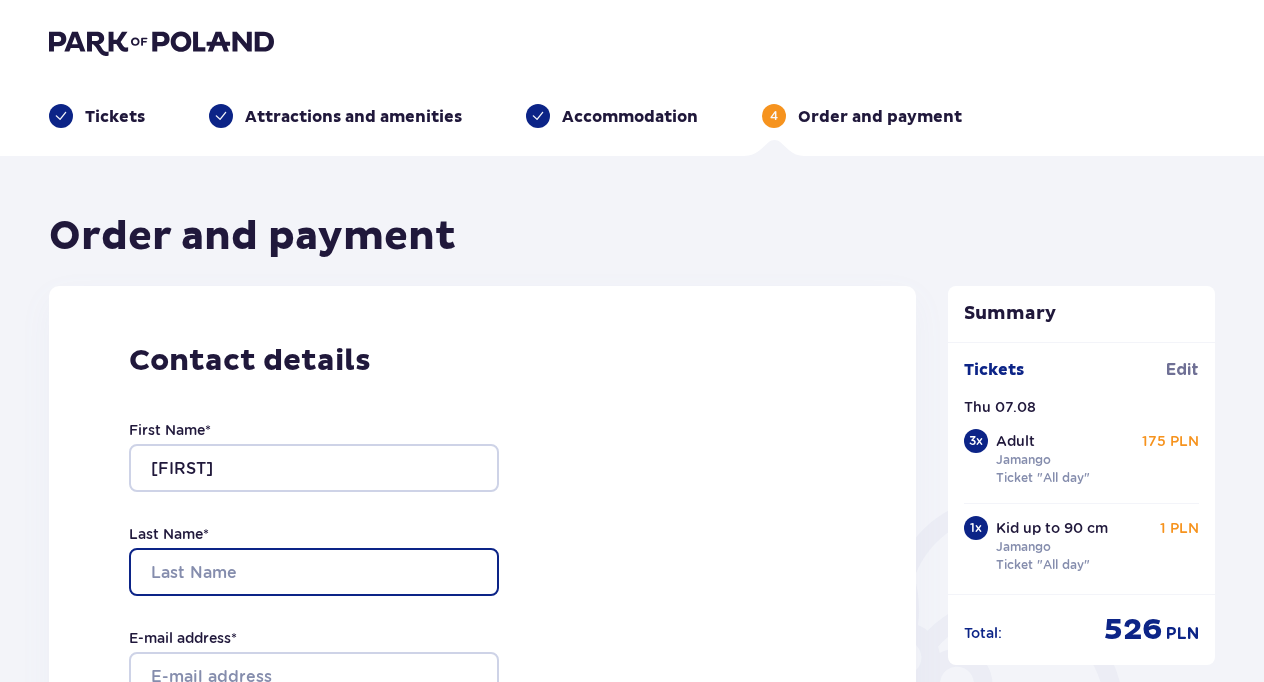 type on "Arbel" 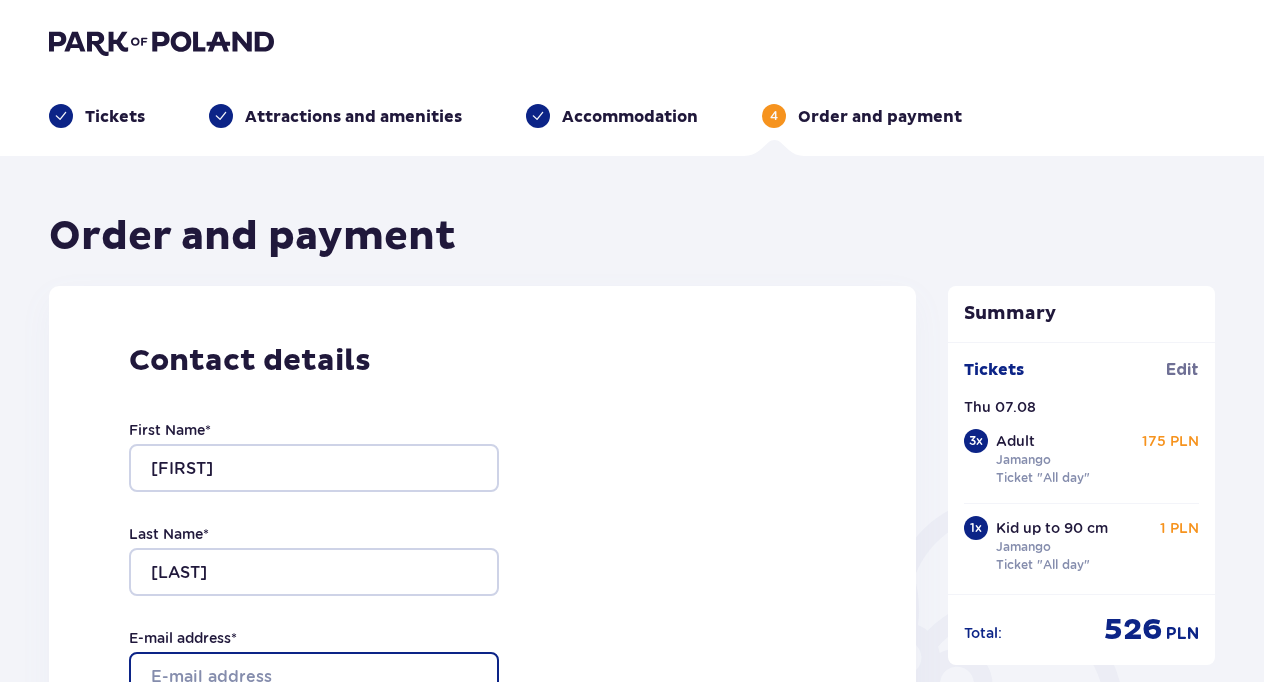 type on "joeilfor911@gmail.com" 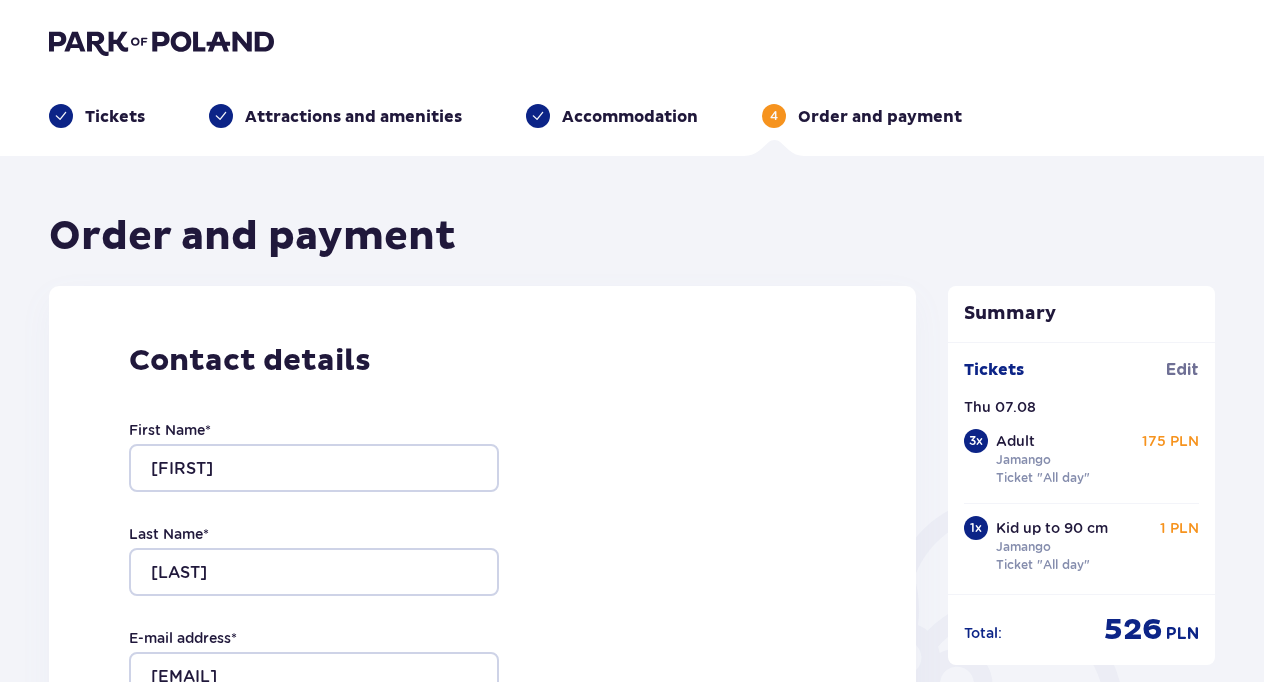 type on "joeilfor911@gmail.com" 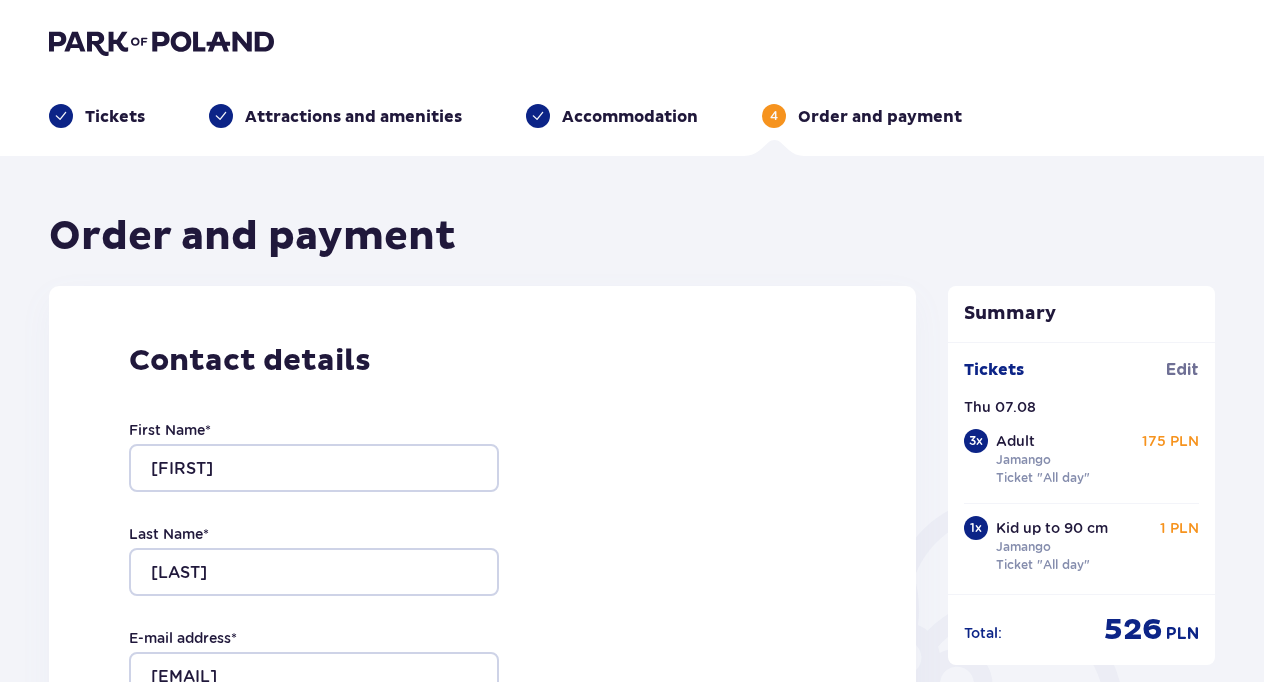 type on "+972549004340" 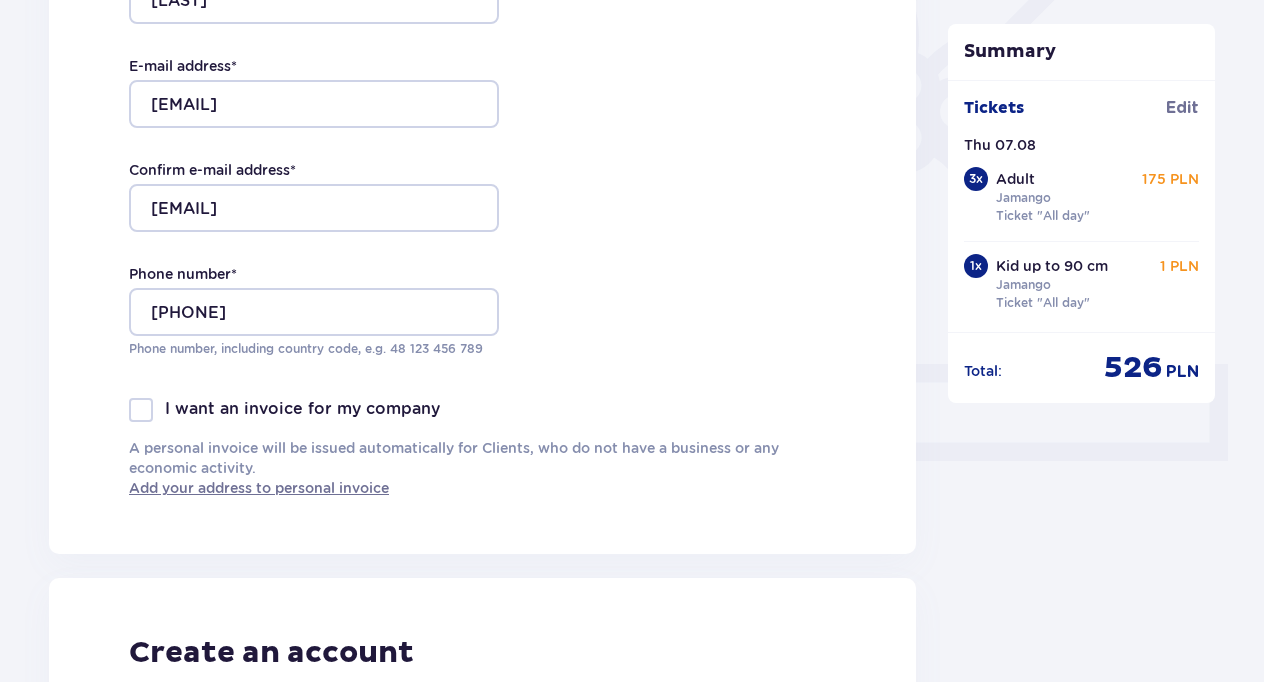 scroll, scrollTop: 580, scrollLeft: 0, axis: vertical 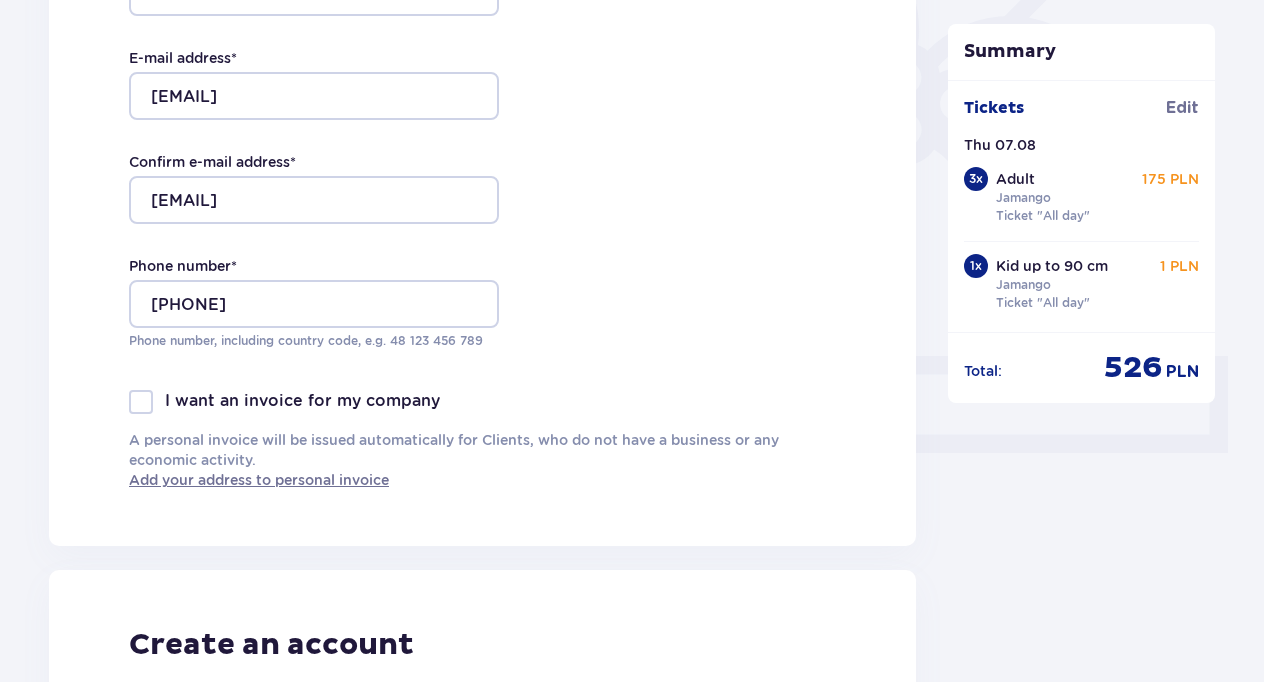 click at bounding box center [141, 402] 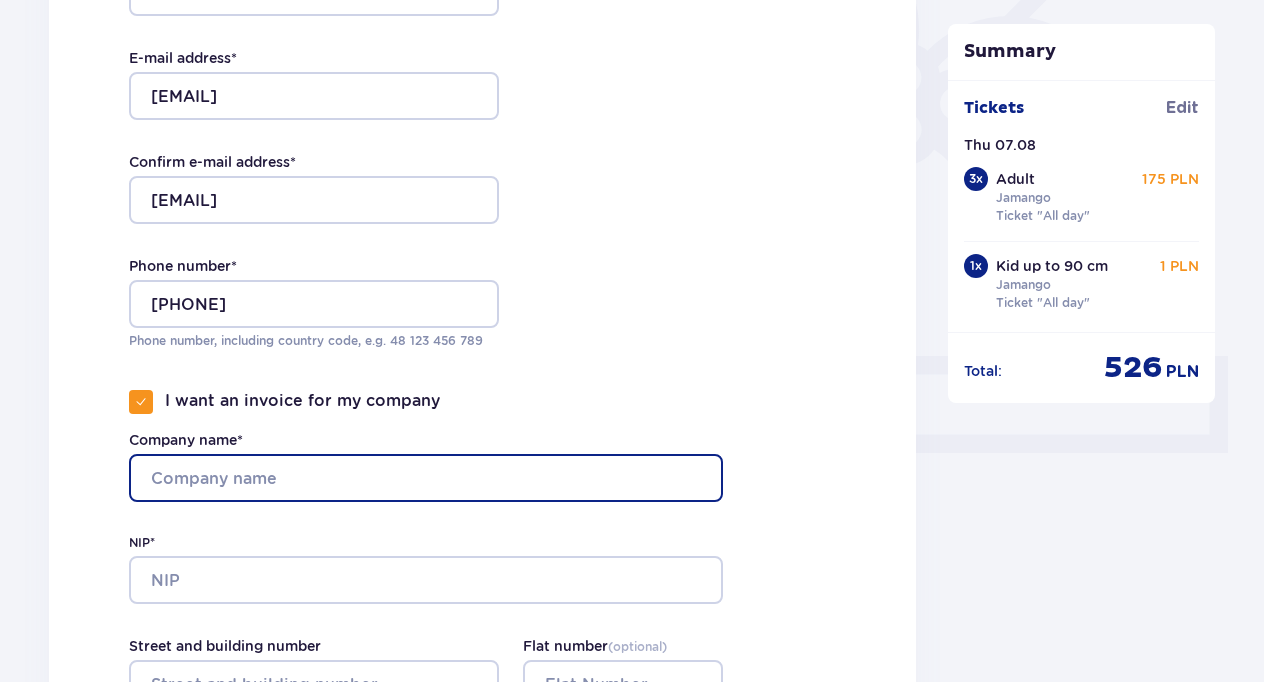 click on "Company name*" at bounding box center (426, 478) 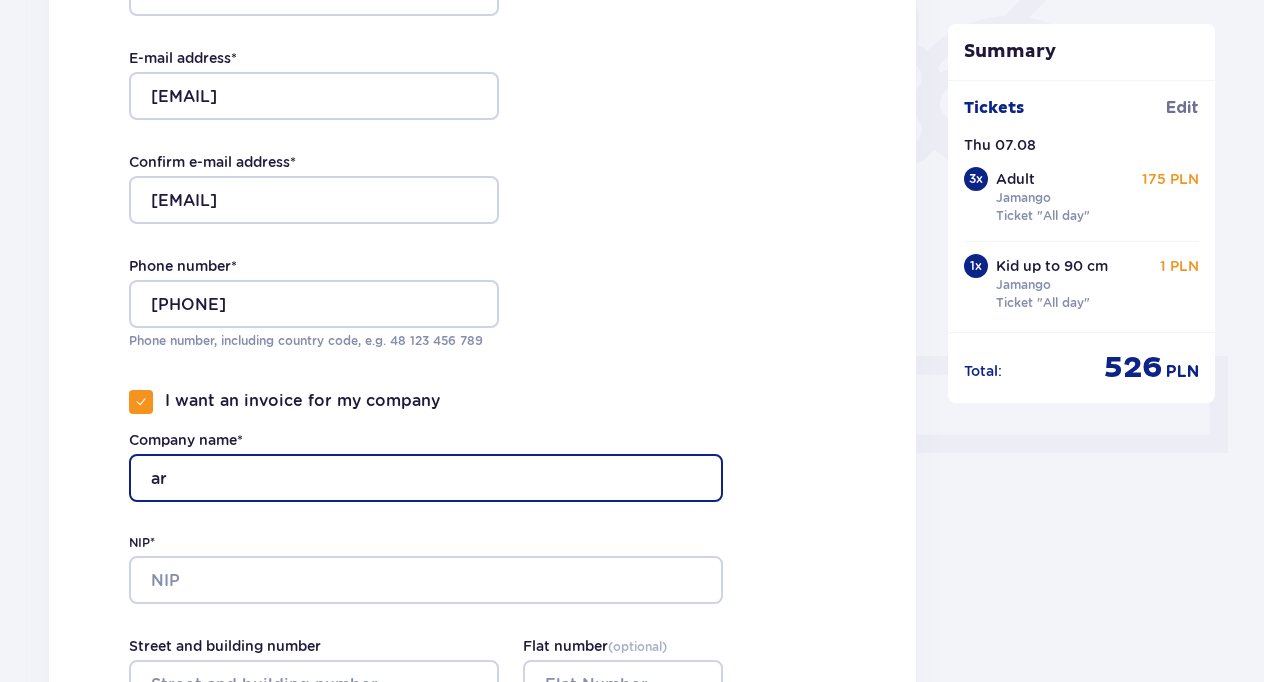 type on "a" 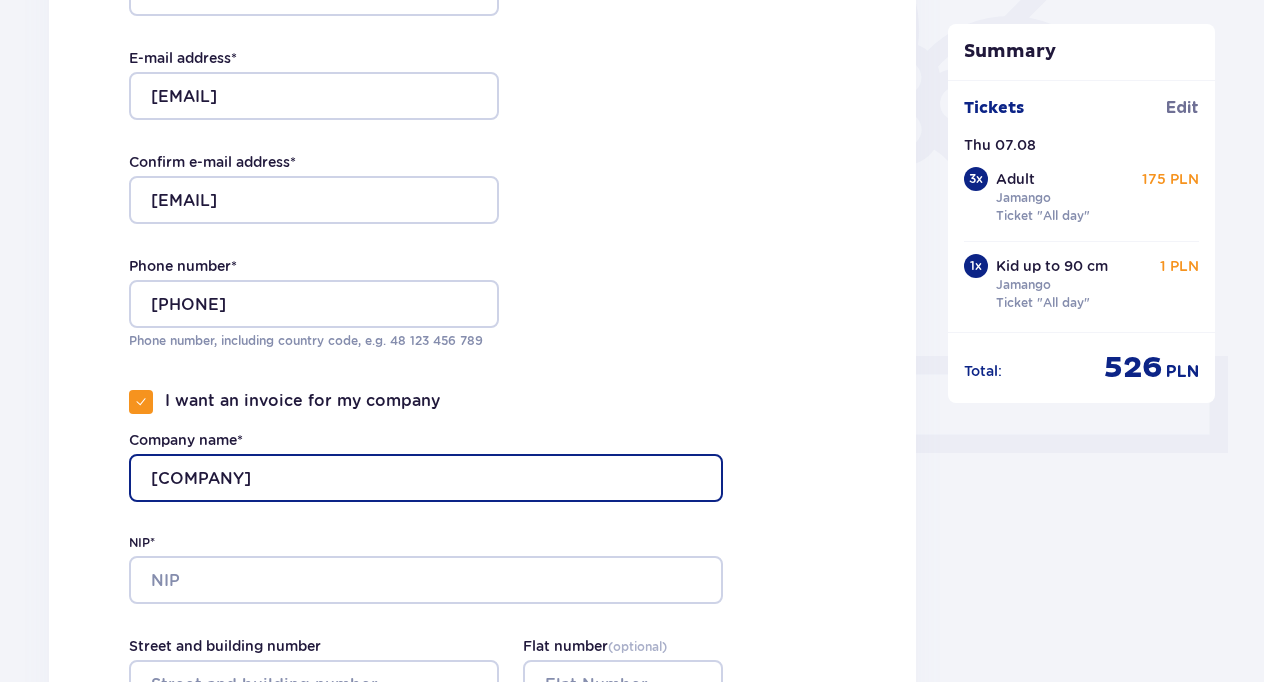 type on "sharon arbel" 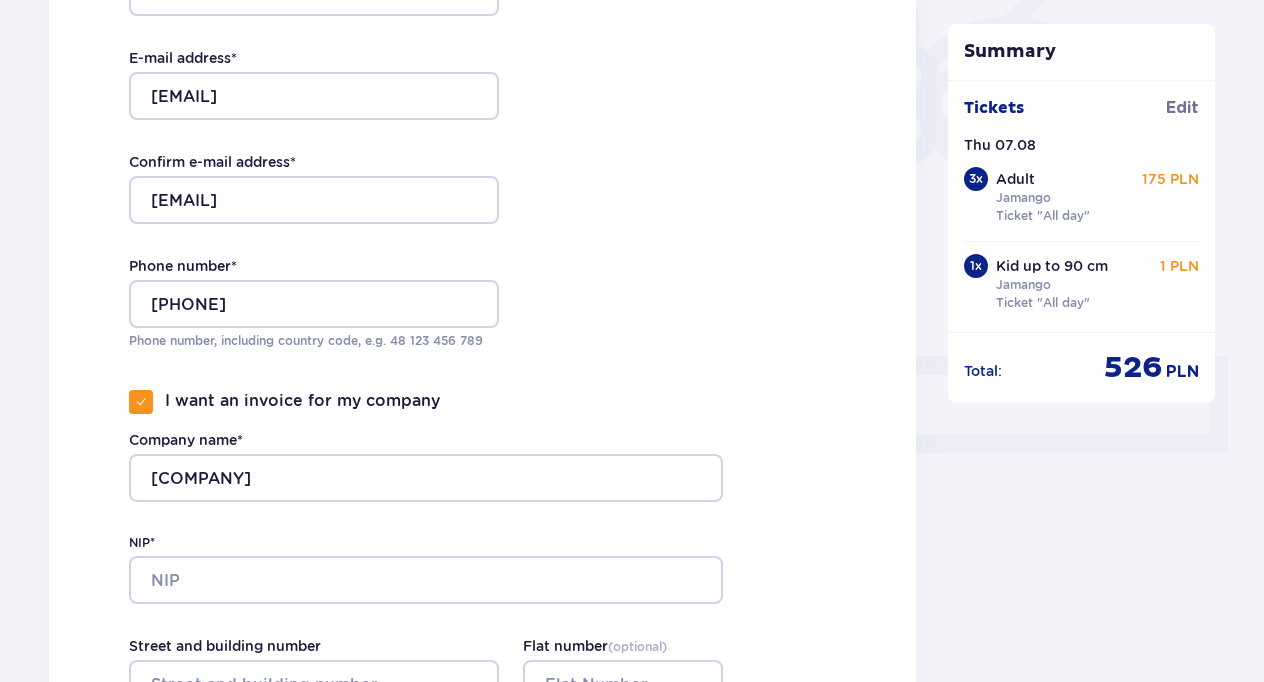 drag, startPoint x: 1264, startPoint y: 195, endPoint x: 1271, endPoint y: 235, distance: 40.60788 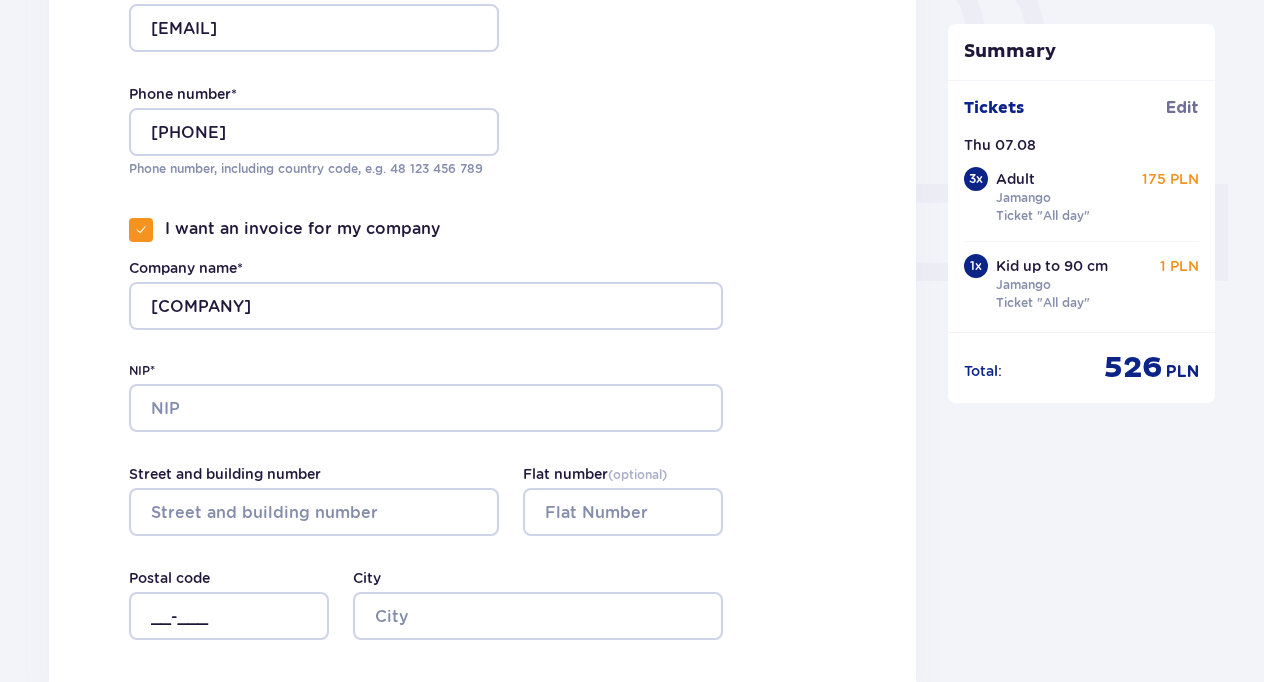 scroll, scrollTop: 760, scrollLeft: 0, axis: vertical 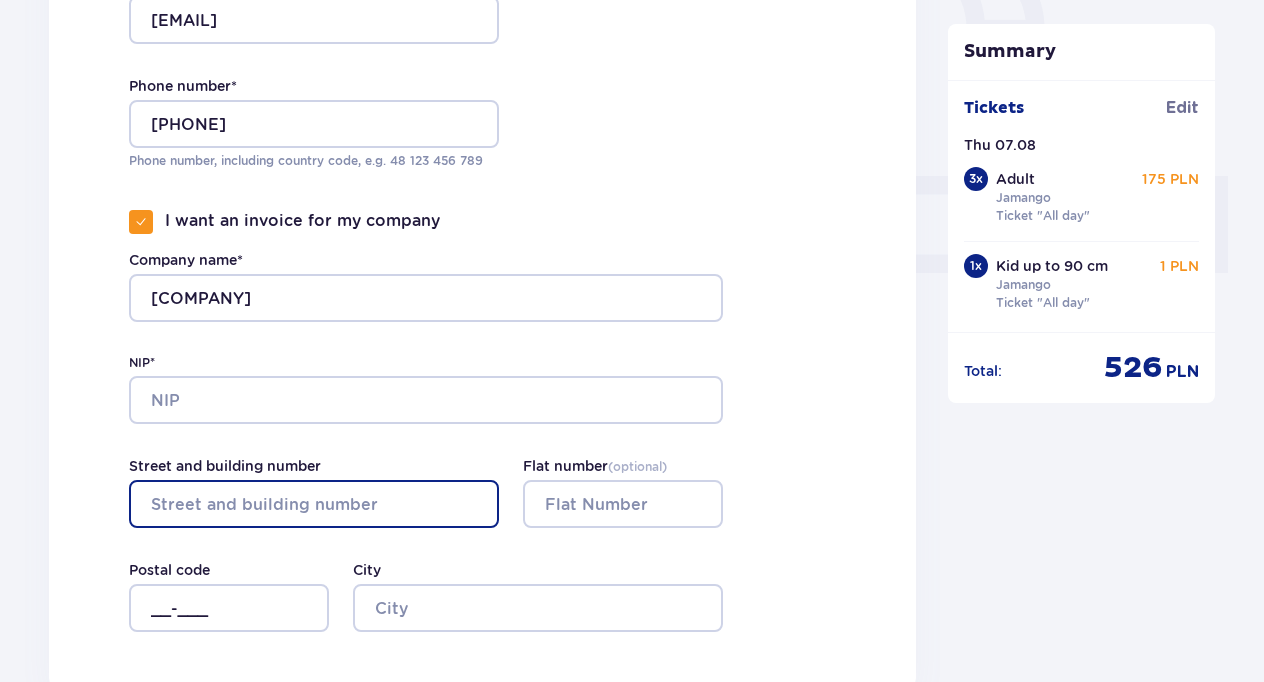 click on "Street and building number" at bounding box center (314, 504) 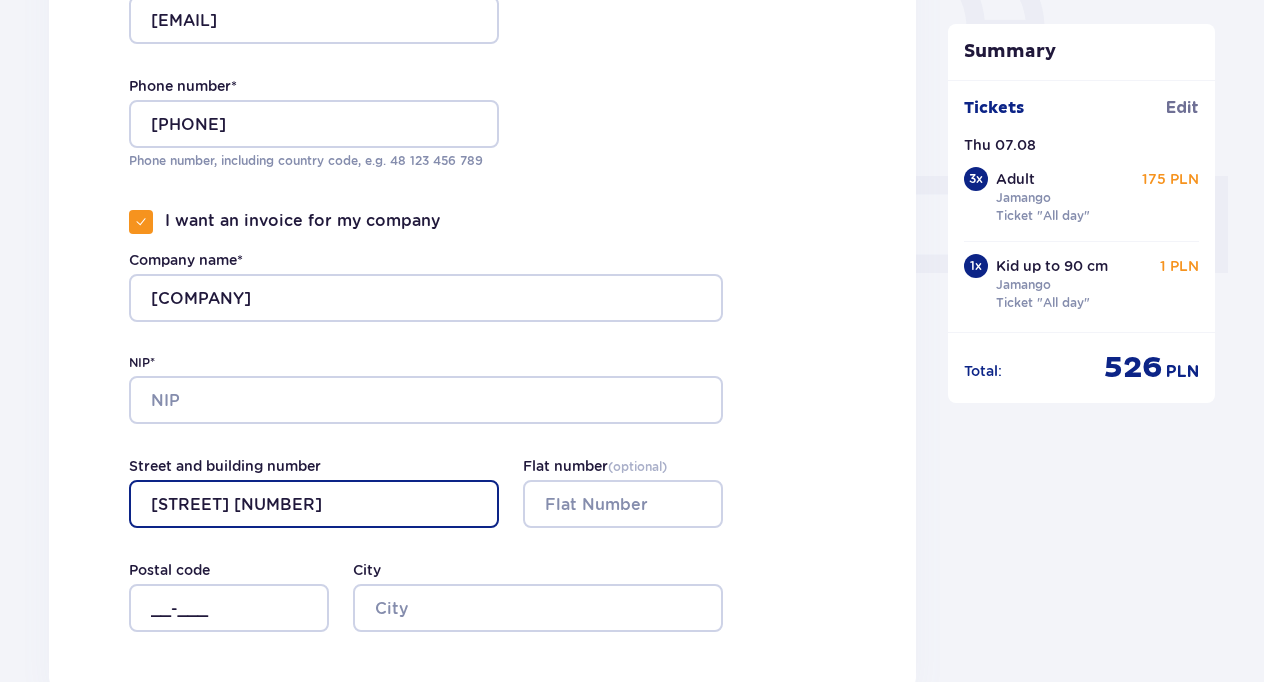 type on "hagalil street 123" 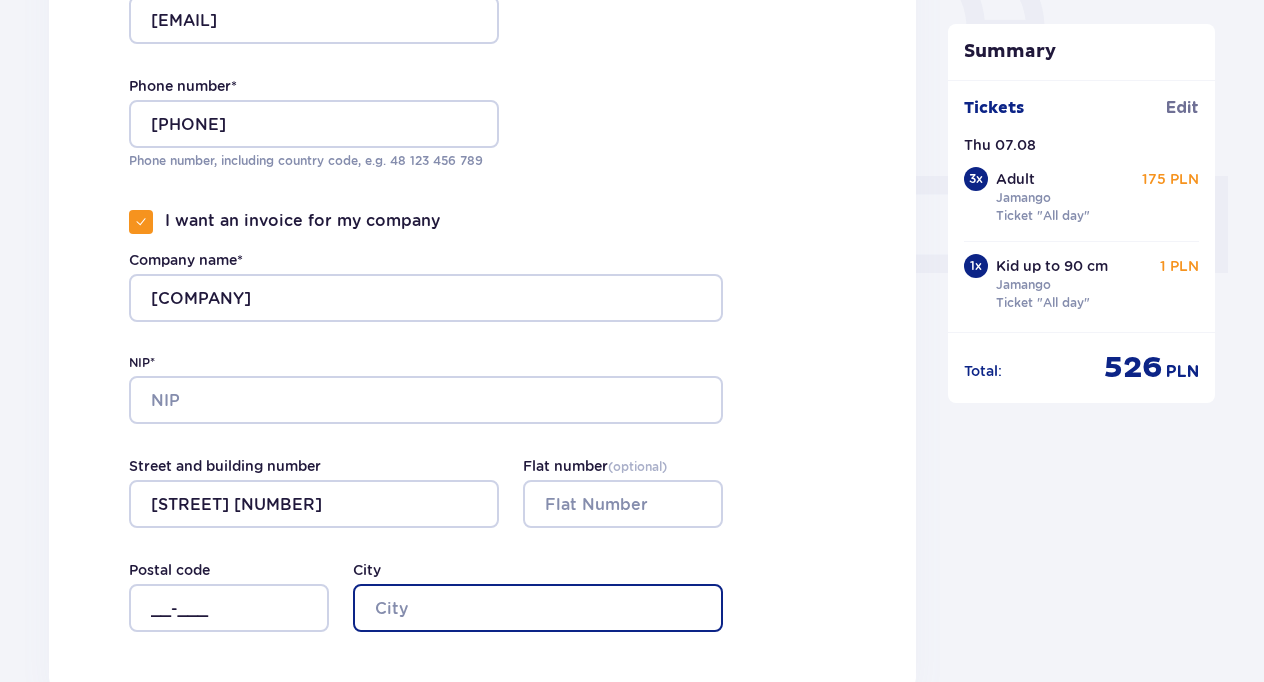 click on "City" at bounding box center [538, 608] 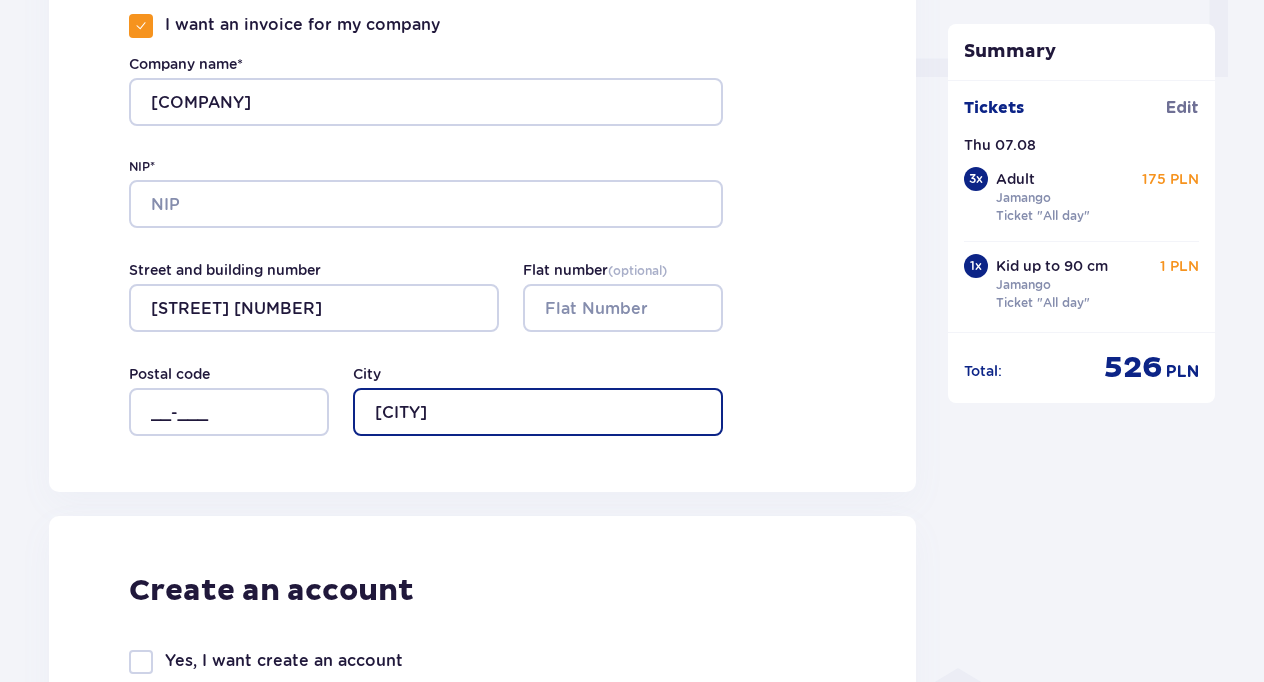 scroll, scrollTop: 964, scrollLeft: 0, axis: vertical 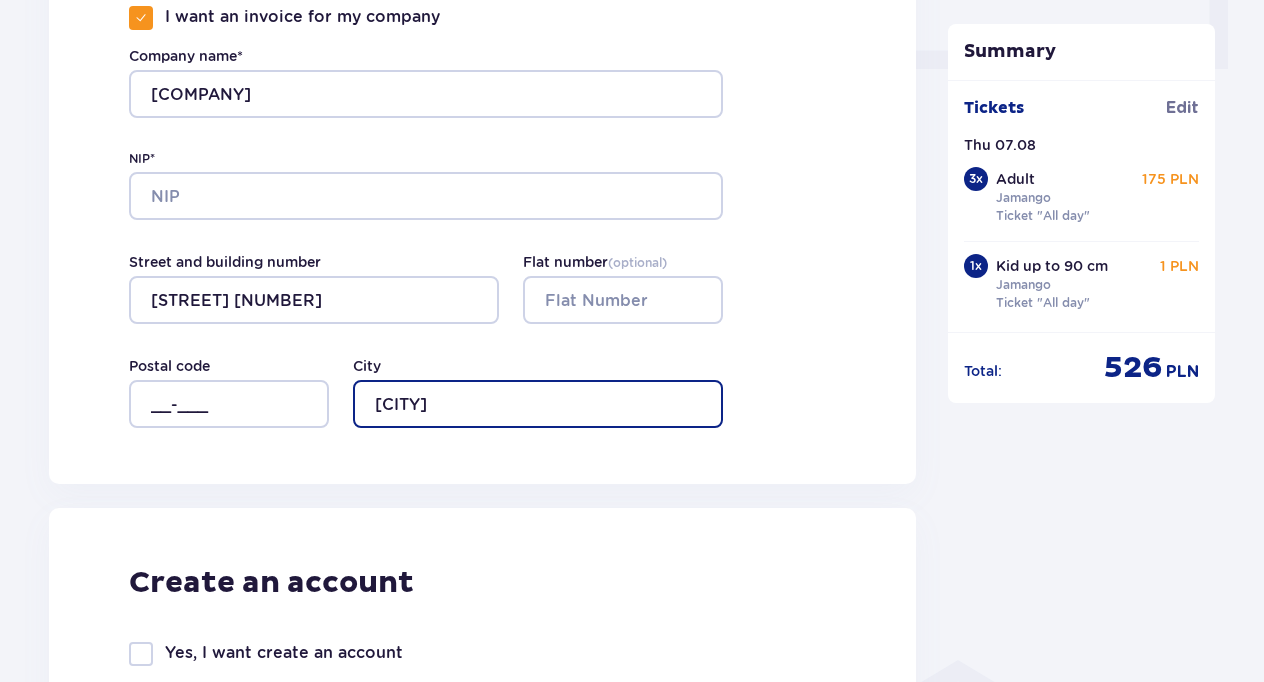 type on "nofit" 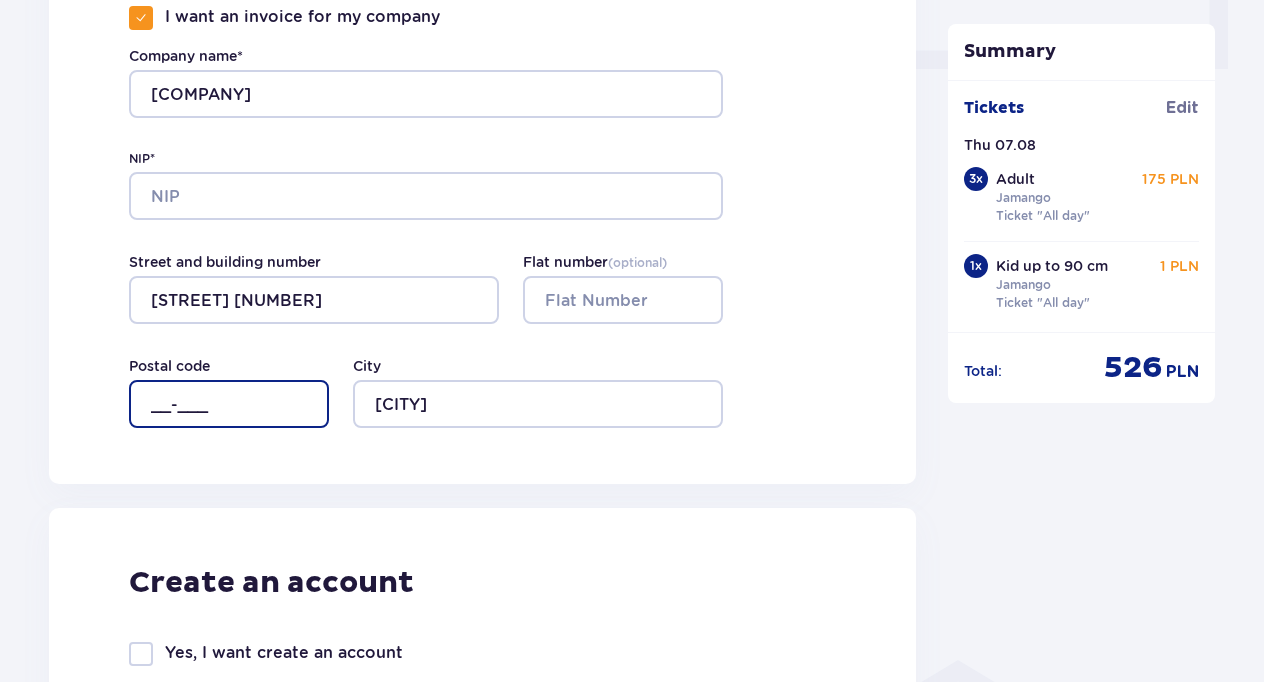 click on "__-___" at bounding box center [229, 404] 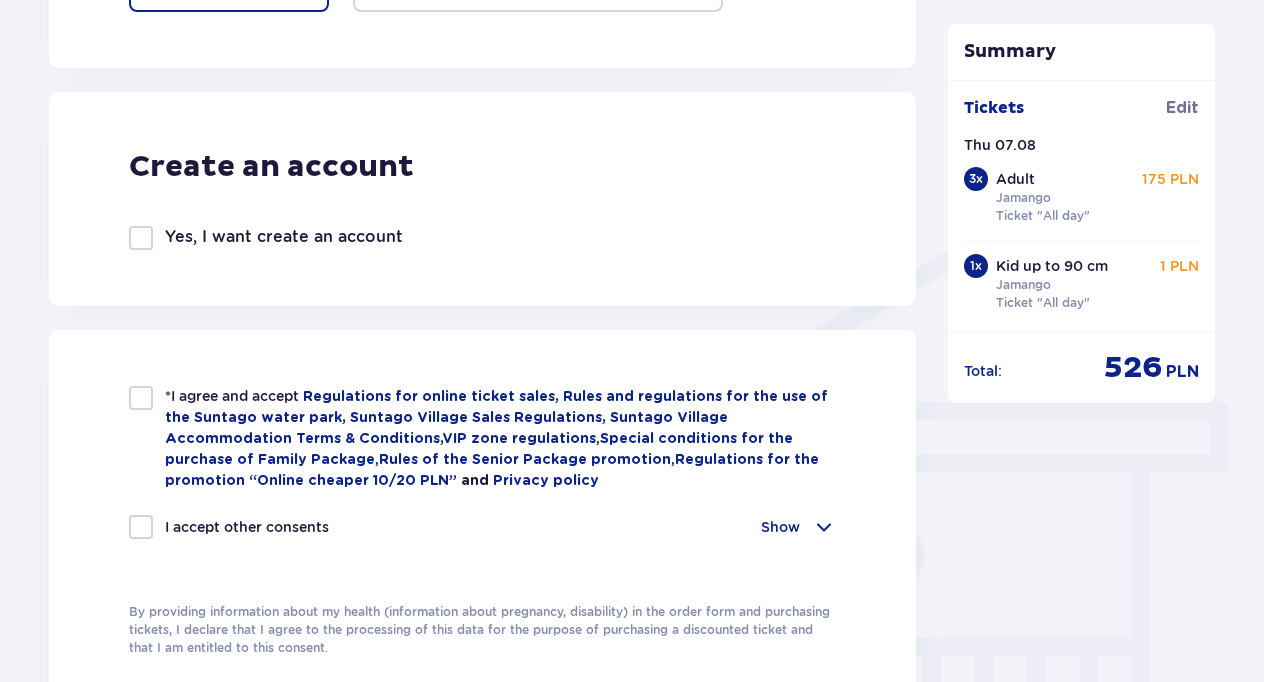 scroll, scrollTop: 1404, scrollLeft: 0, axis: vertical 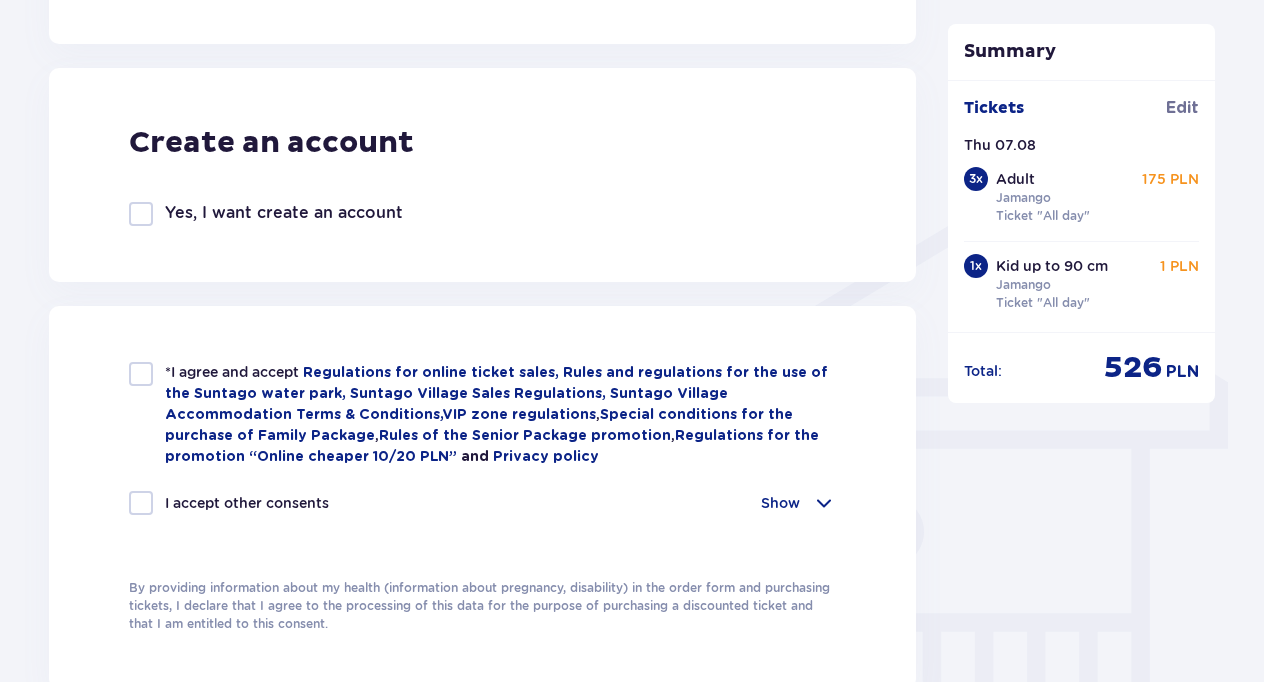 type on "36-100" 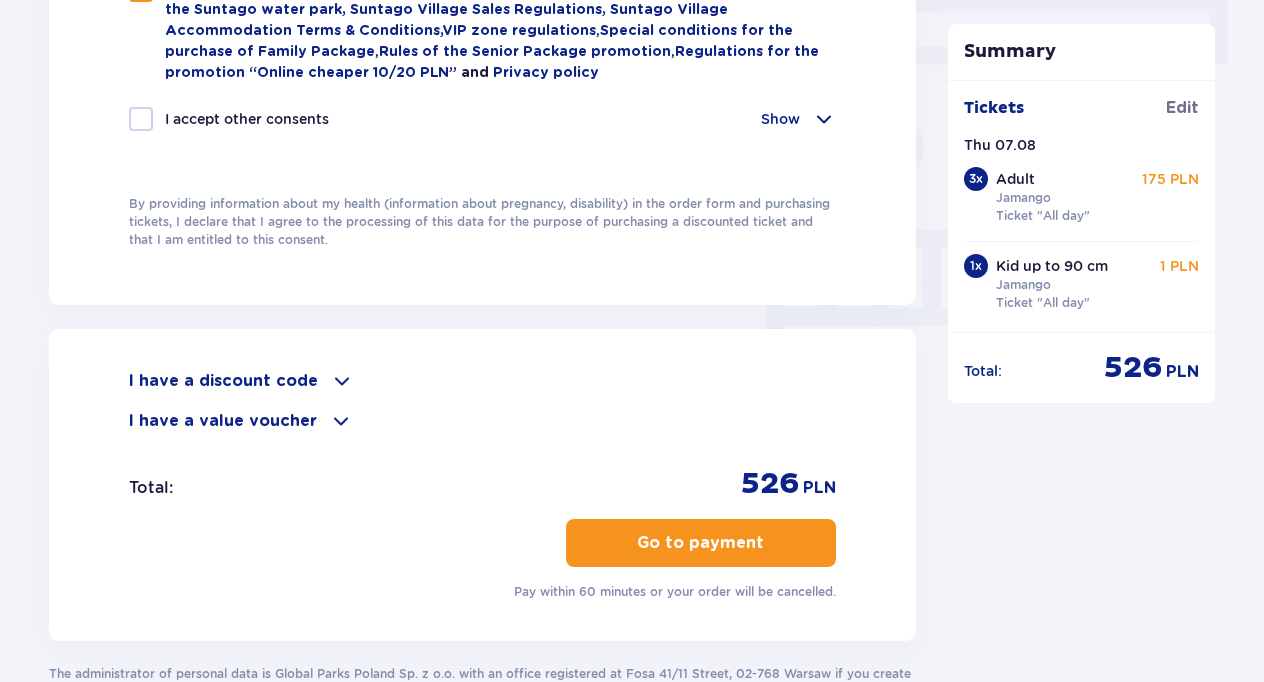 scroll, scrollTop: 1796, scrollLeft: 0, axis: vertical 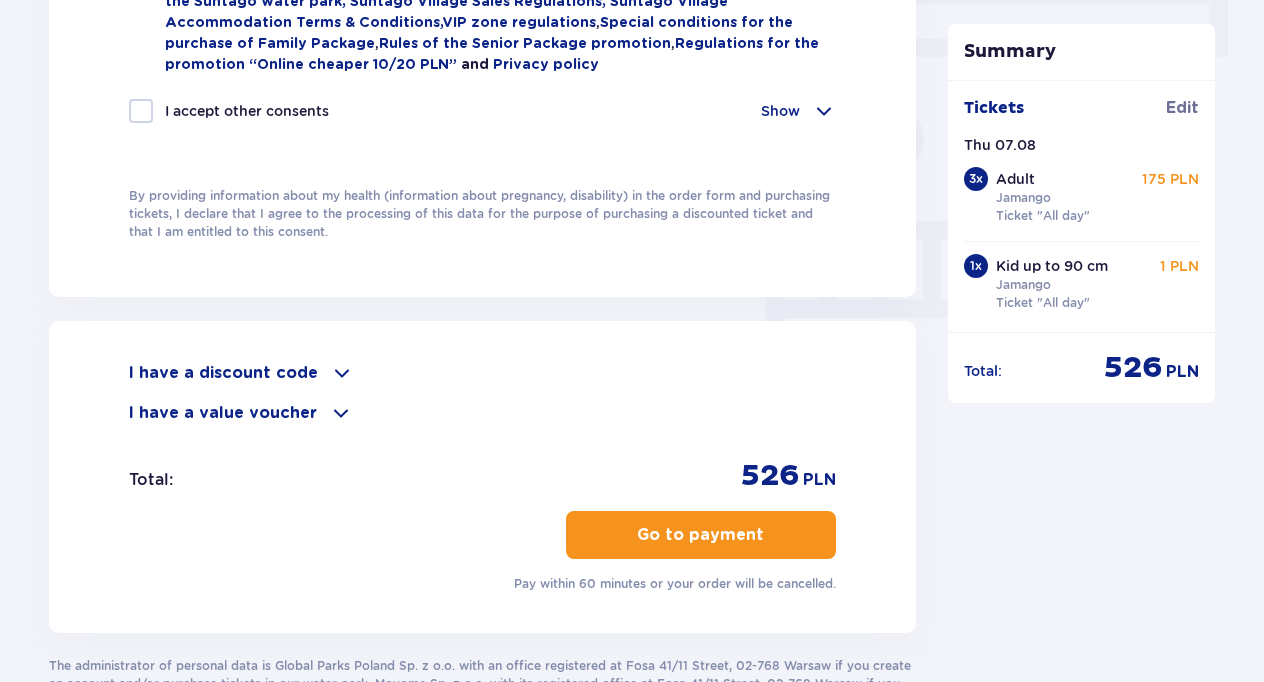 click on "Go to payment" at bounding box center [700, 535] 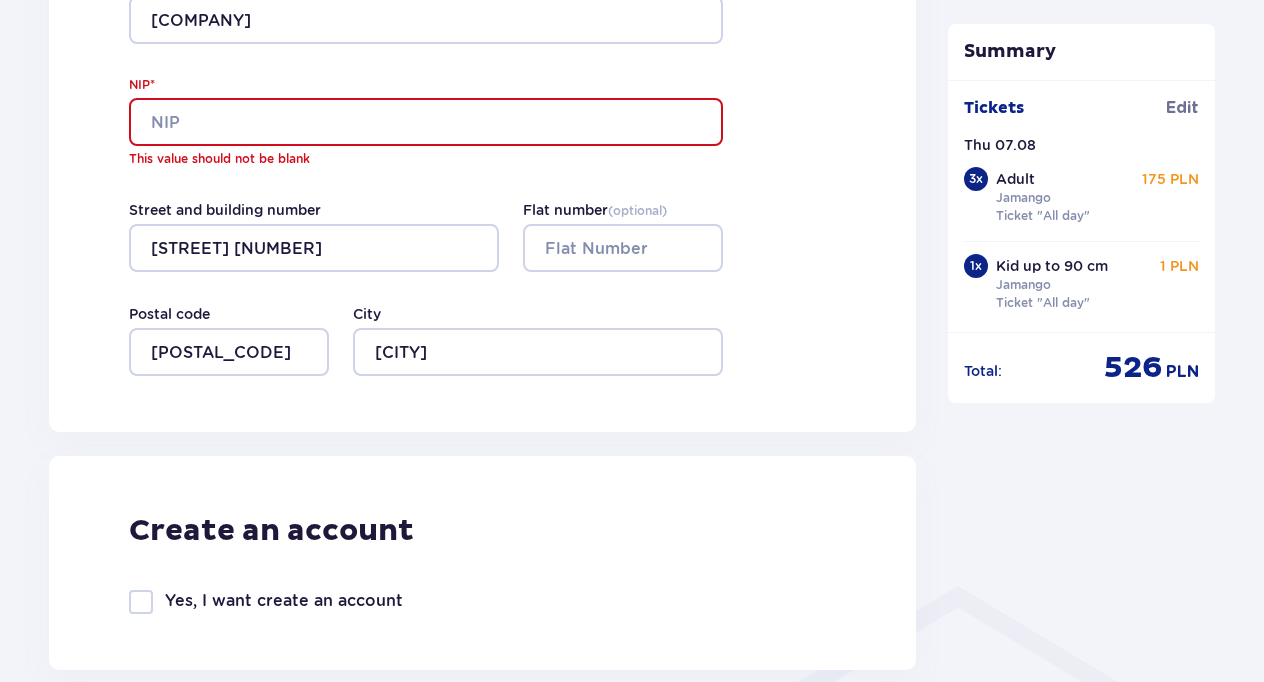scroll, scrollTop: 1036, scrollLeft: 0, axis: vertical 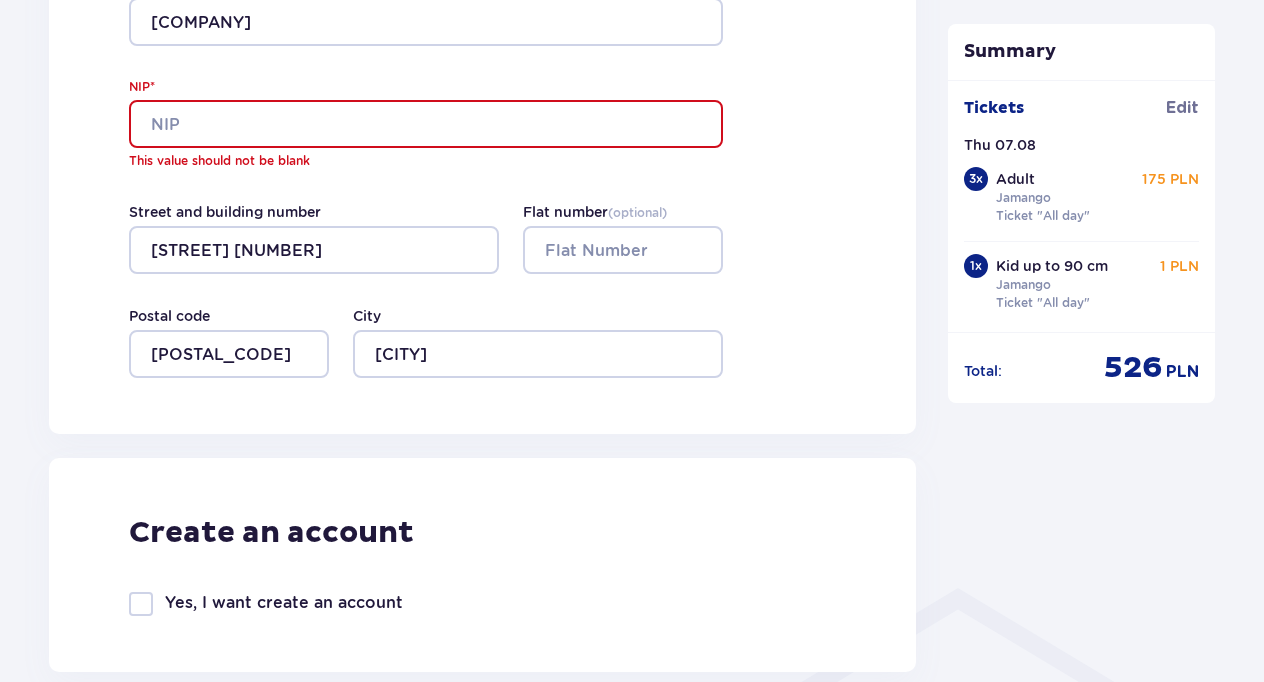 click on "NIP*" at bounding box center [426, 124] 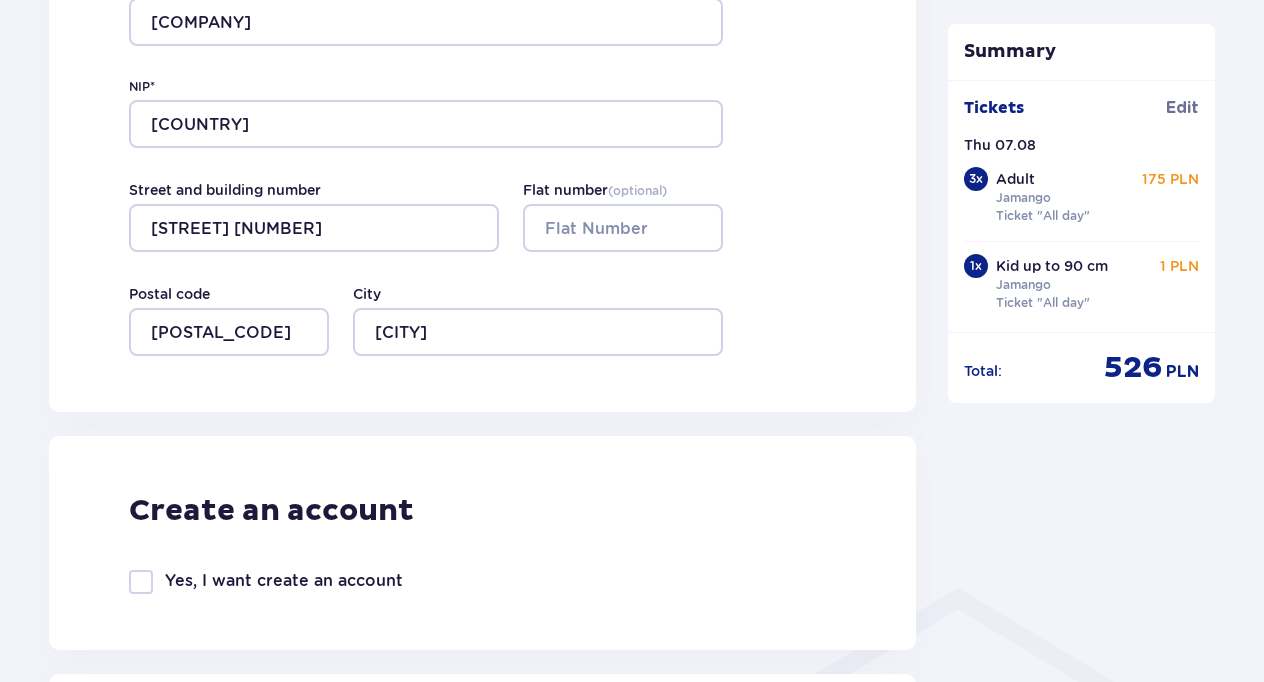 drag, startPoint x: 1258, startPoint y: 363, endPoint x: 1250, endPoint y: 452, distance: 89.358826 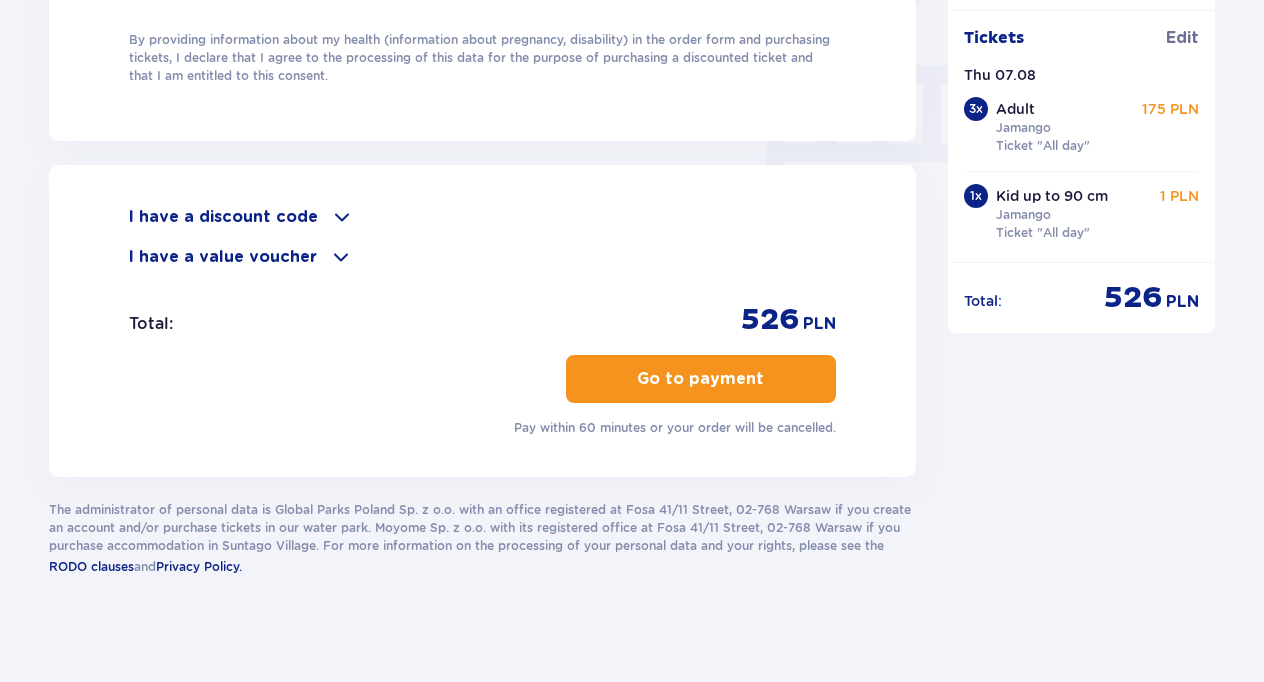 scroll, scrollTop: 1962, scrollLeft: 0, axis: vertical 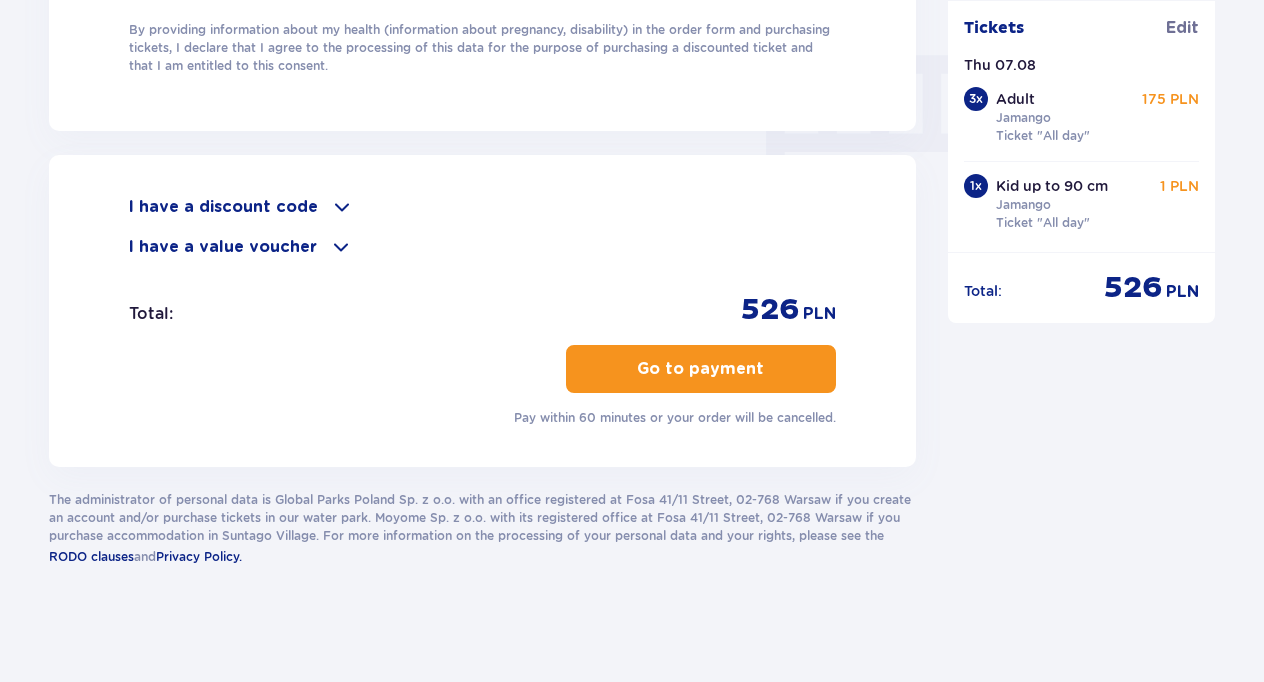 click on "Go to payment" at bounding box center (700, 369) 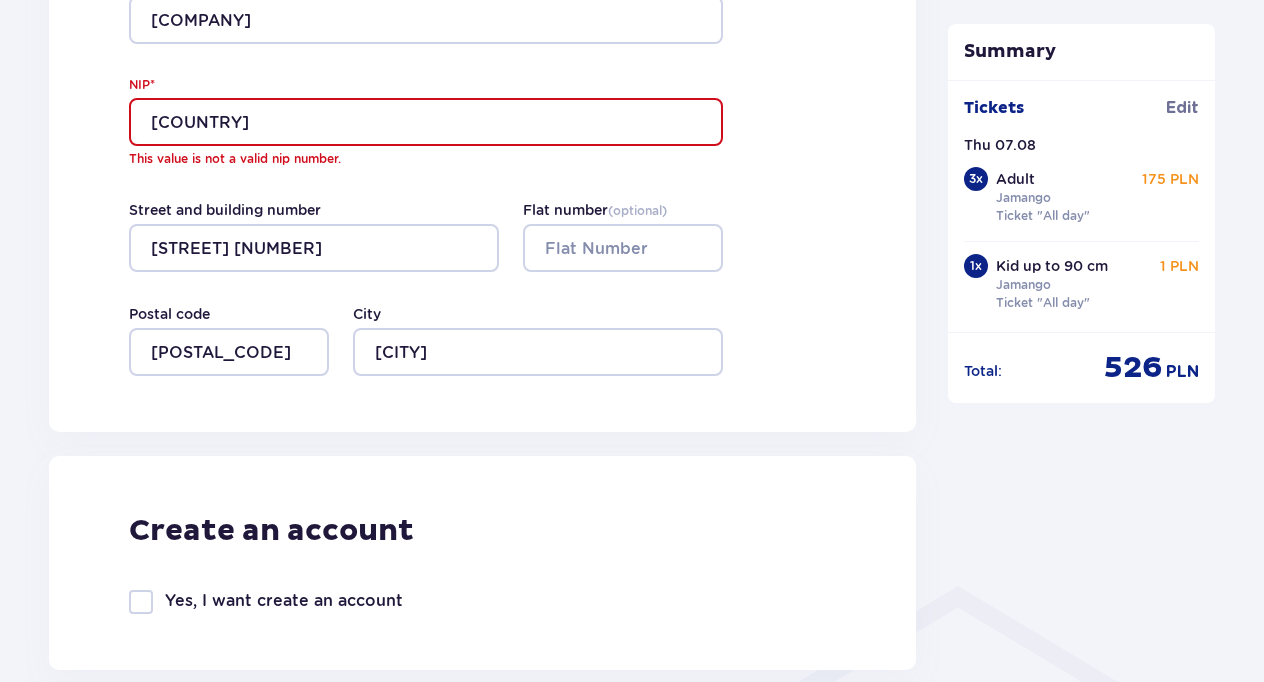 scroll, scrollTop: 1036, scrollLeft: 0, axis: vertical 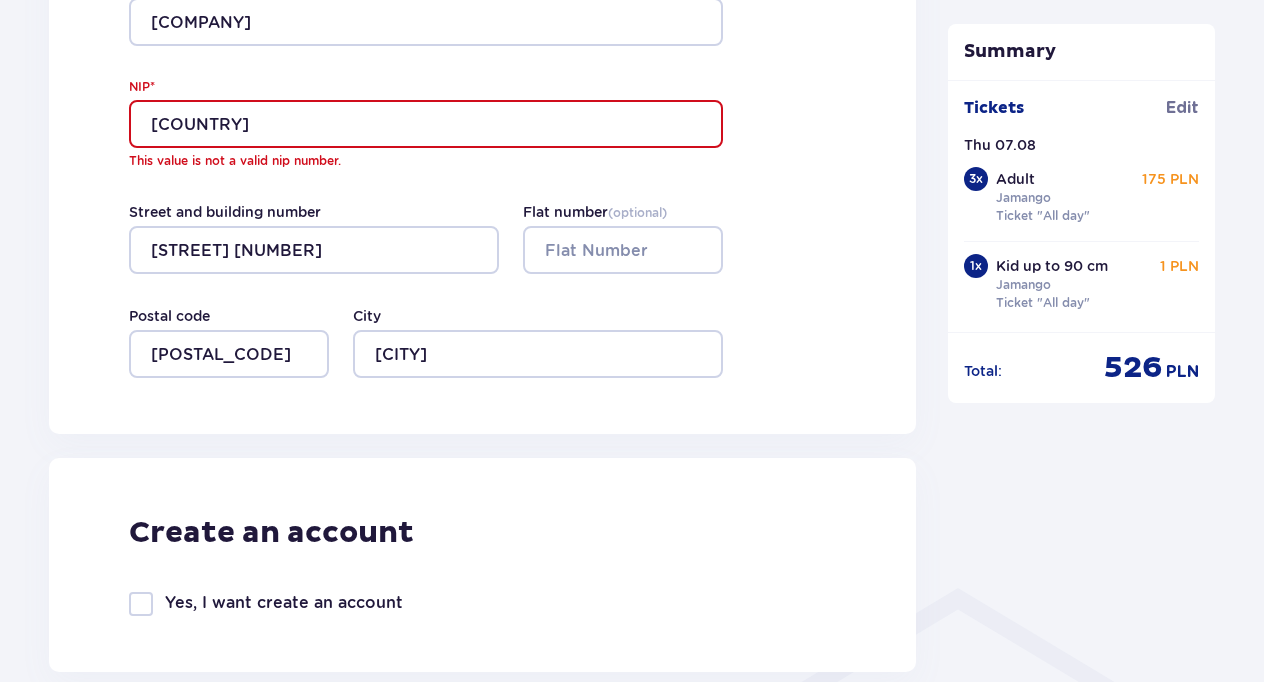 drag, startPoint x: 322, startPoint y: 116, endPoint x: 95, endPoint y: 113, distance: 227.01982 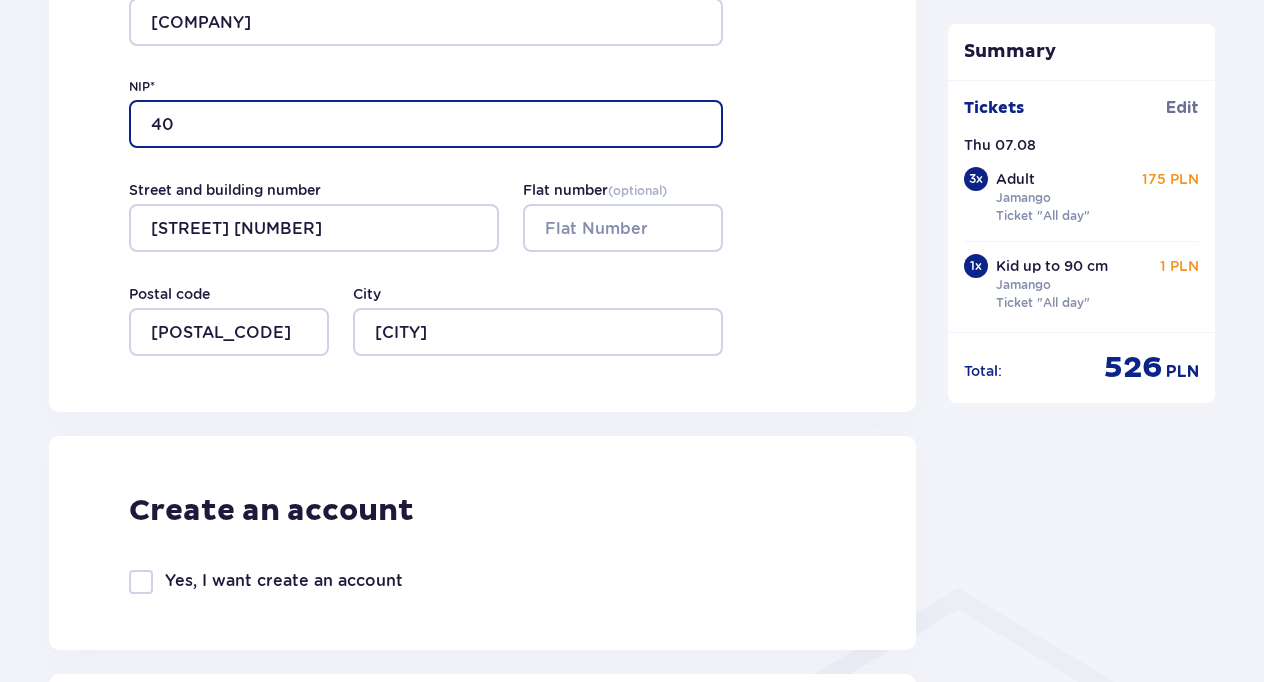 type on "4" 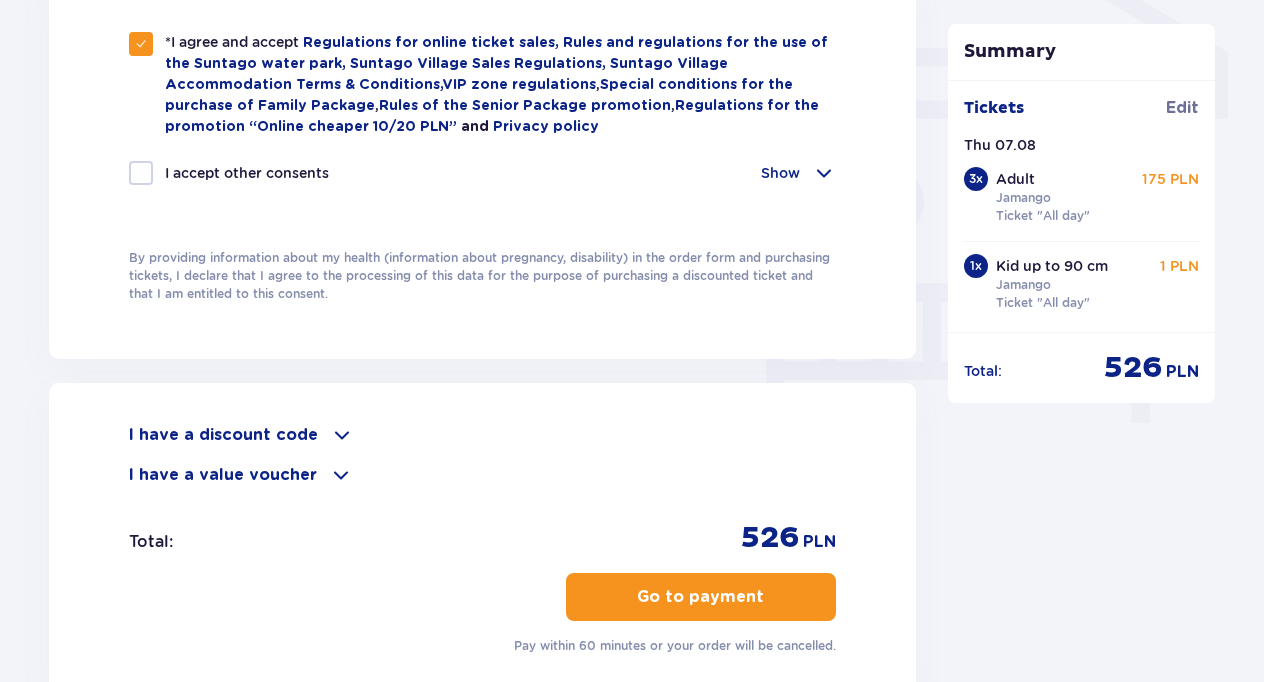 scroll, scrollTop: 1783, scrollLeft: 0, axis: vertical 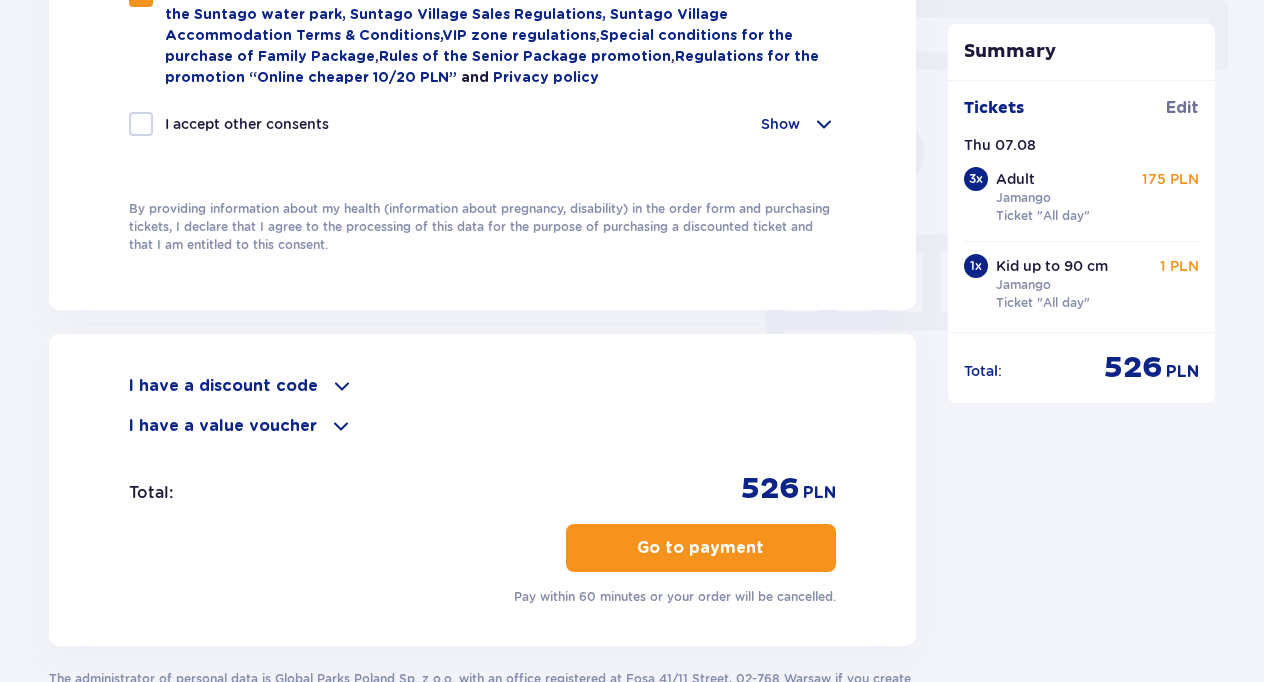type on "040908196" 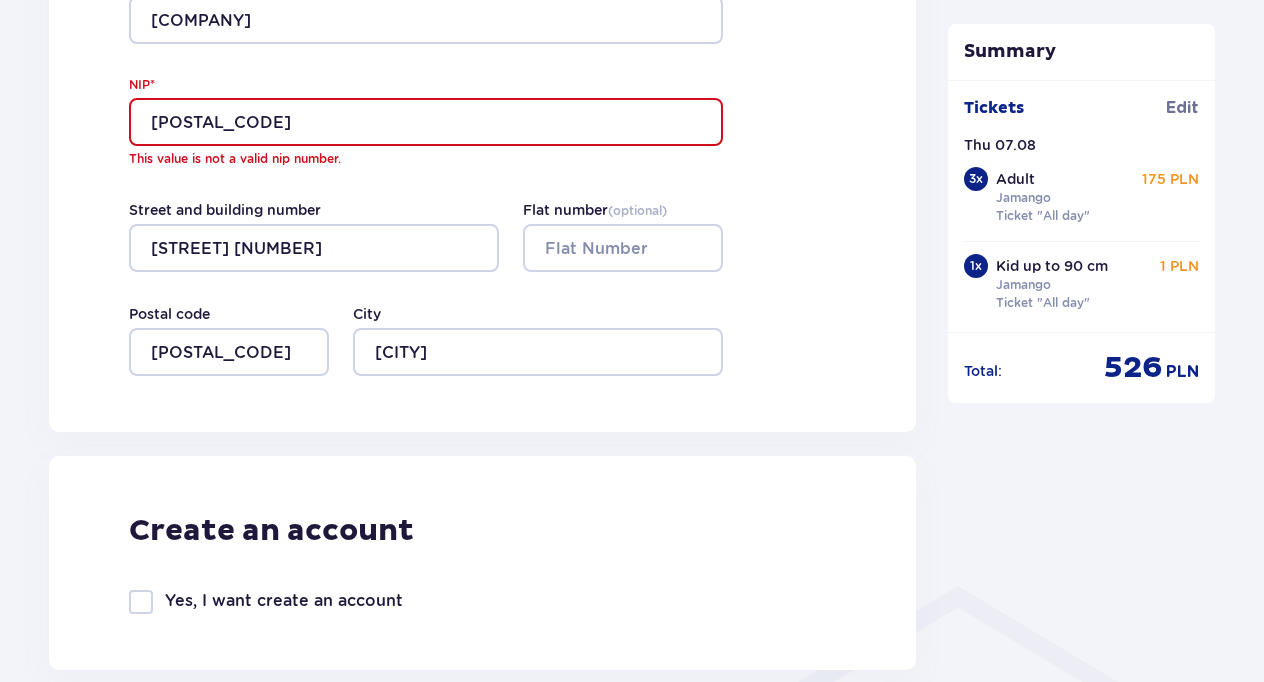 scroll, scrollTop: 1036, scrollLeft: 0, axis: vertical 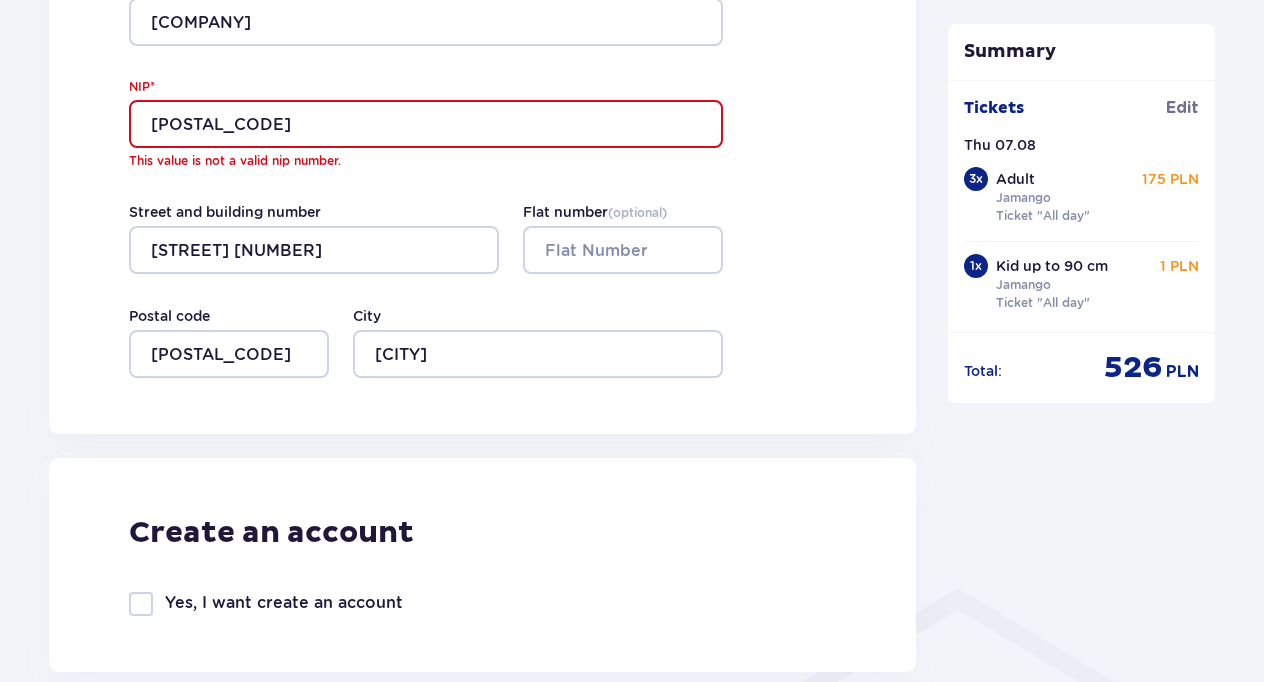 click on "NIP*" at bounding box center (142, 87) 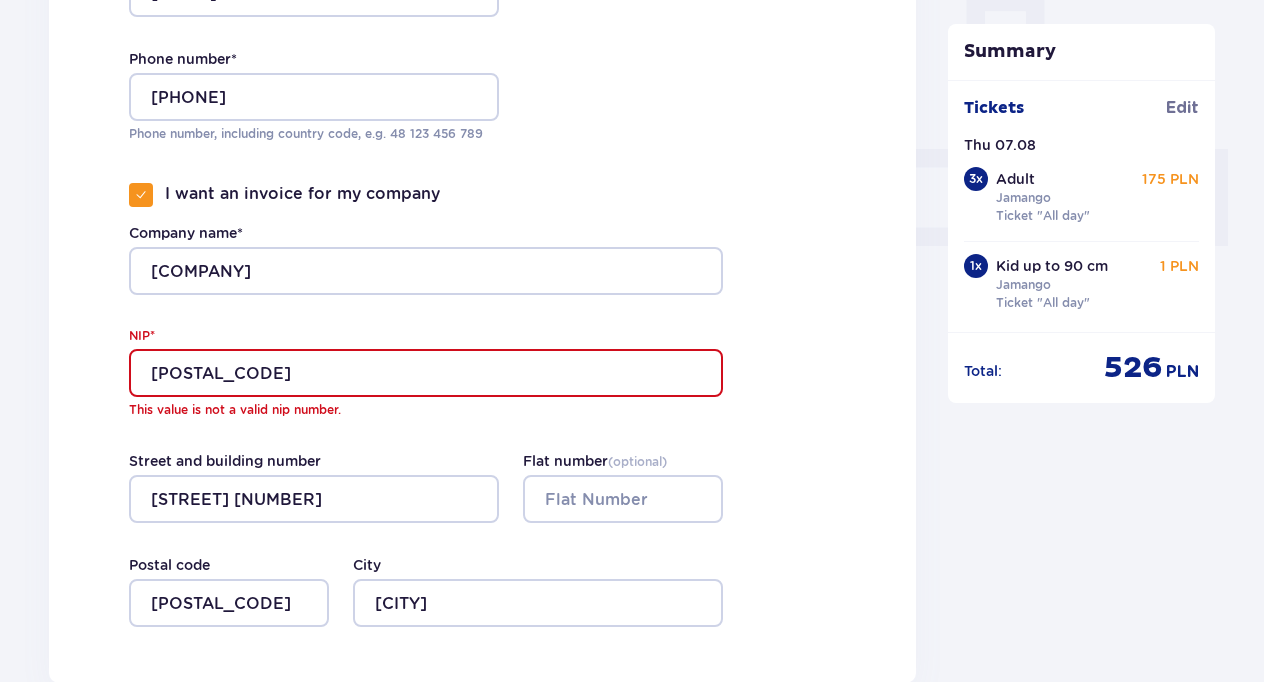 scroll, scrollTop: 782, scrollLeft: 0, axis: vertical 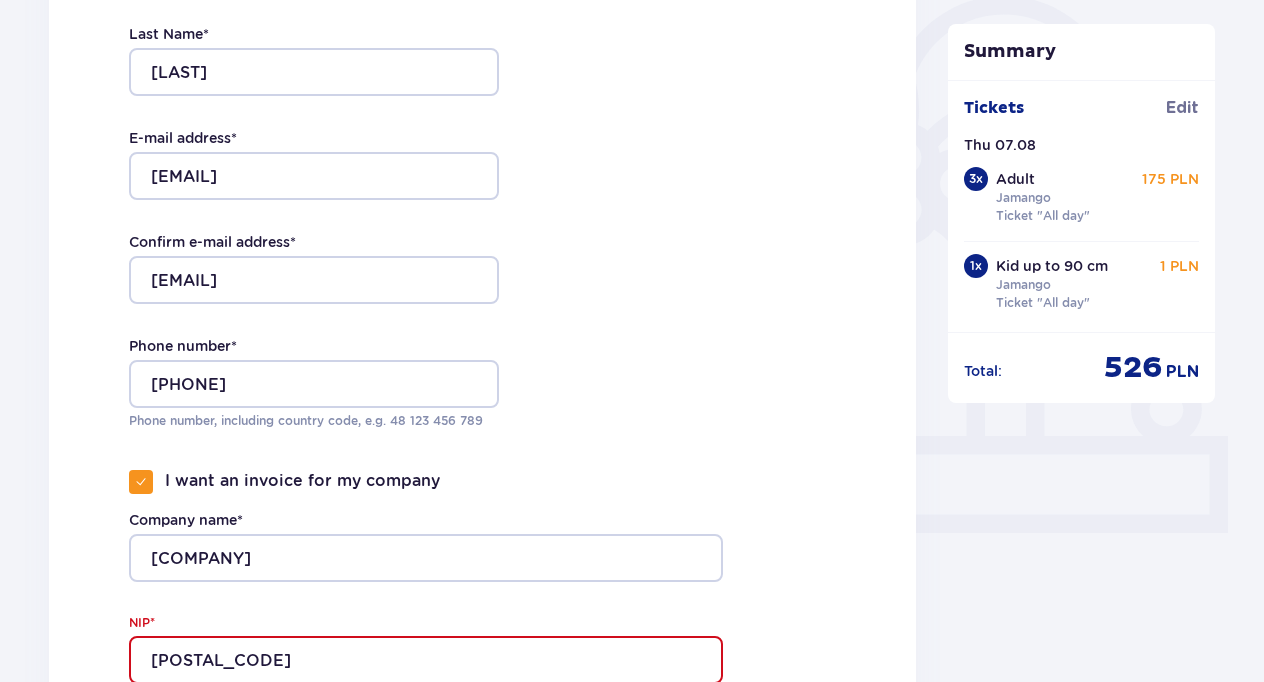 click at bounding box center [141, 482] 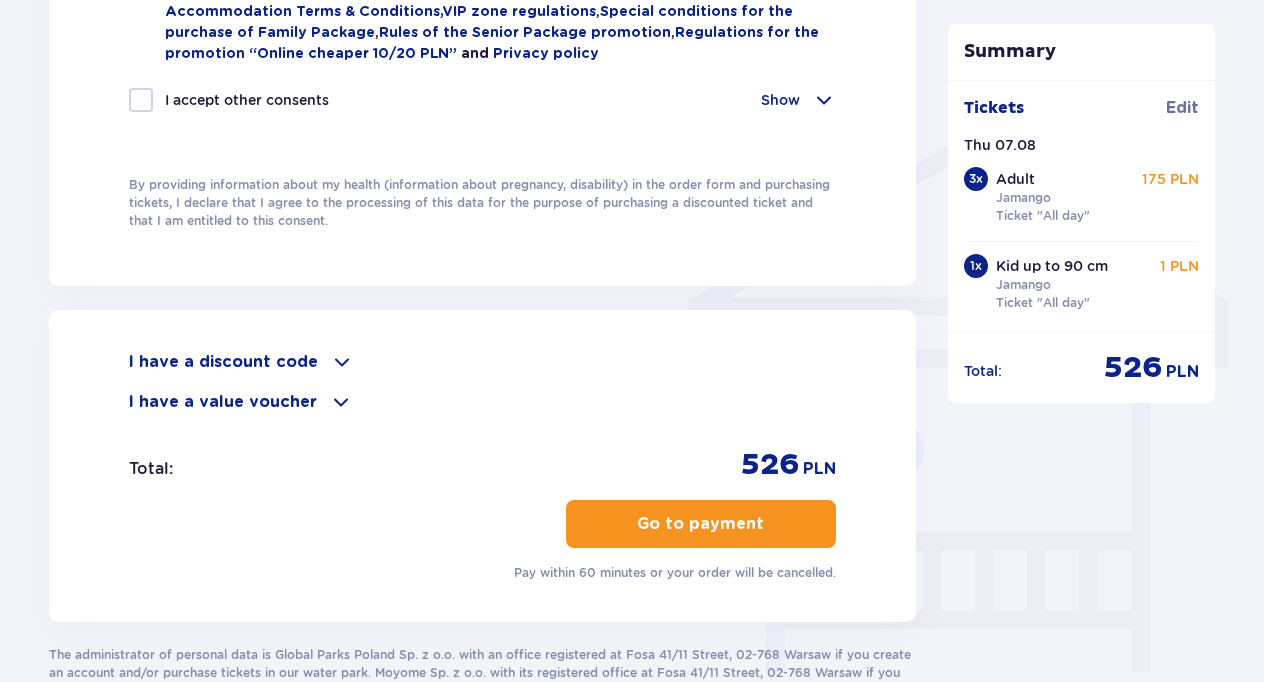 scroll, scrollTop: 1499, scrollLeft: 0, axis: vertical 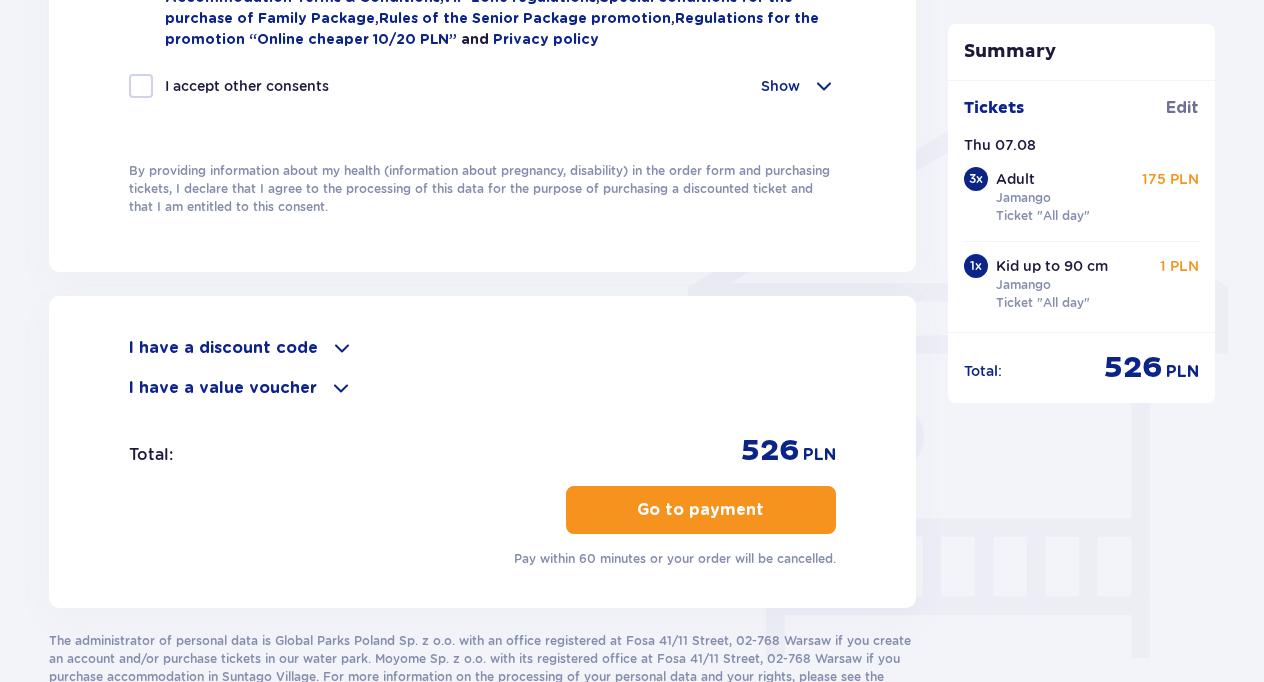 click at bounding box center [768, 510] 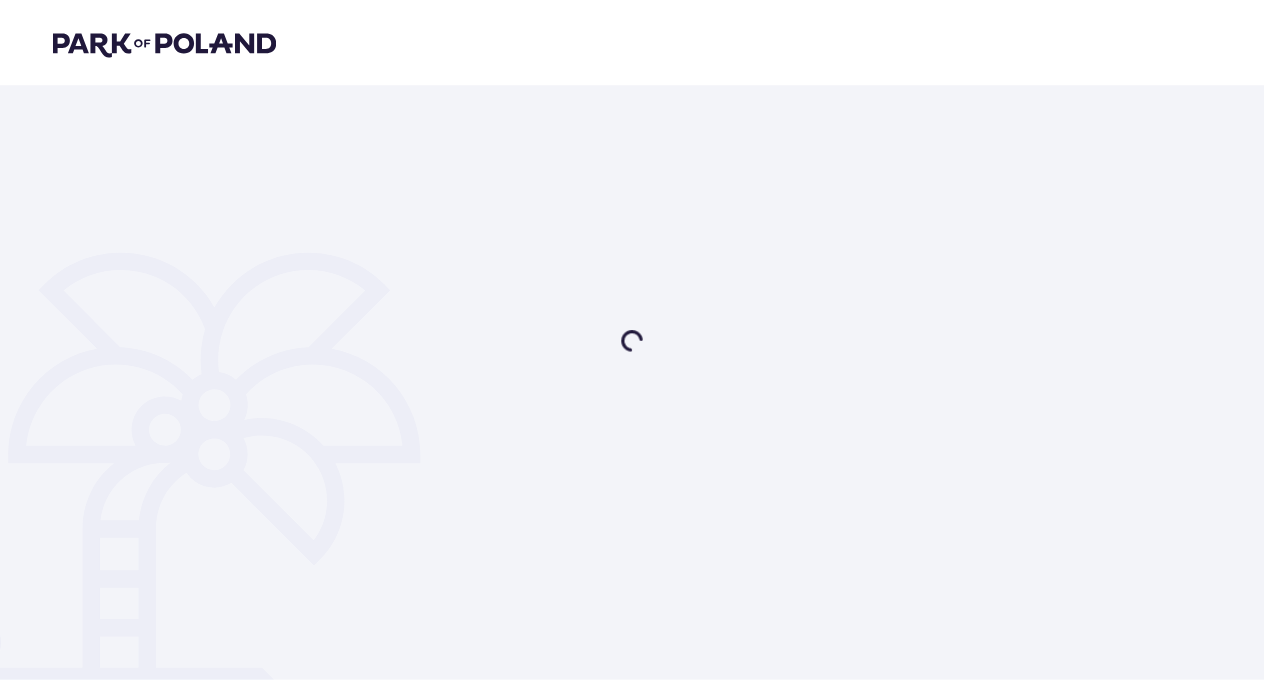 scroll, scrollTop: 0, scrollLeft: 0, axis: both 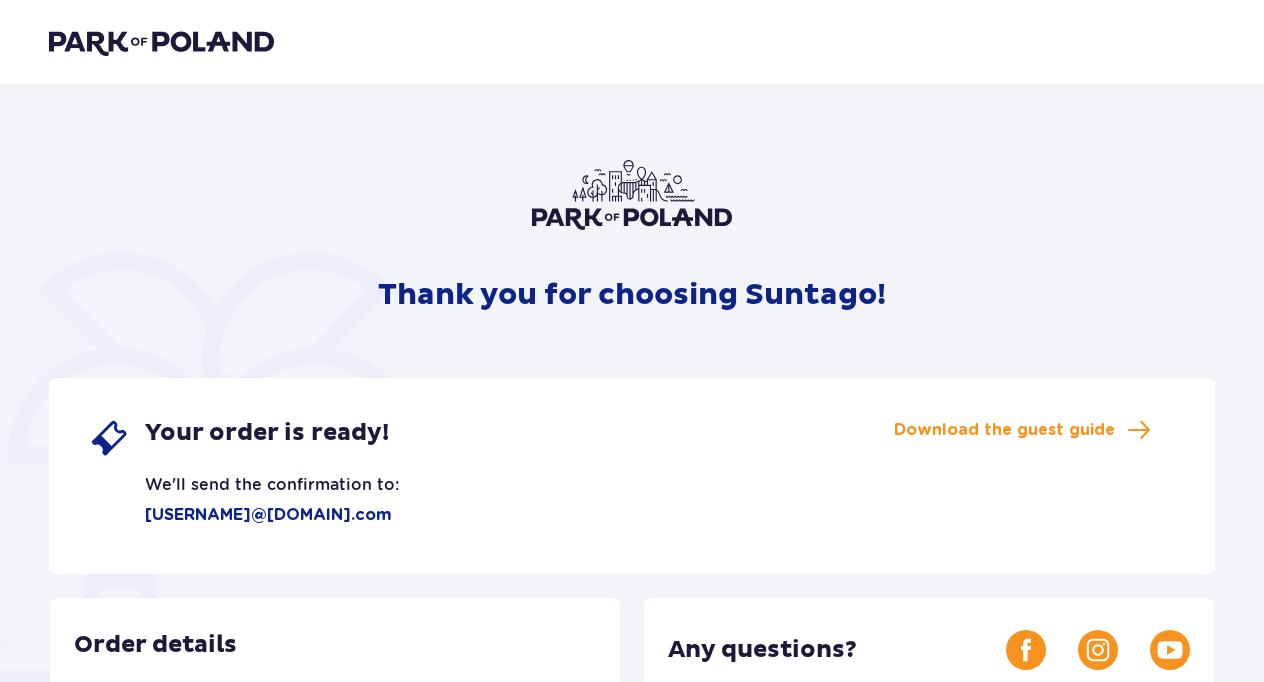click at bounding box center [161, 42] 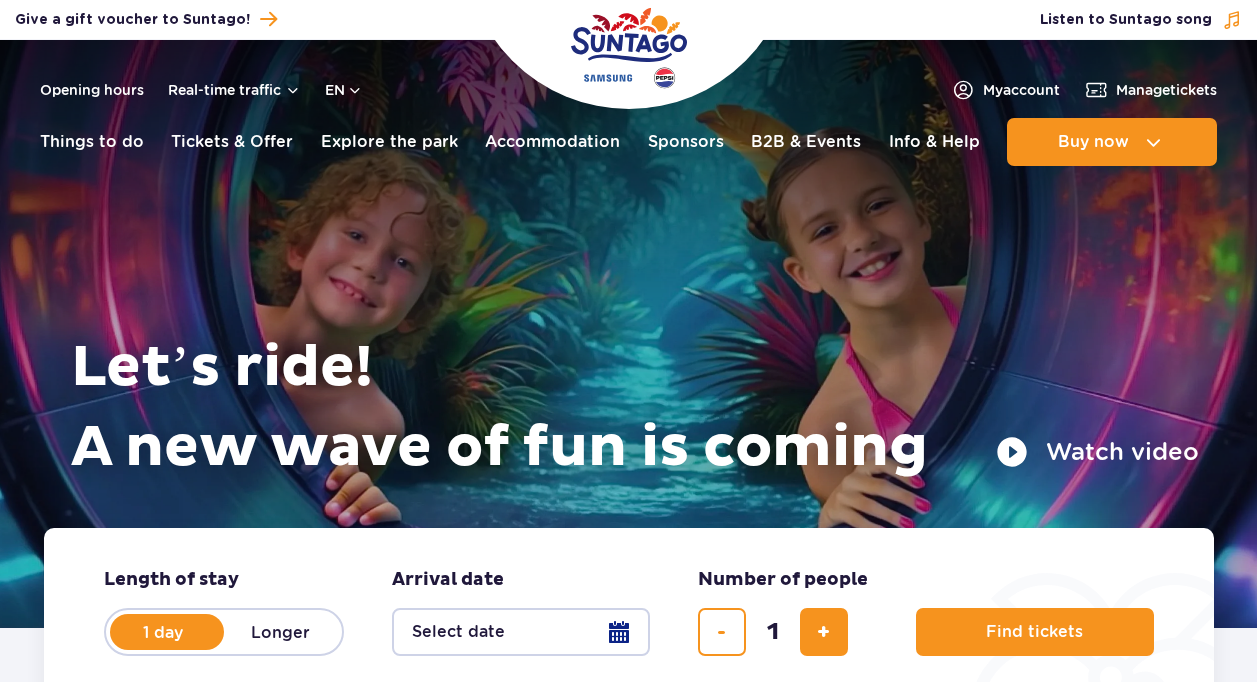 scroll, scrollTop: 0, scrollLeft: 0, axis: both 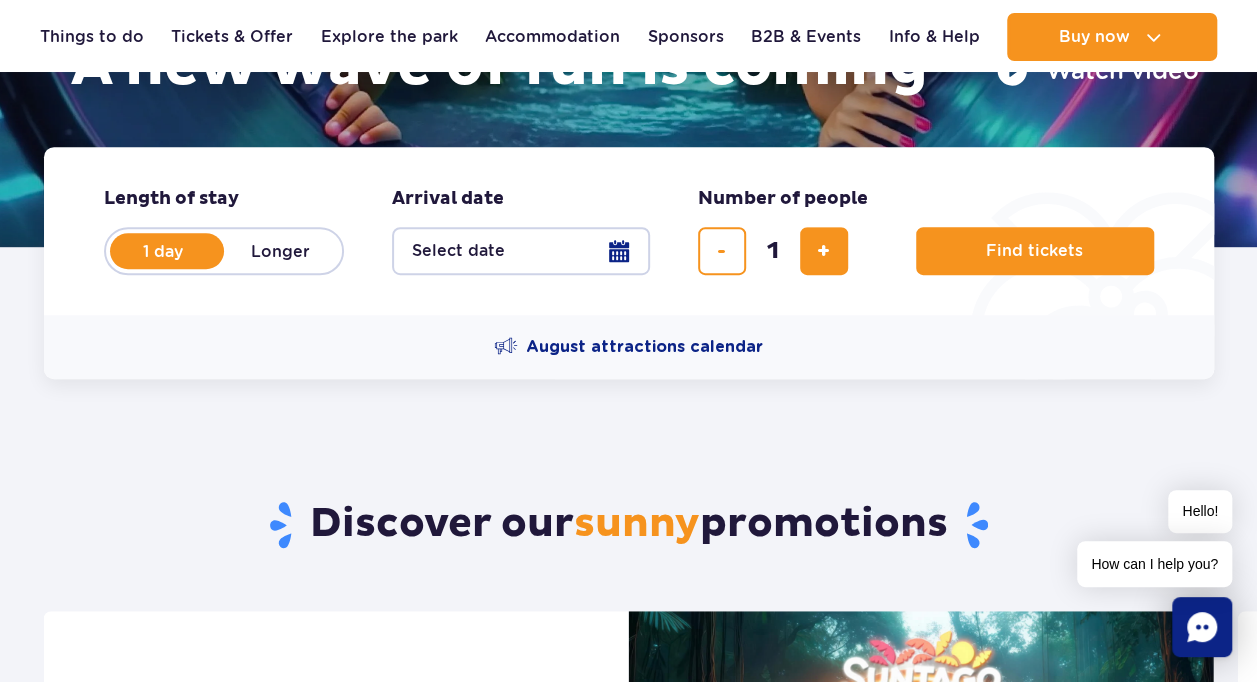 click on "Select date" at bounding box center (521, 251) 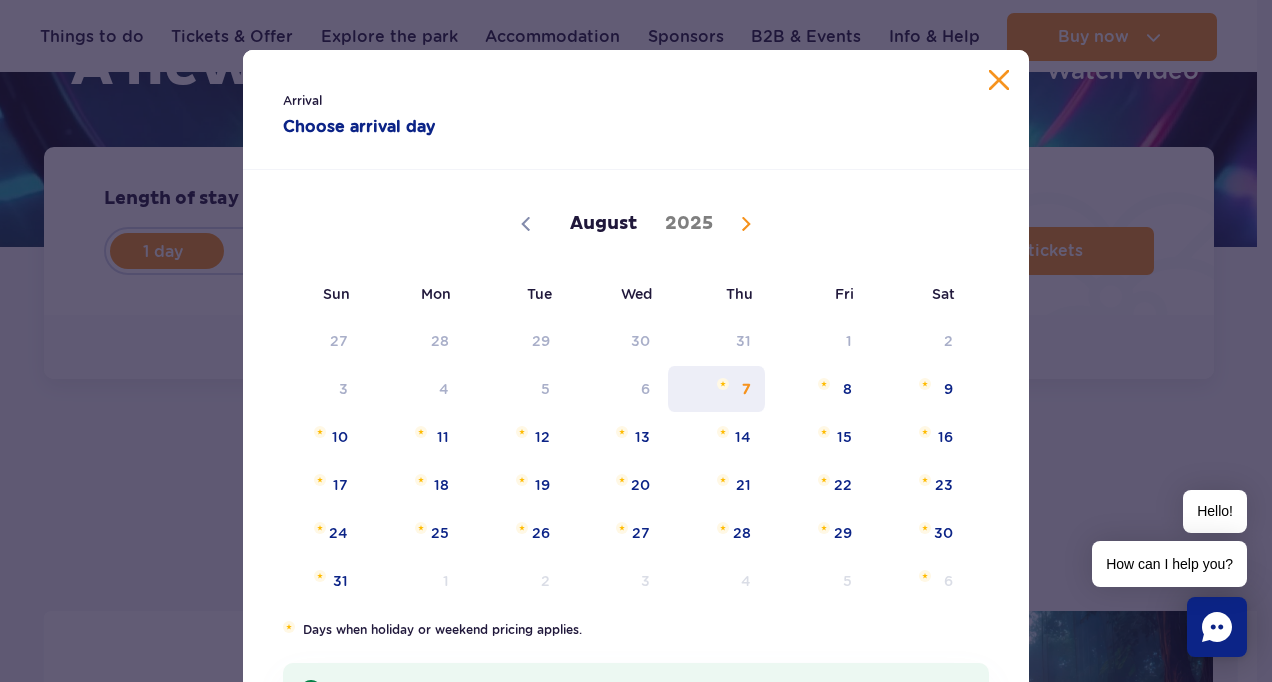 click on "7" at bounding box center [716, 389] 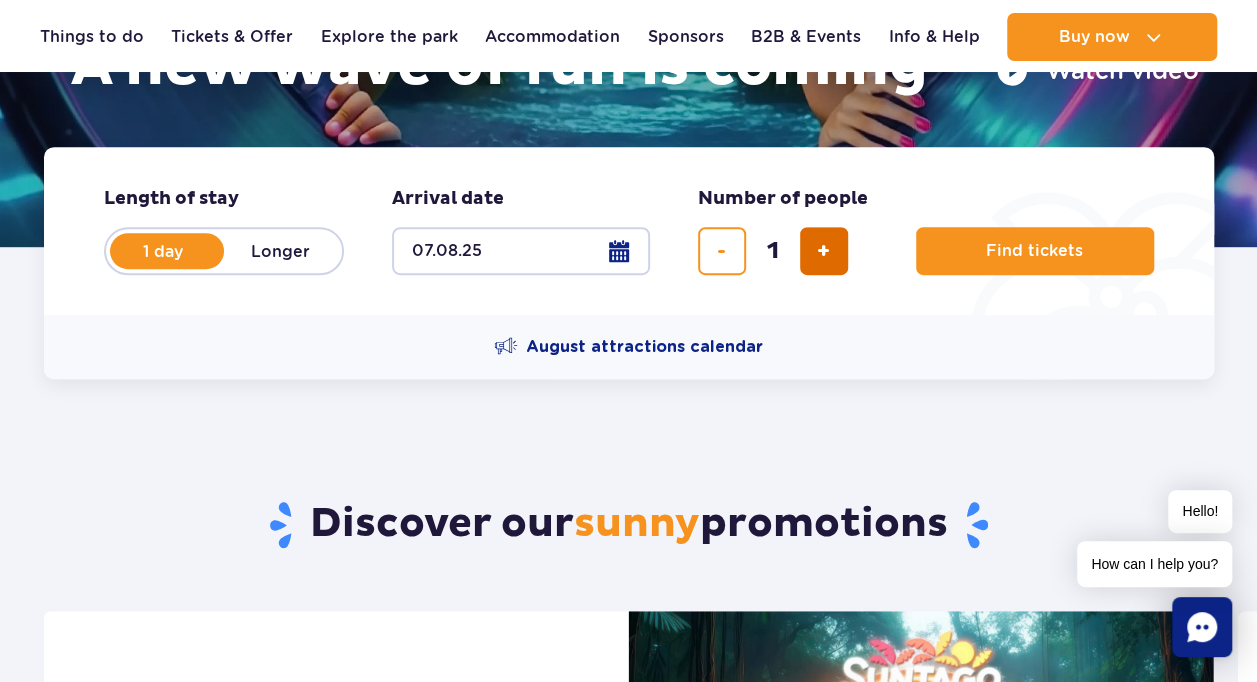 click at bounding box center [823, 251] 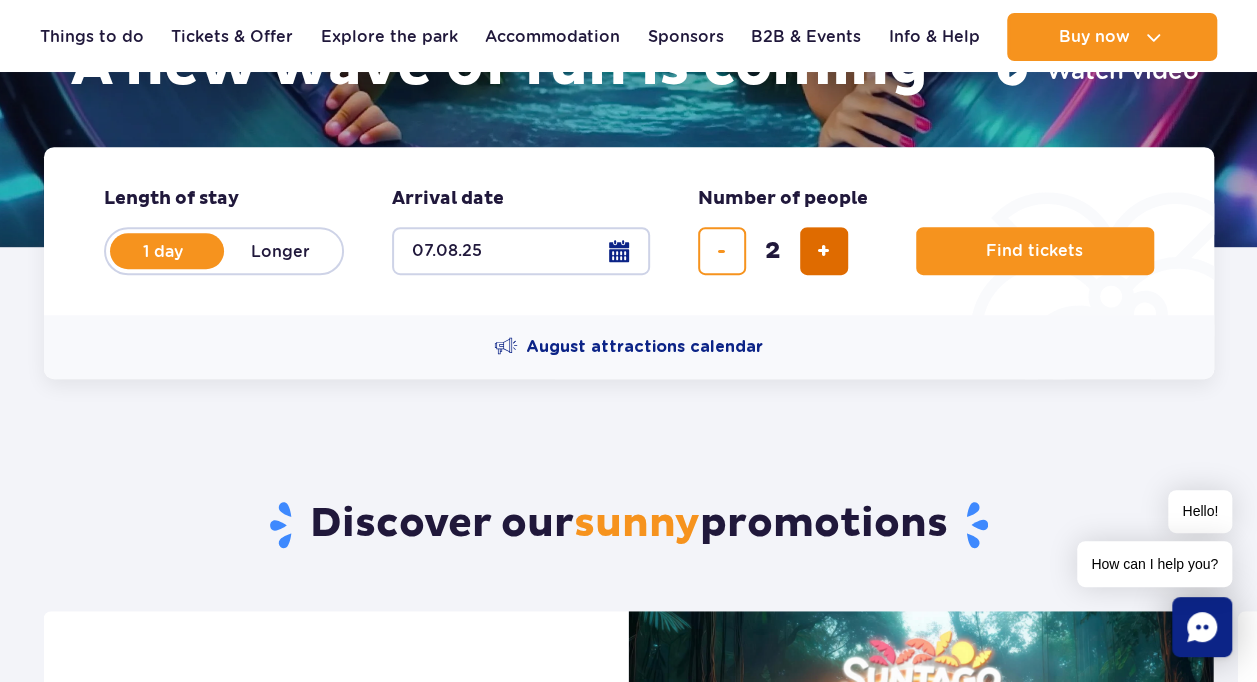 click at bounding box center [823, 251] 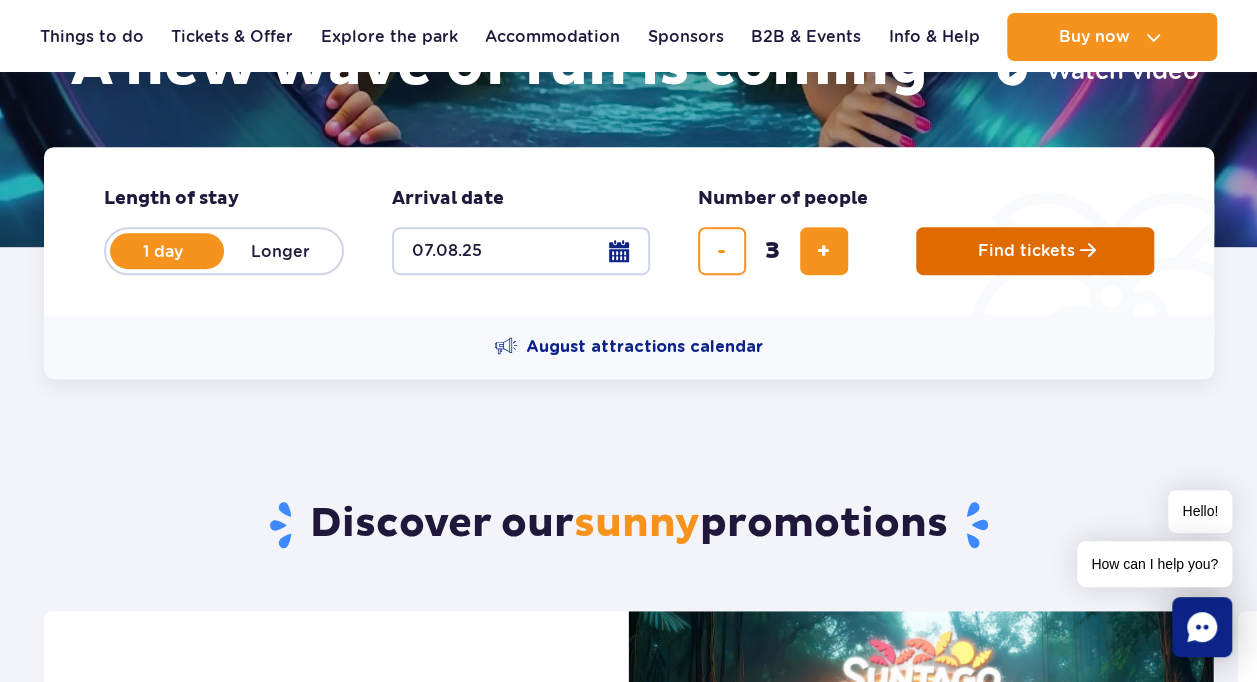 click on "Find tickets" at bounding box center [1035, 251] 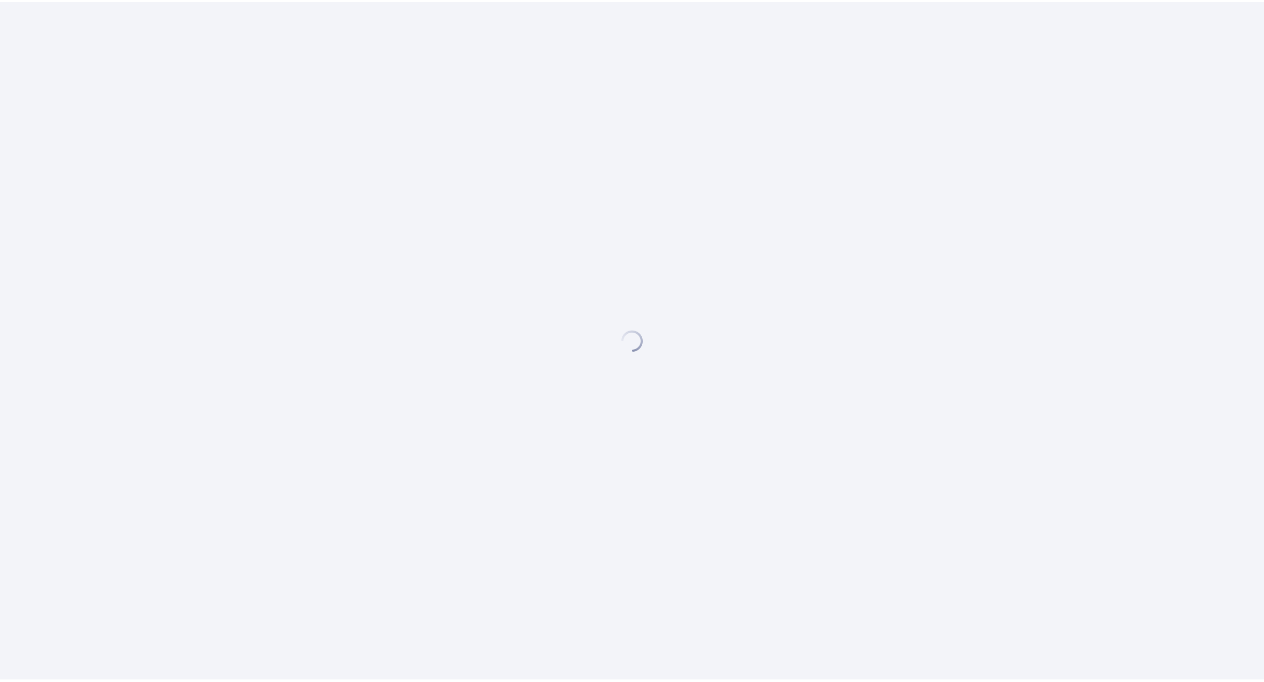 scroll, scrollTop: 0, scrollLeft: 0, axis: both 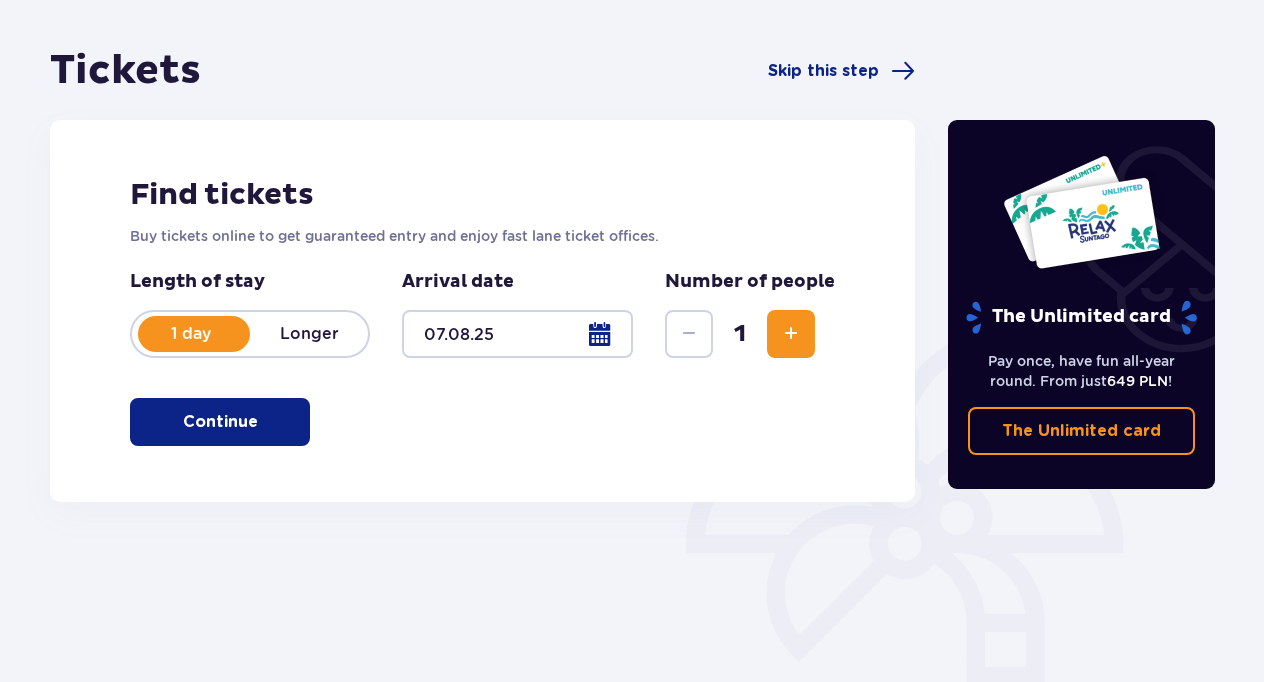 click at bounding box center [791, 334] 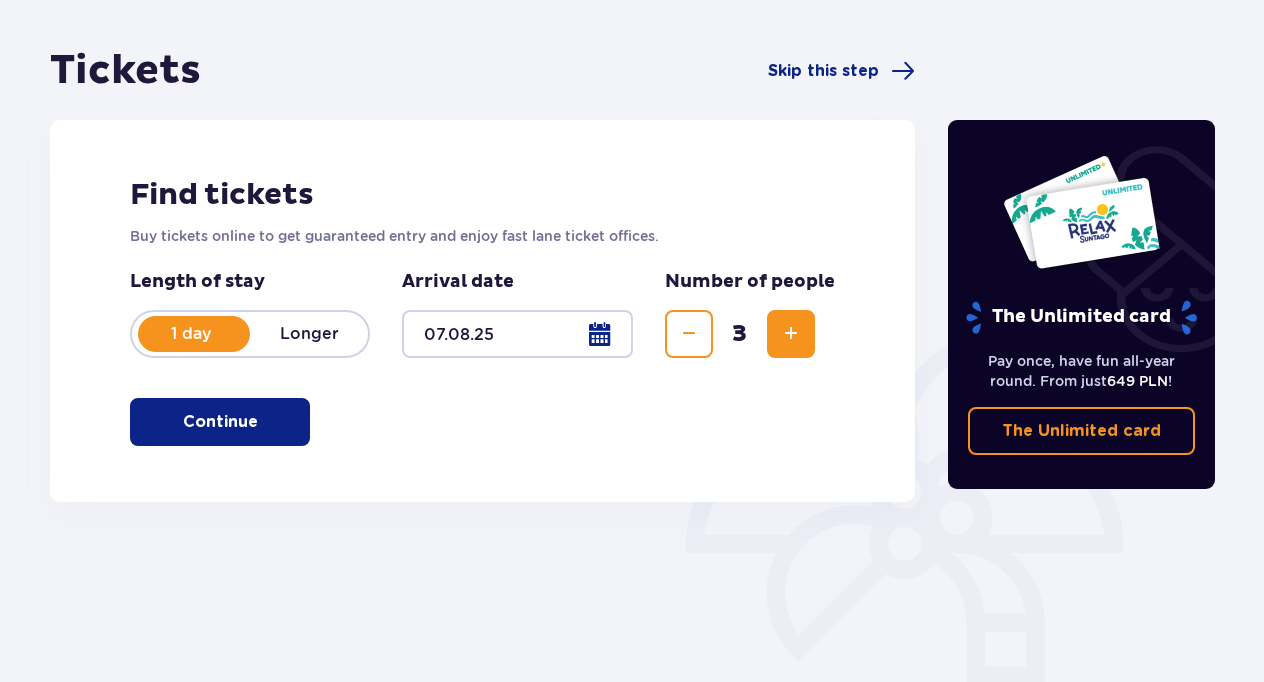 click on "Continue" at bounding box center [220, 422] 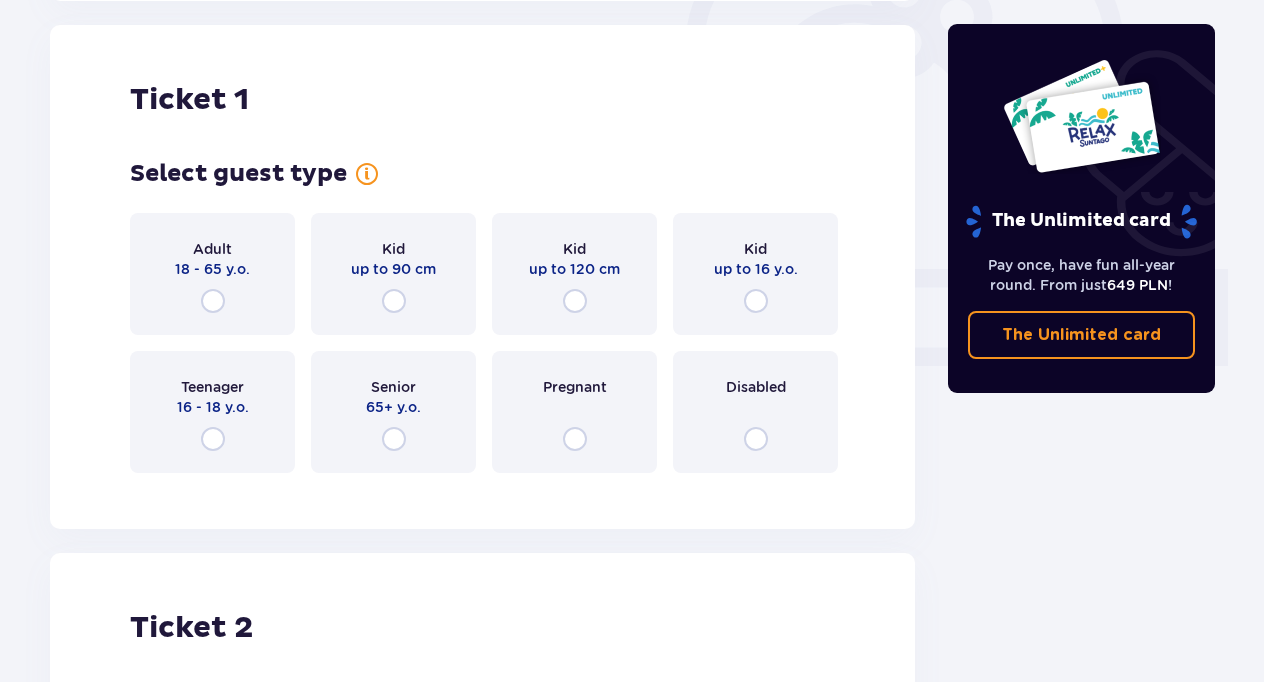 scroll, scrollTop: 668, scrollLeft: 0, axis: vertical 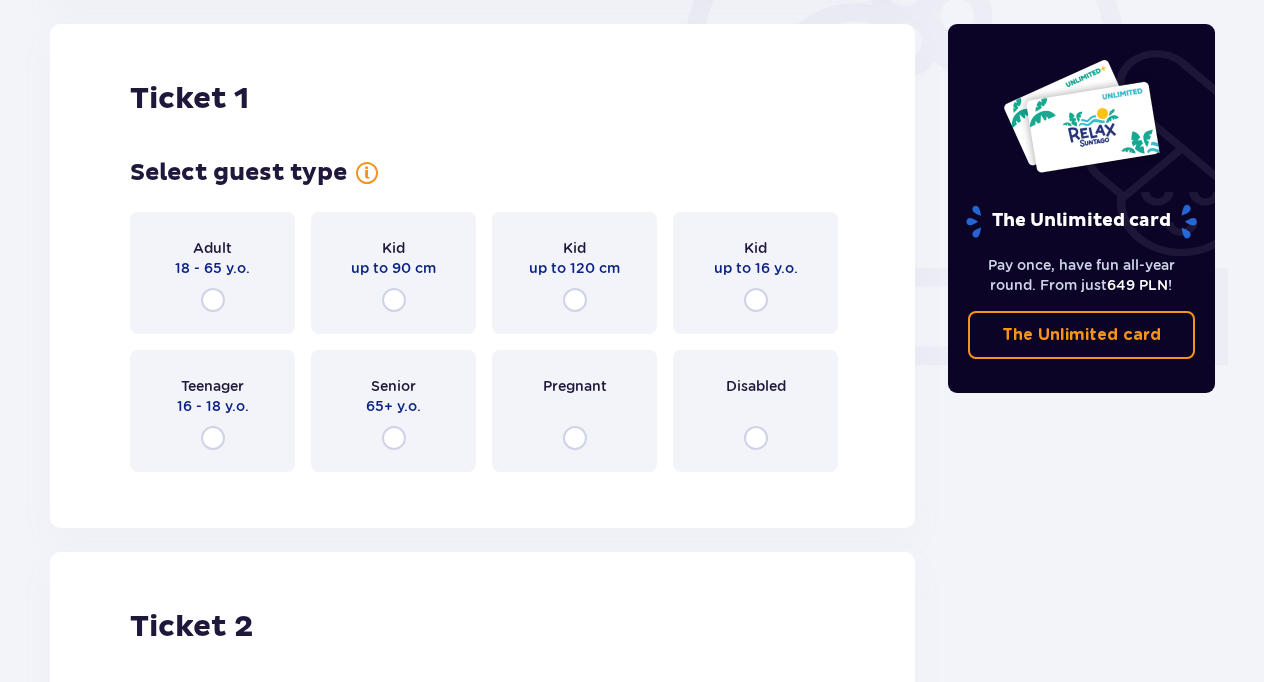 click on "18 - 65 y.o." at bounding box center [212, 268] 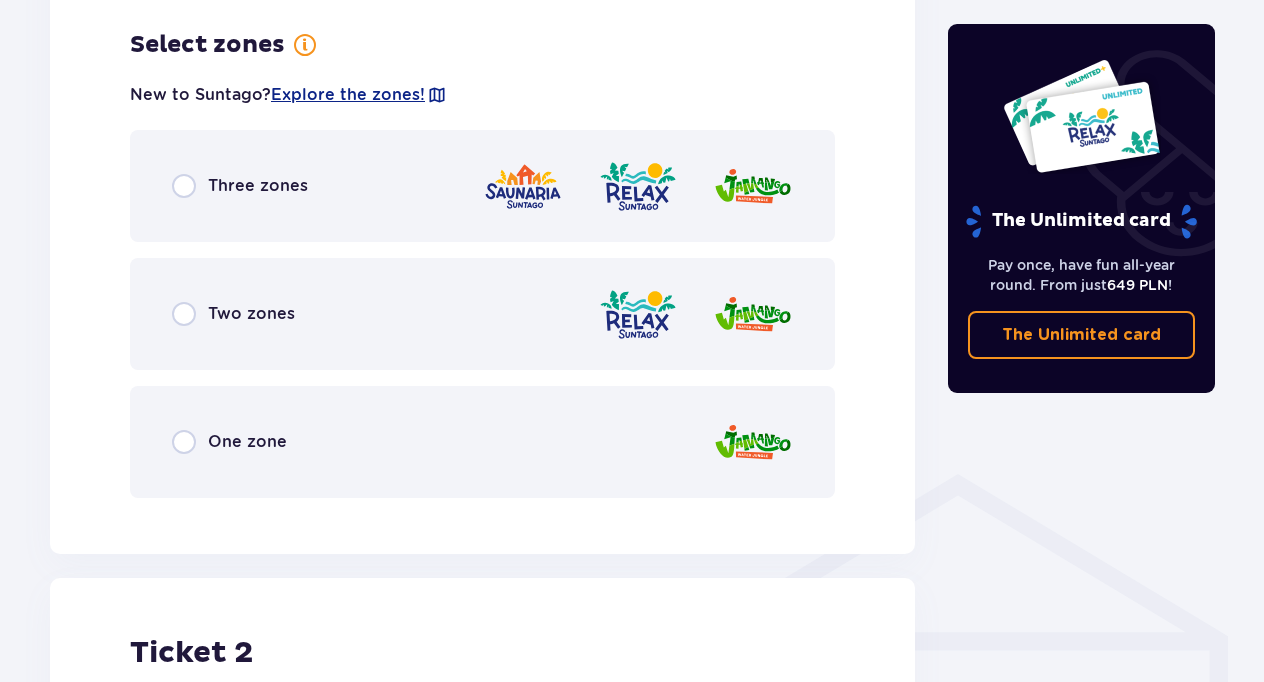 scroll, scrollTop: 1156, scrollLeft: 0, axis: vertical 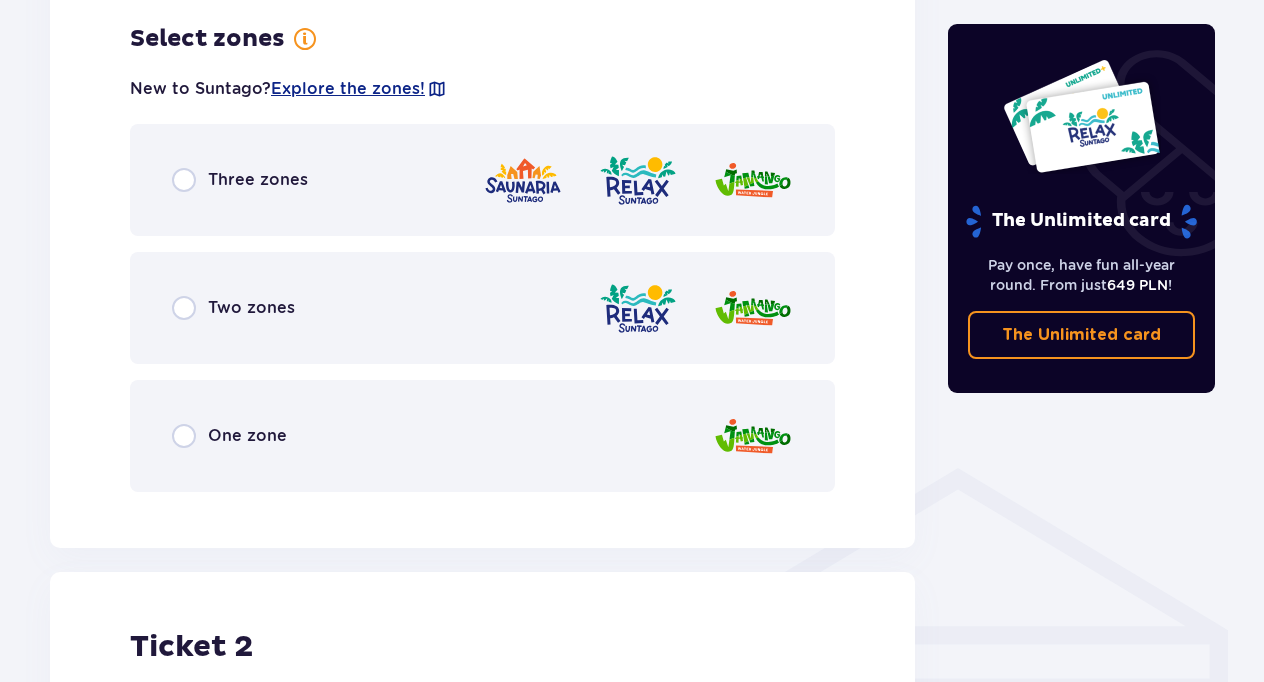 click on "One zone" at bounding box center [247, 436] 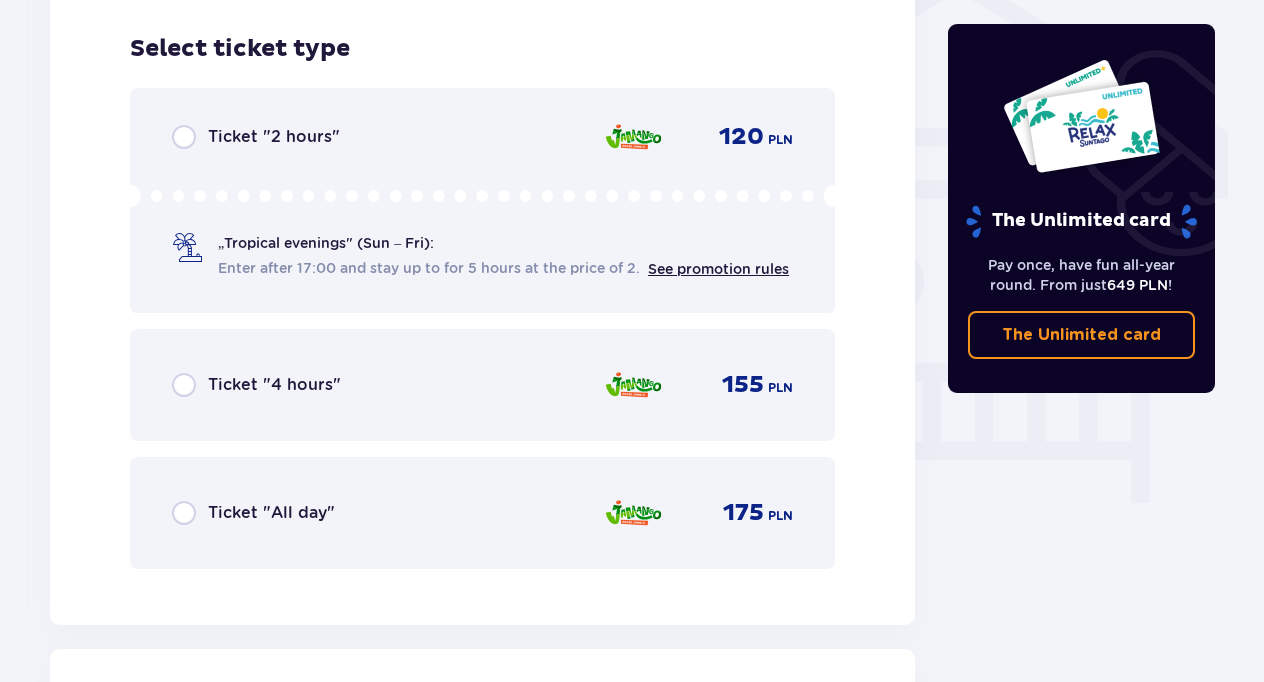 scroll, scrollTop: 1664, scrollLeft: 0, axis: vertical 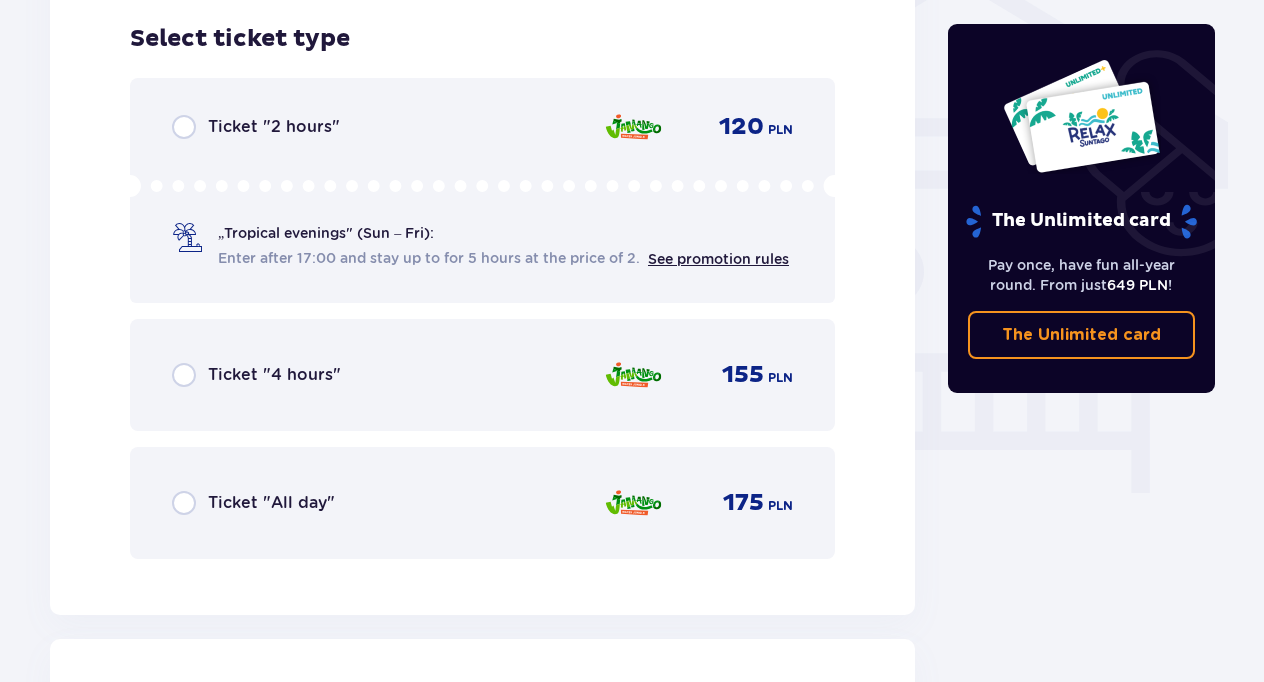 click on "Ticket "All day"   175 PLN" at bounding box center (482, 503) 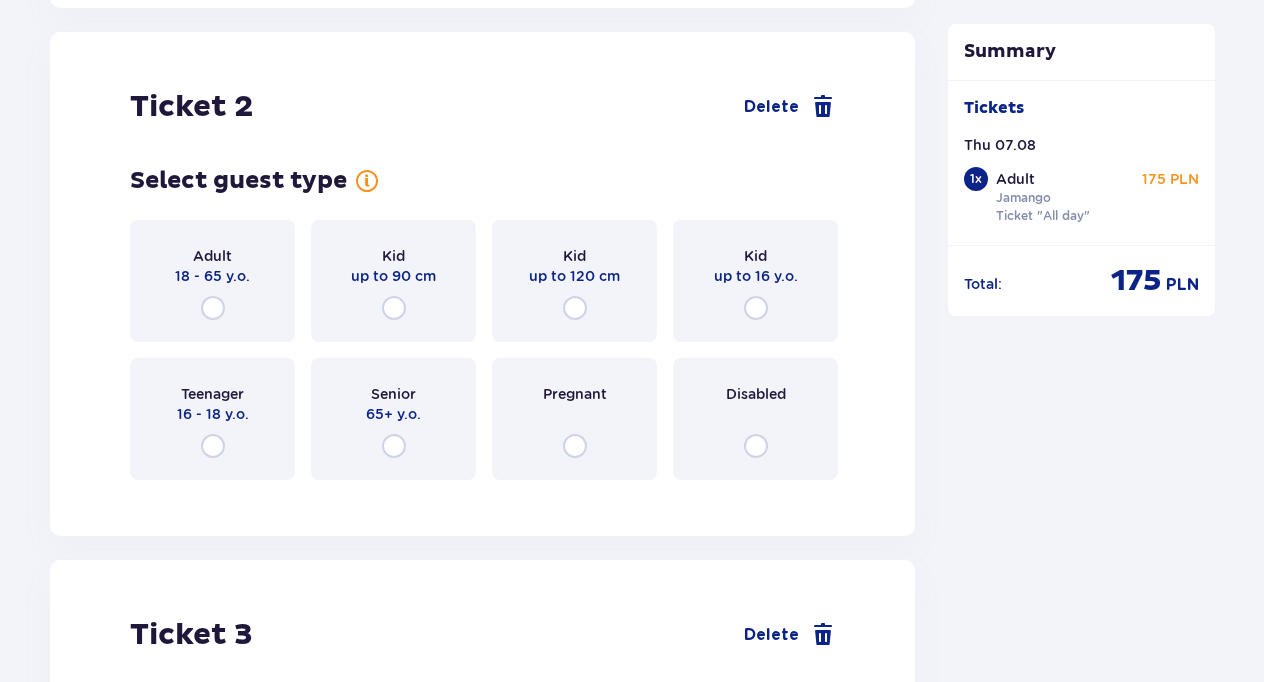 scroll, scrollTop: 2279, scrollLeft: 0, axis: vertical 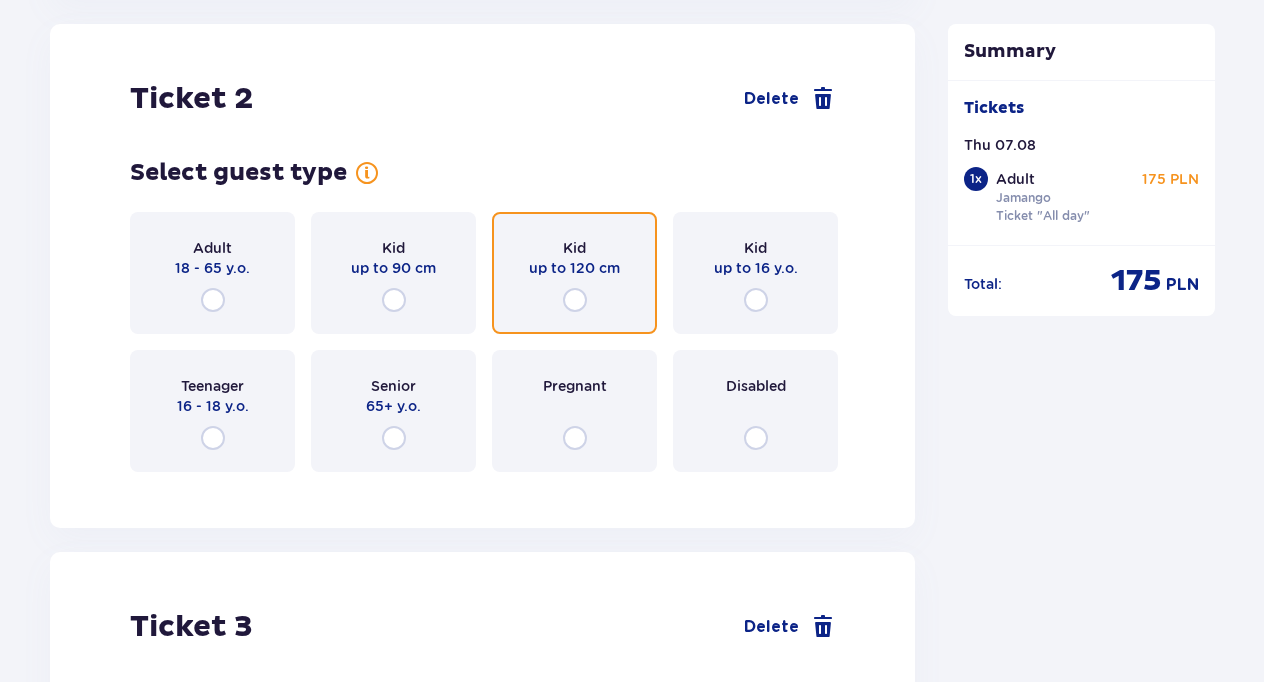 click at bounding box center (575, 300) 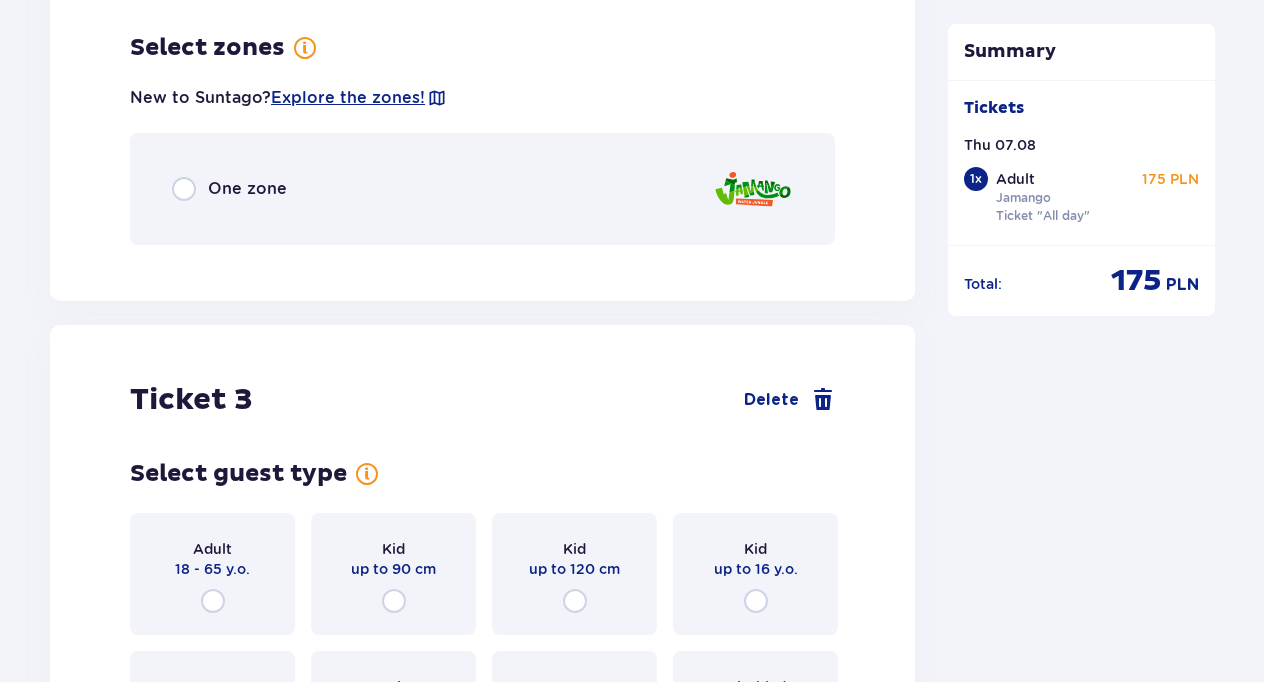 scroll, scrollTop: 2767, scrollLeft: 0, axis: vertical 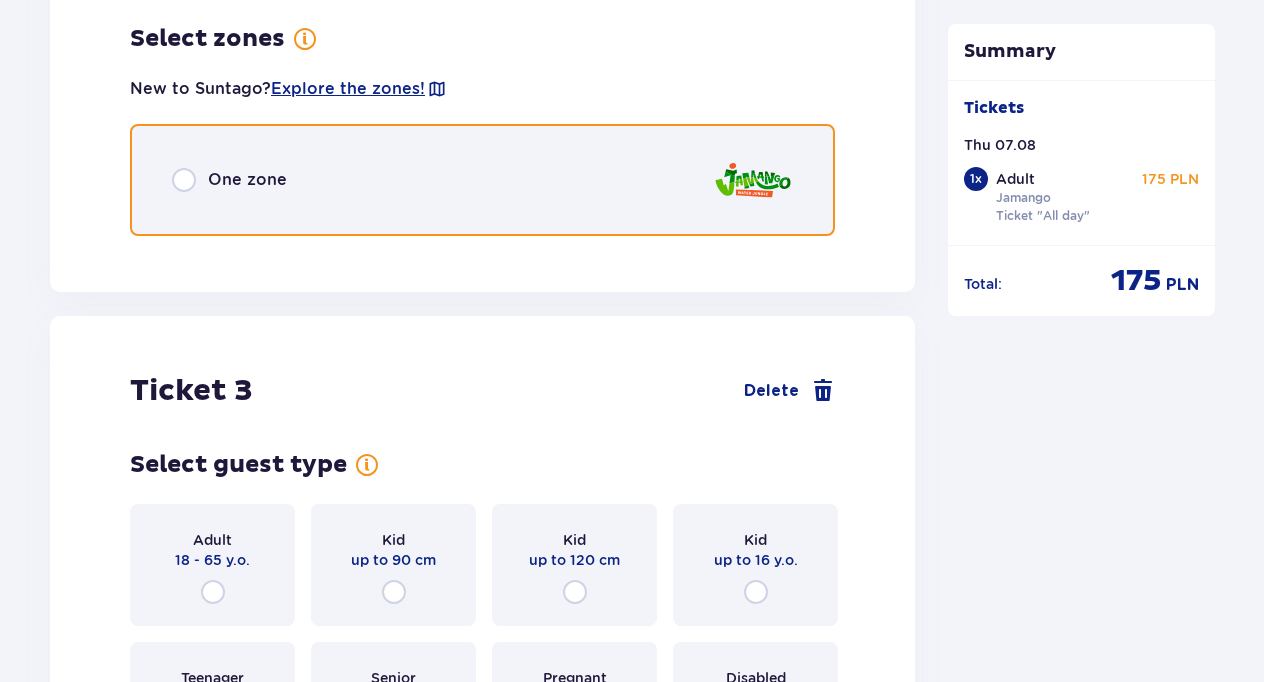 click at bounding box center (184, 180) 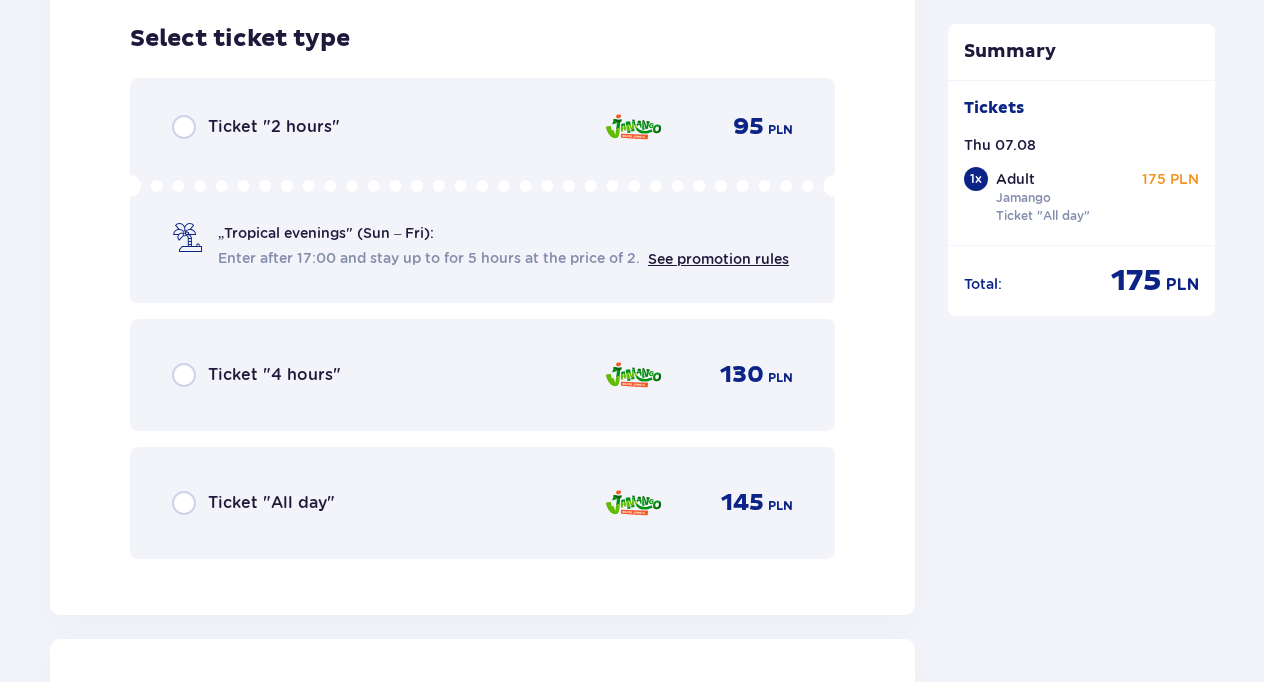 click on "Ticket "All day"" at bounding box center (253, 503) 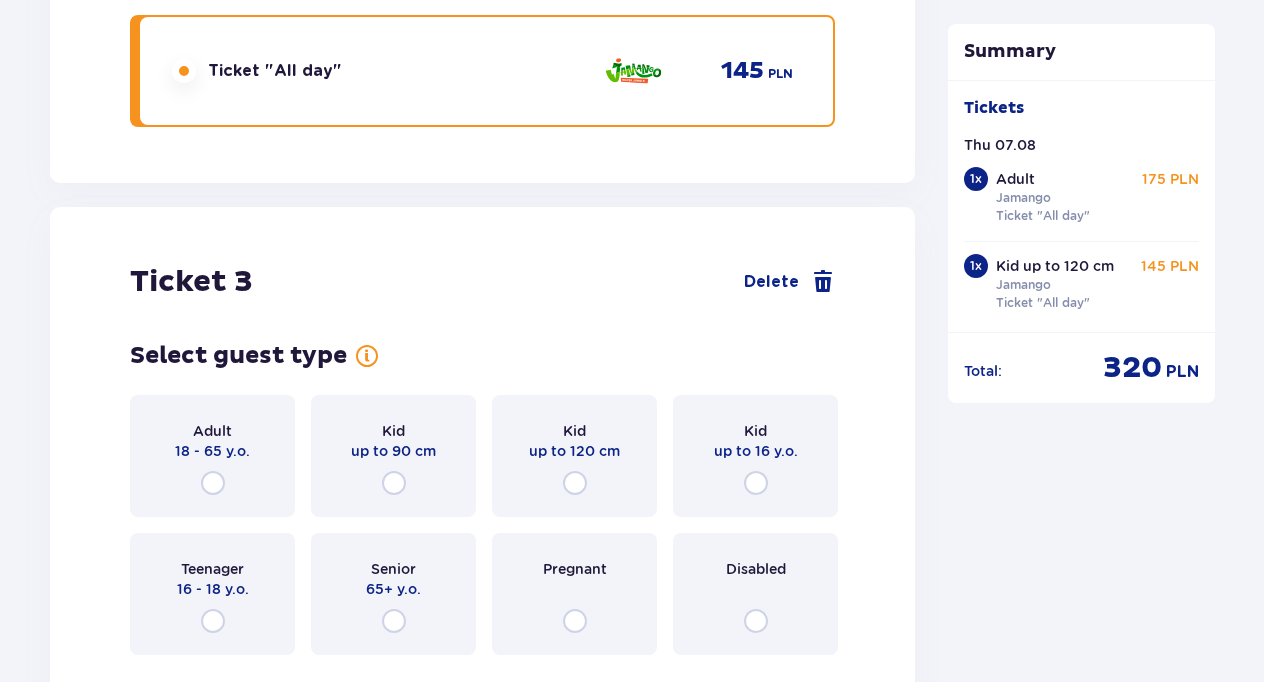 scroll, scrollTop: 3634, scrollLeft: 0, axis: vertical 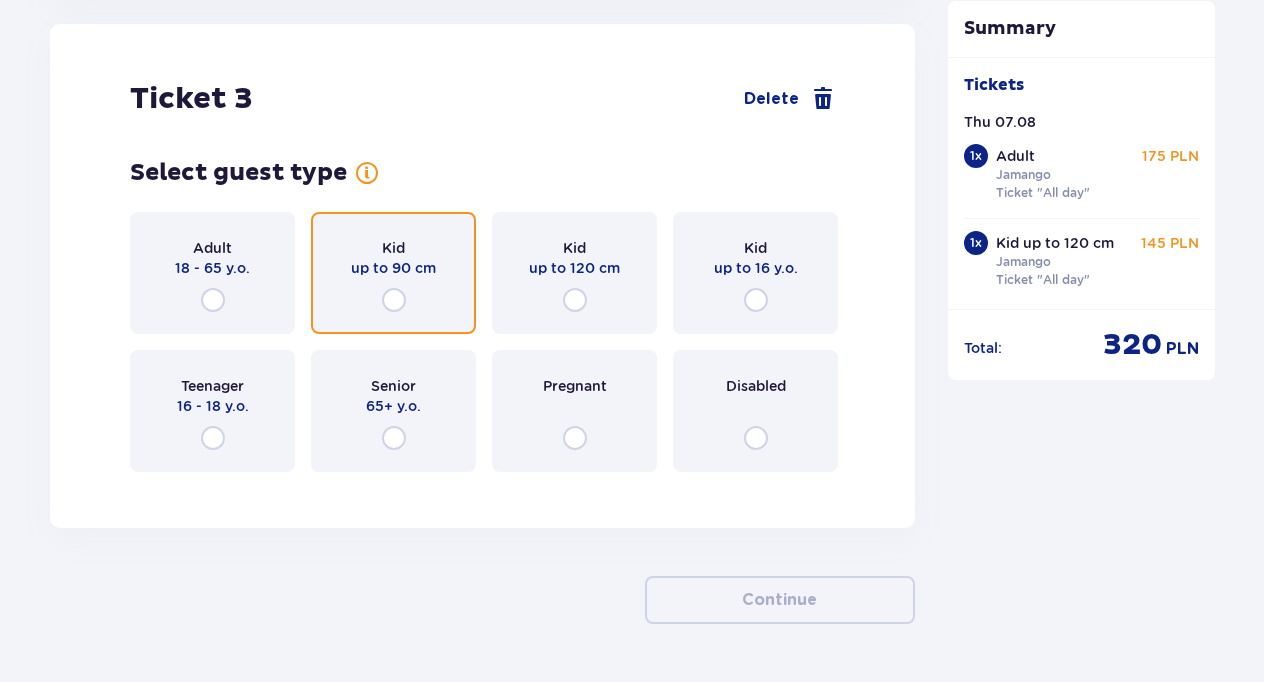 click at bounding box center (394, 300) 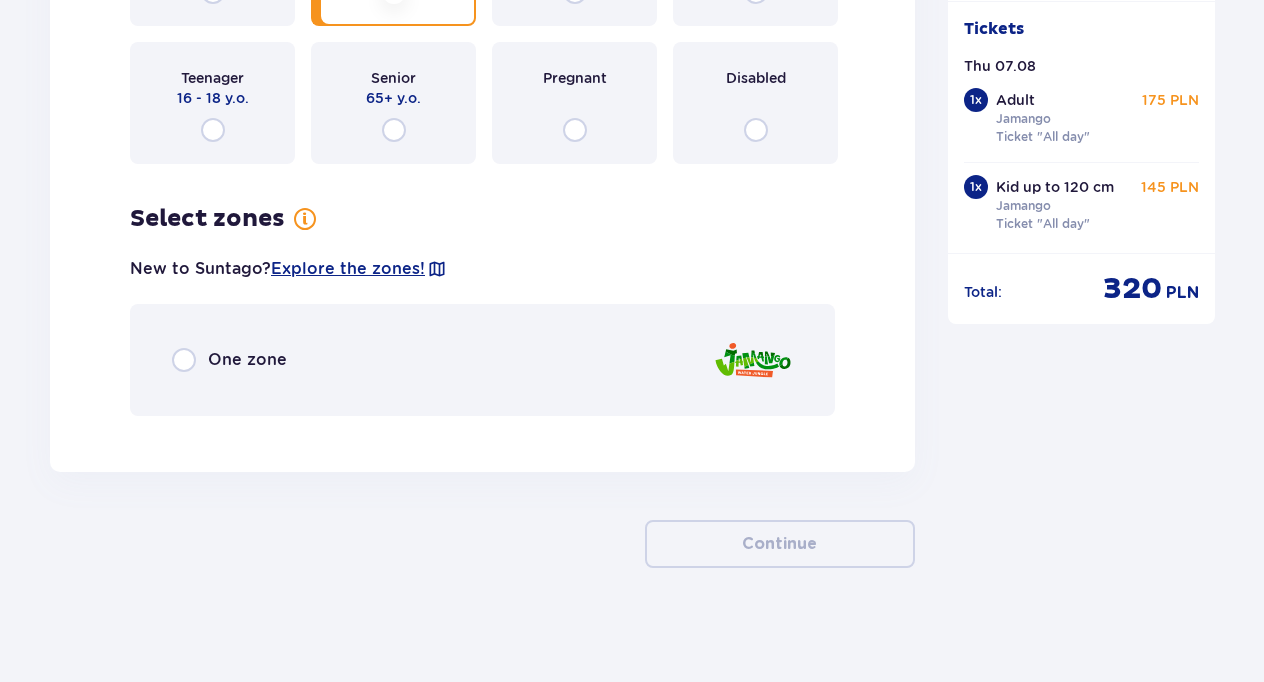 scroll, scrollTop: 3948, scrollLeft: 0, axis: vertical 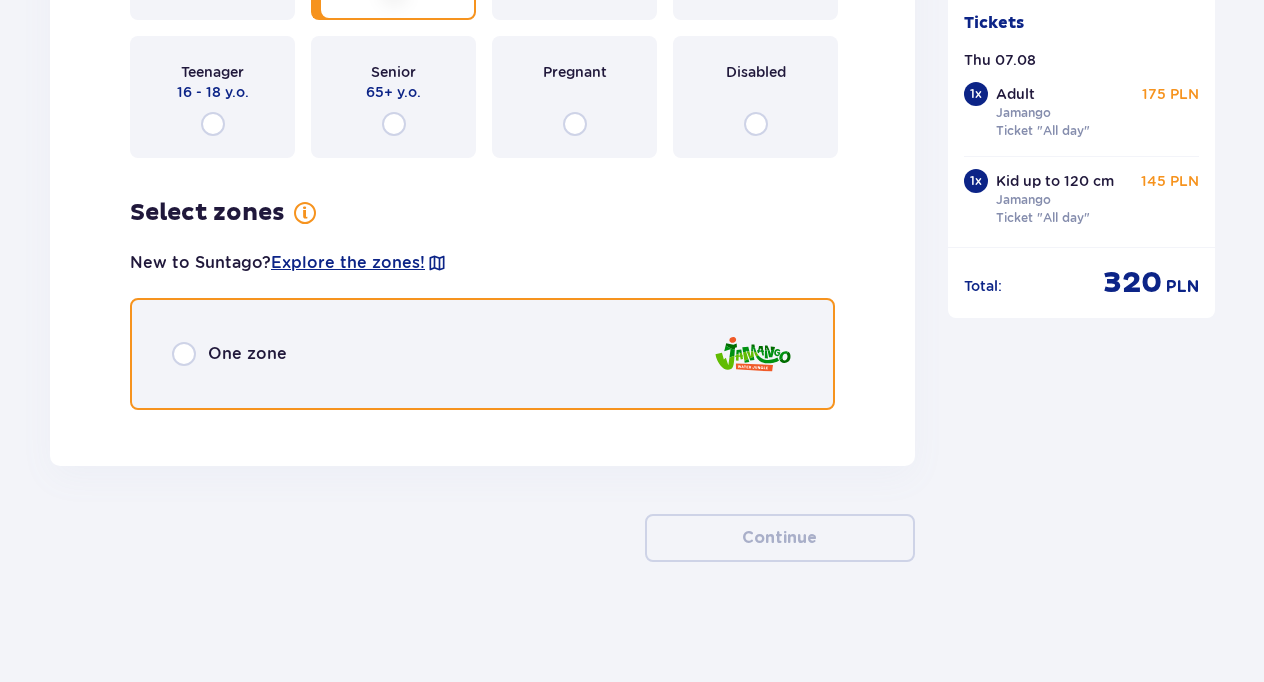 click at bounding box center [184, 354] 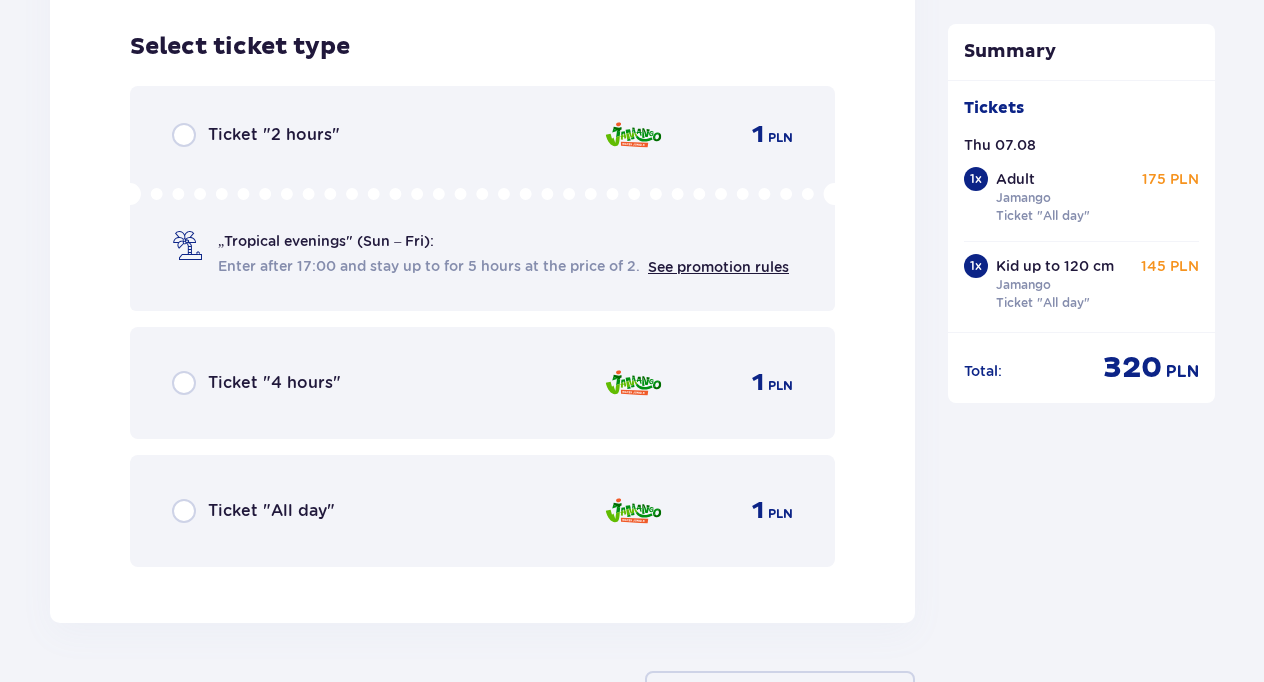 scroll, scrollTop: 4374, scrollLeft: 0, axis: vertical 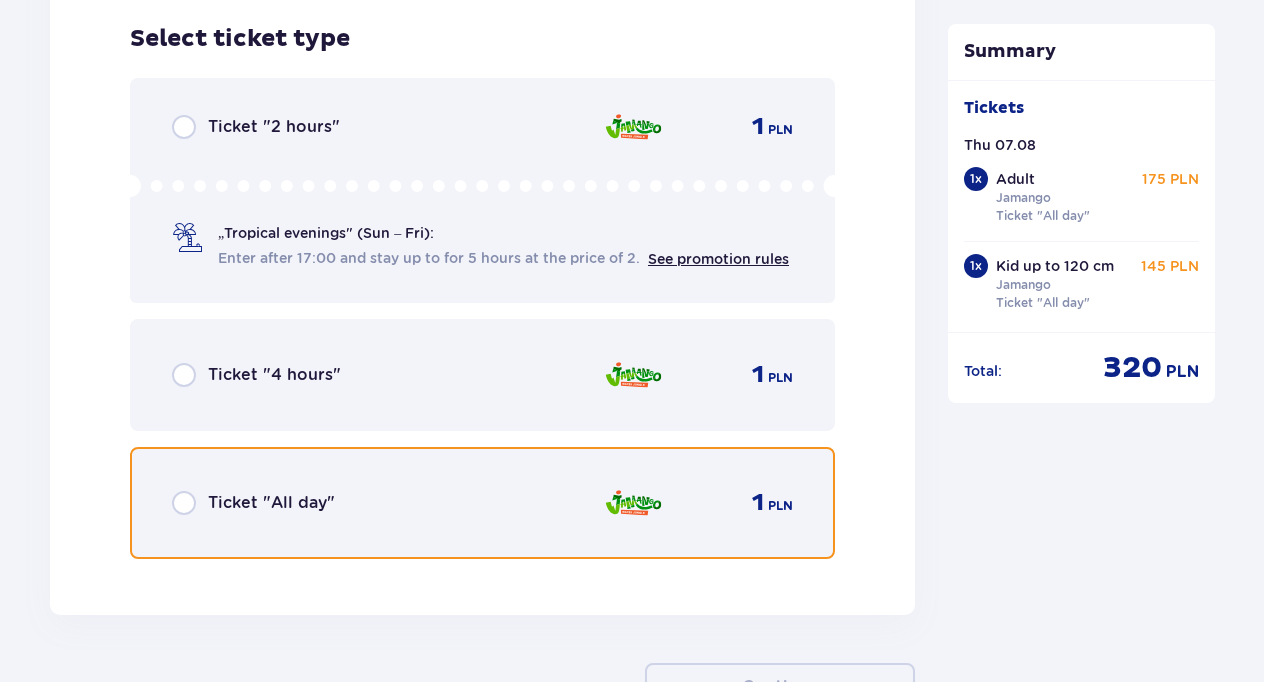 click at bounding box center (184, 503) 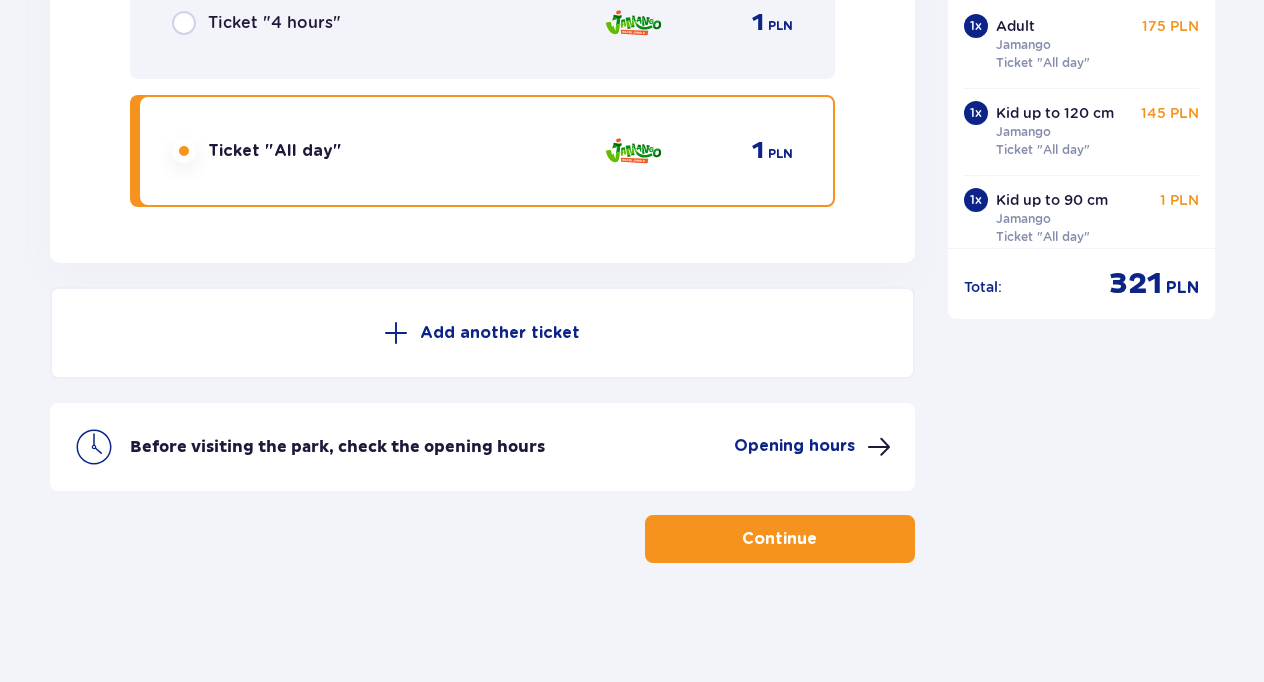 scroll, scrollTop: 4727, scrollLeft: 0, axis: vertical 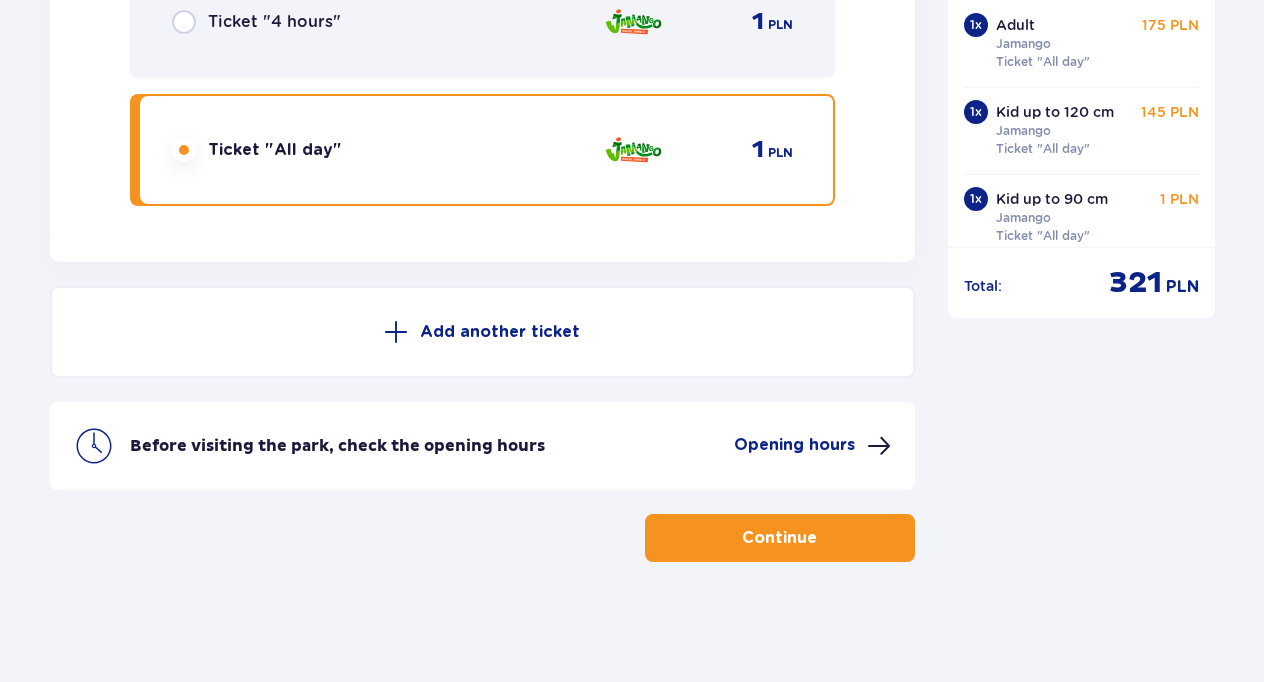 click at bounding box center (821, 538) 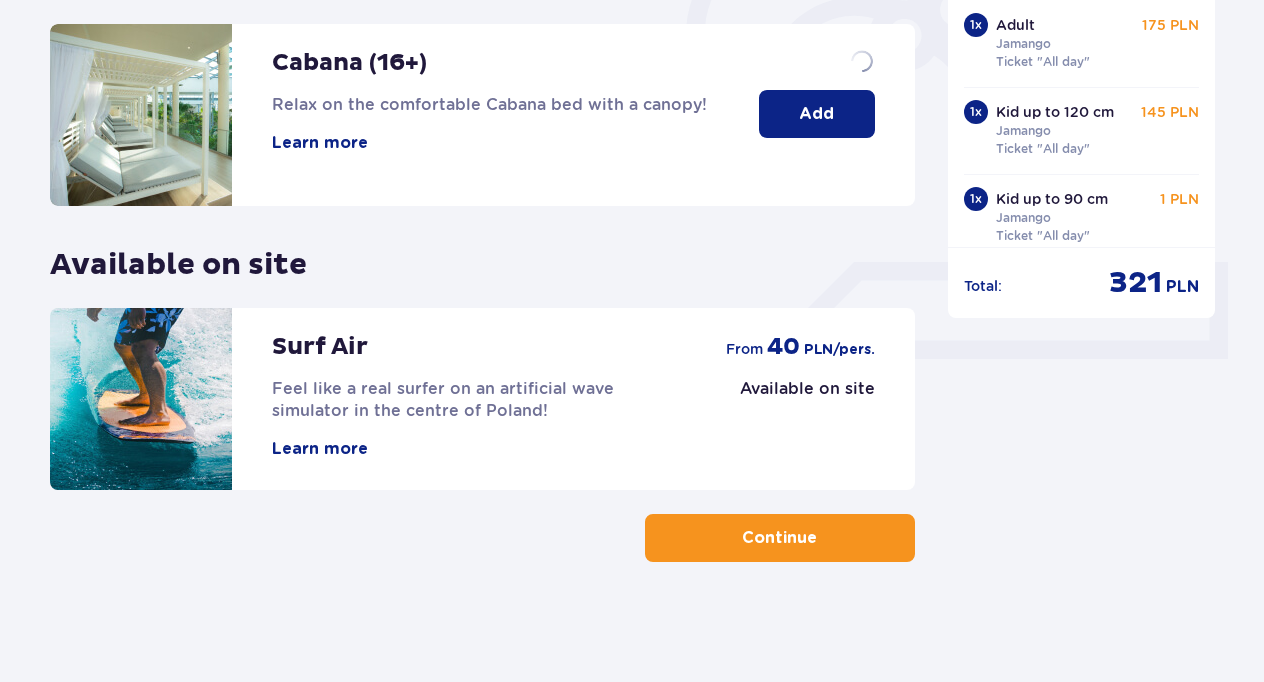 scroll, scrollTop: 0, scrollLeft: 0, axis: both 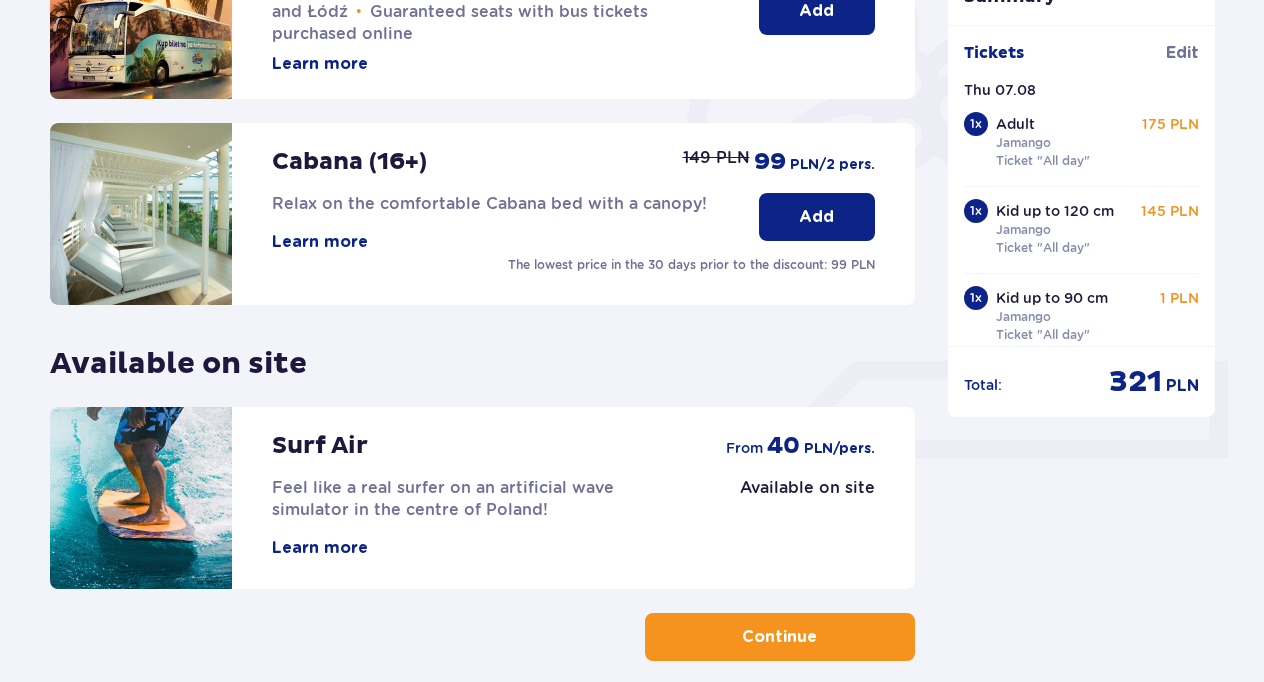 click at bounding box center (821, 637) 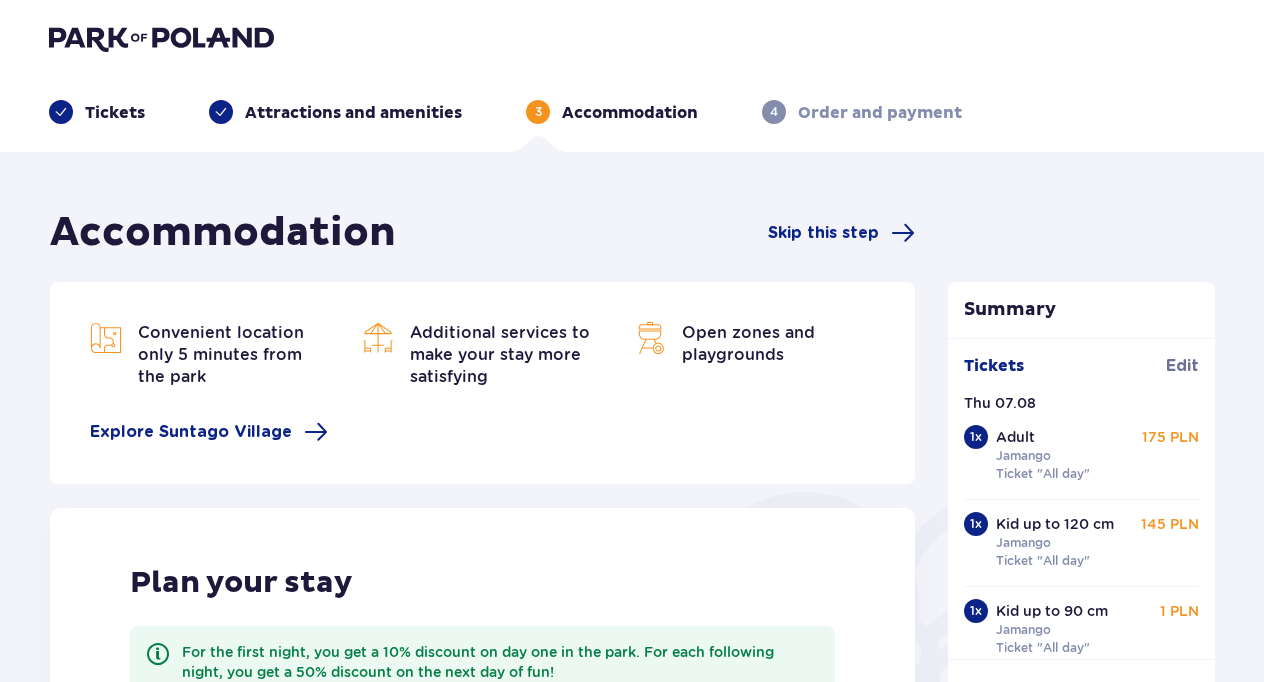 scroll, scrollTop: 0, scrollLeft: 0, axis: both 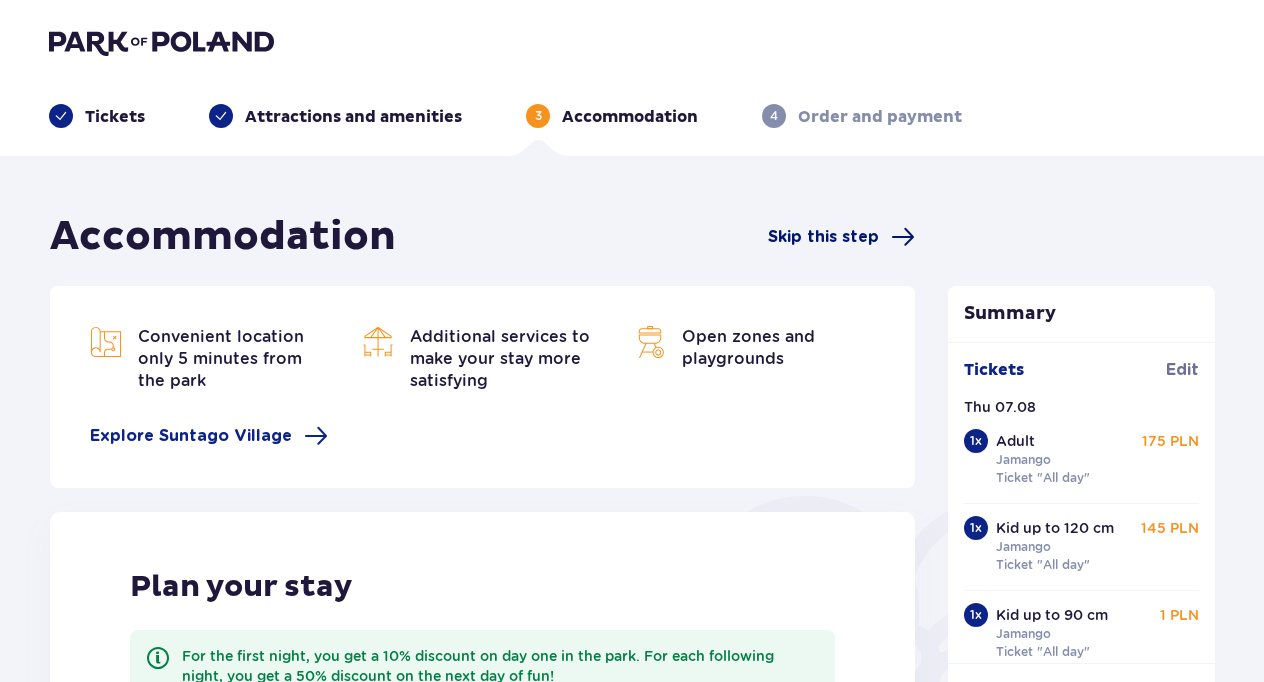 click on "Skip this step" at bounding box center (823, 237) 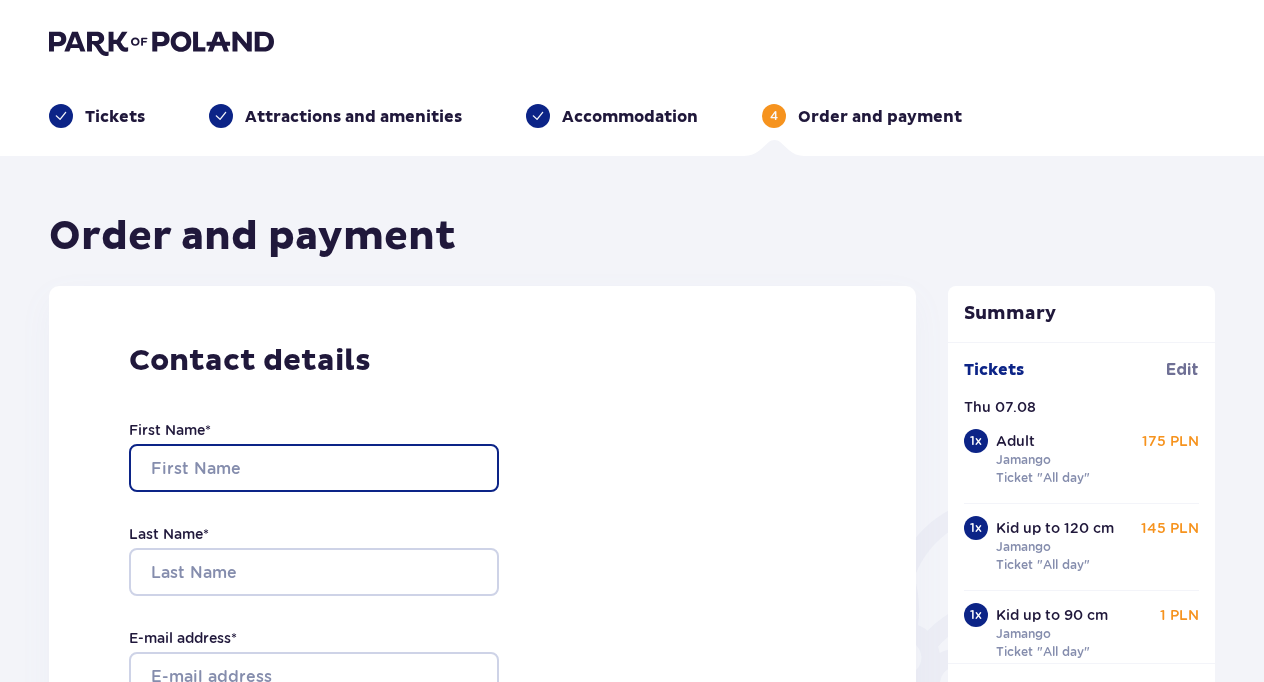 click on "First Name *" at bounding box center (314, 468) 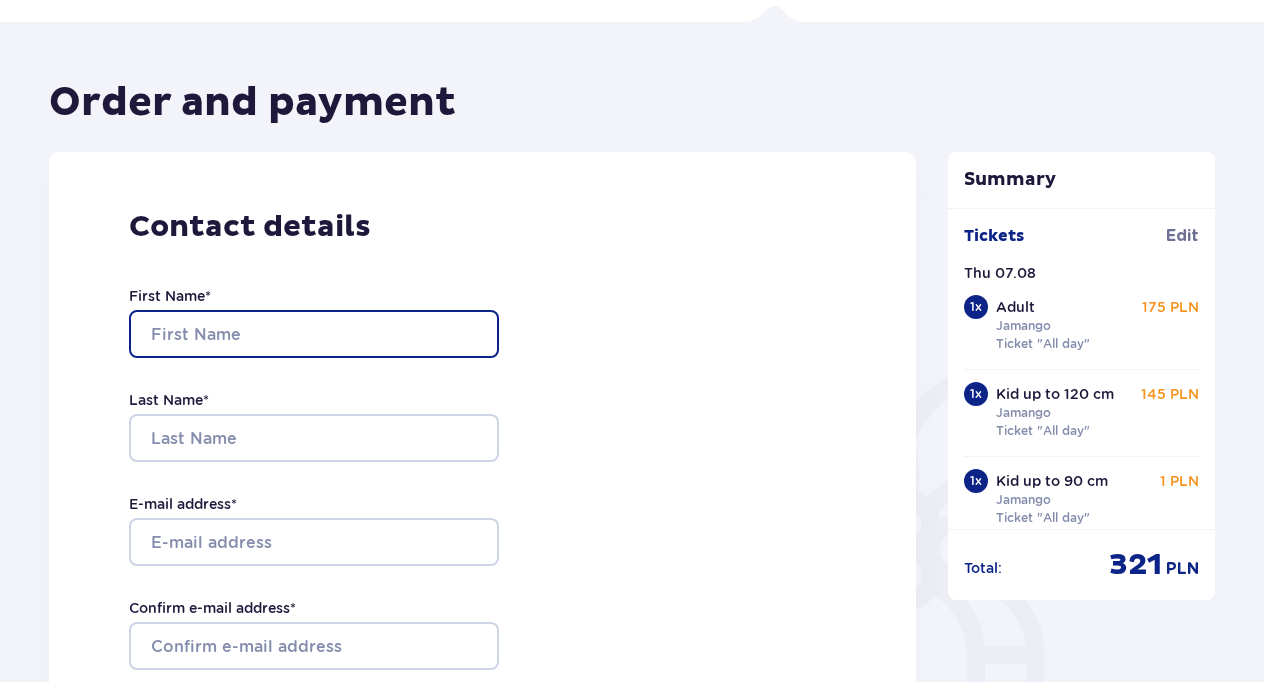 scroll, scrollTop: 149, scrollLeft: 0, axis: vertical 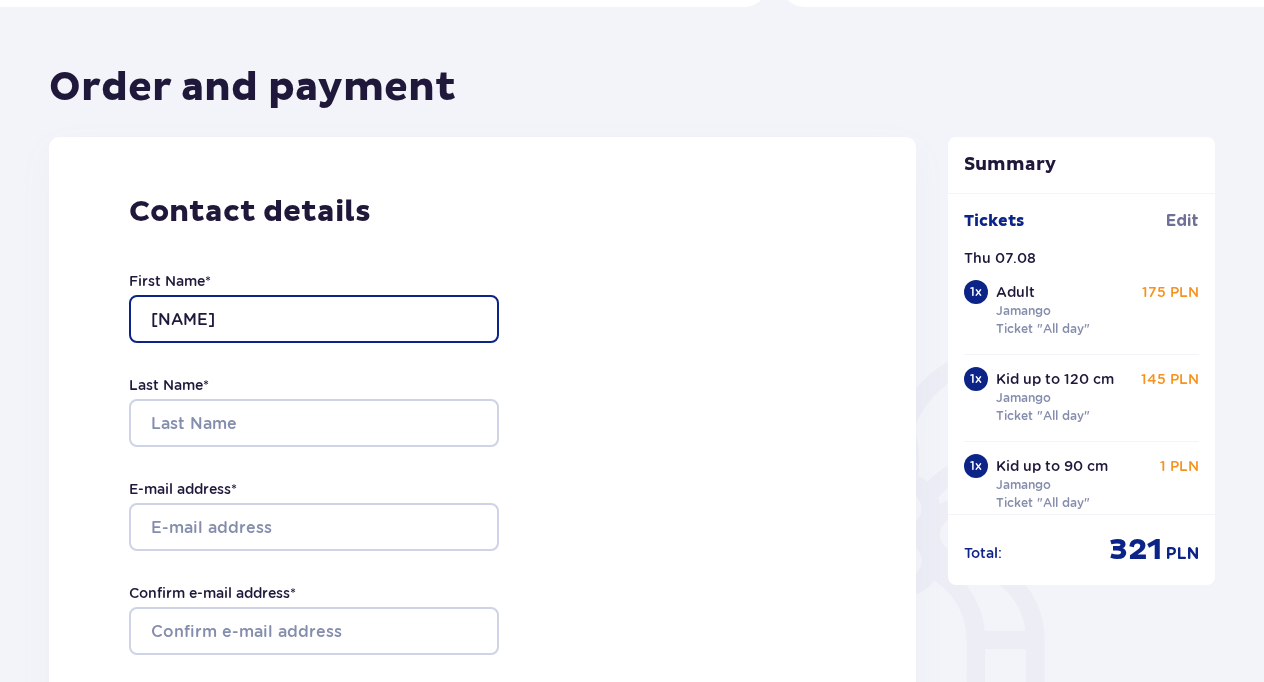 type on "shani" 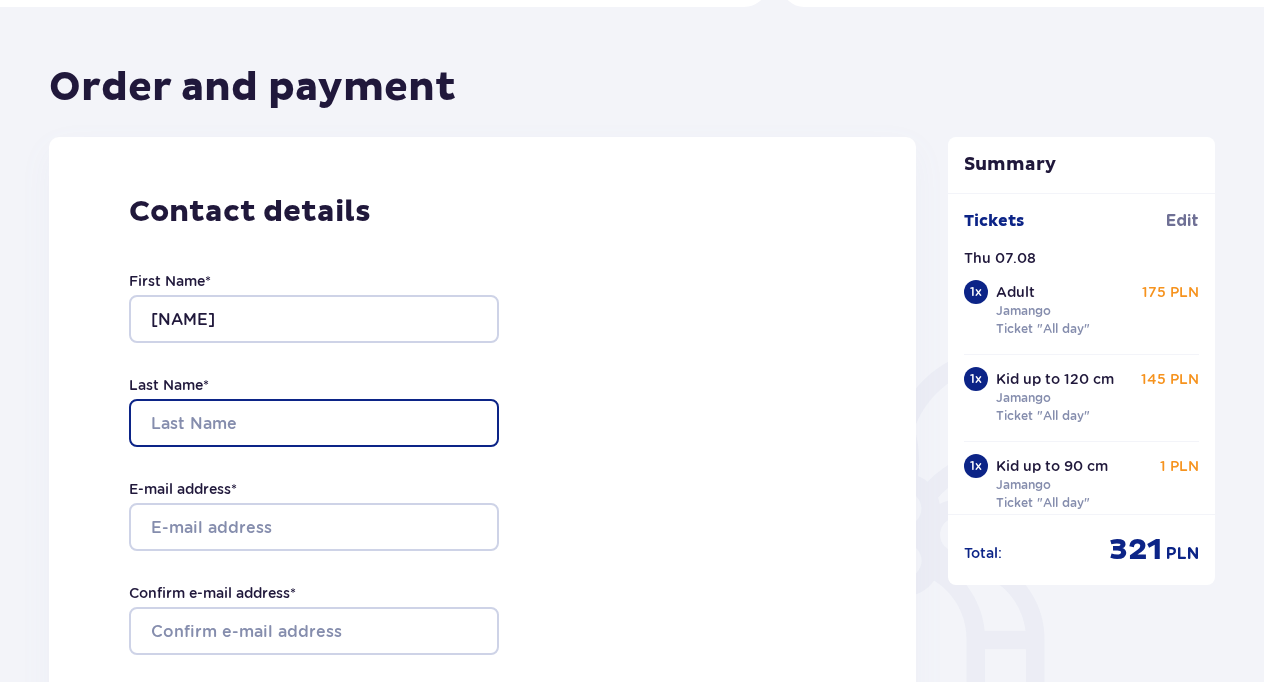 click on "Last Name *" at bounding box center [314, 423] 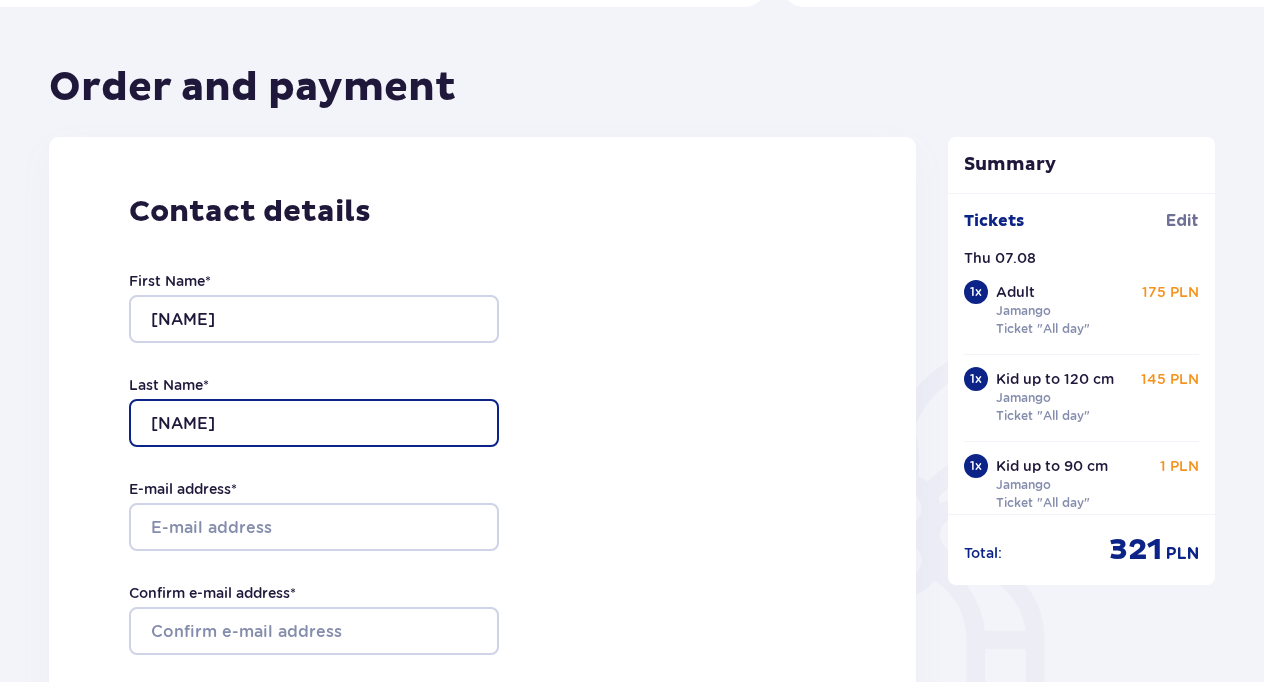 type on "golan" 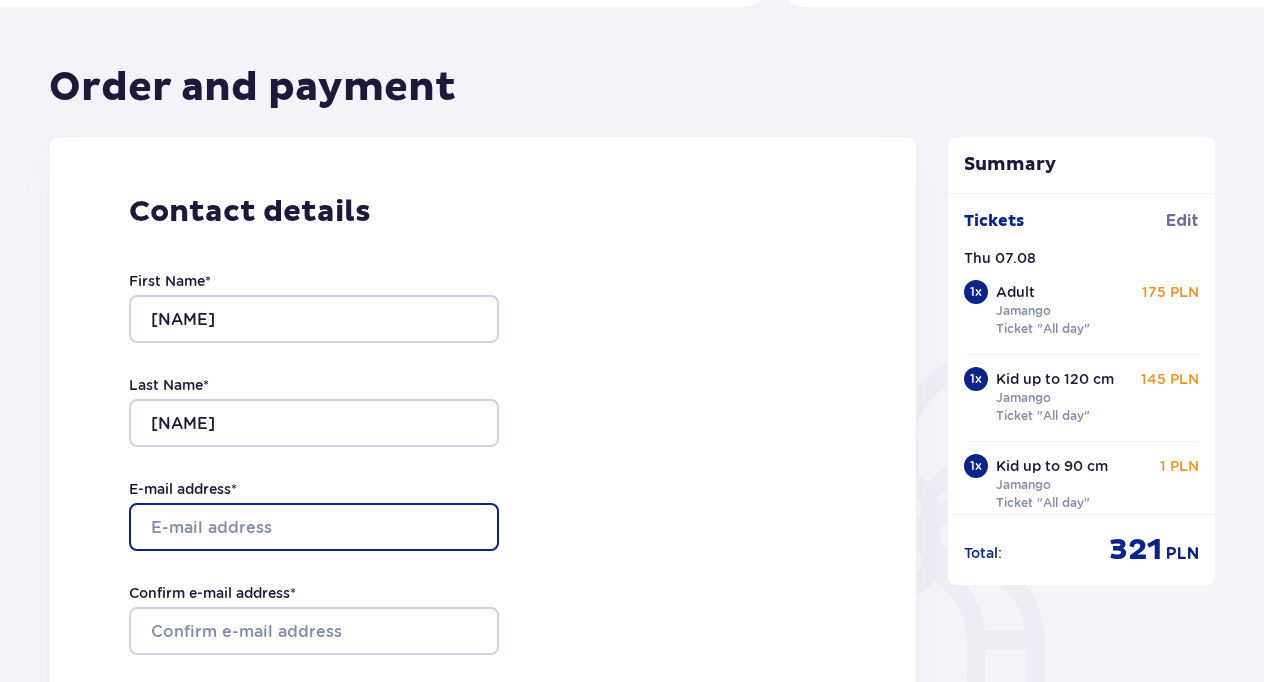 click on "E-mail address *" at bounding box center (314, 527) 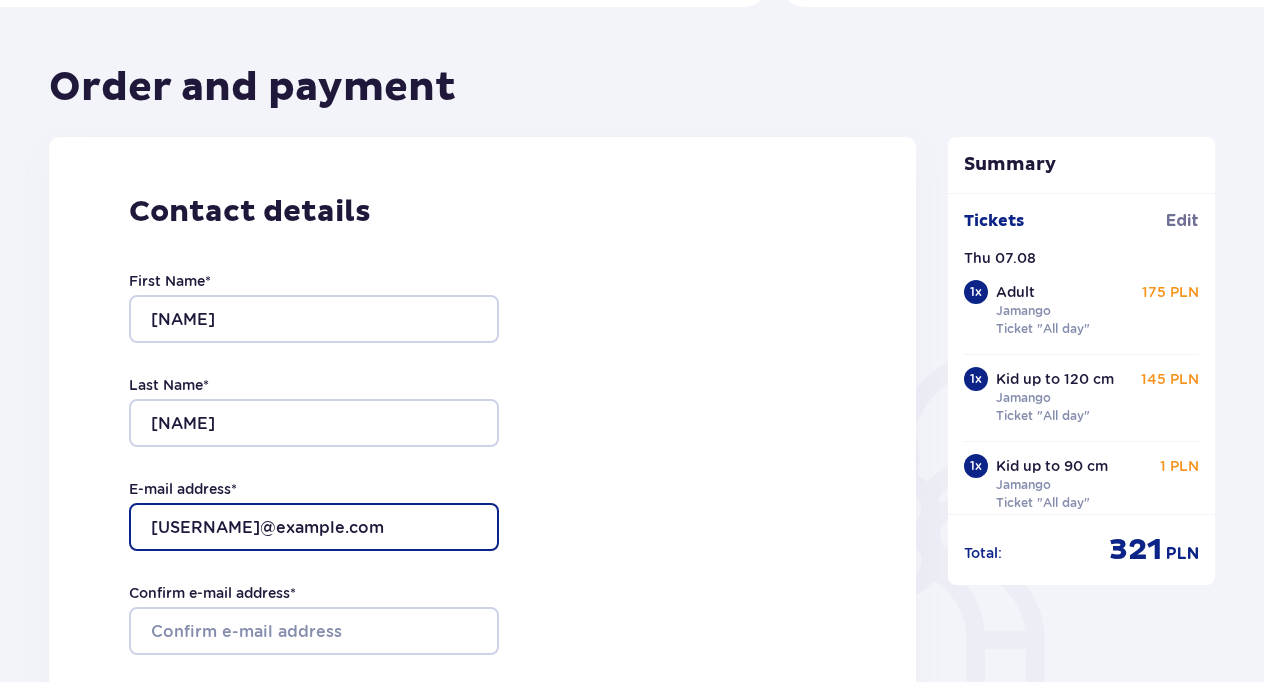 type on "shanigolan2206@gmail.com" 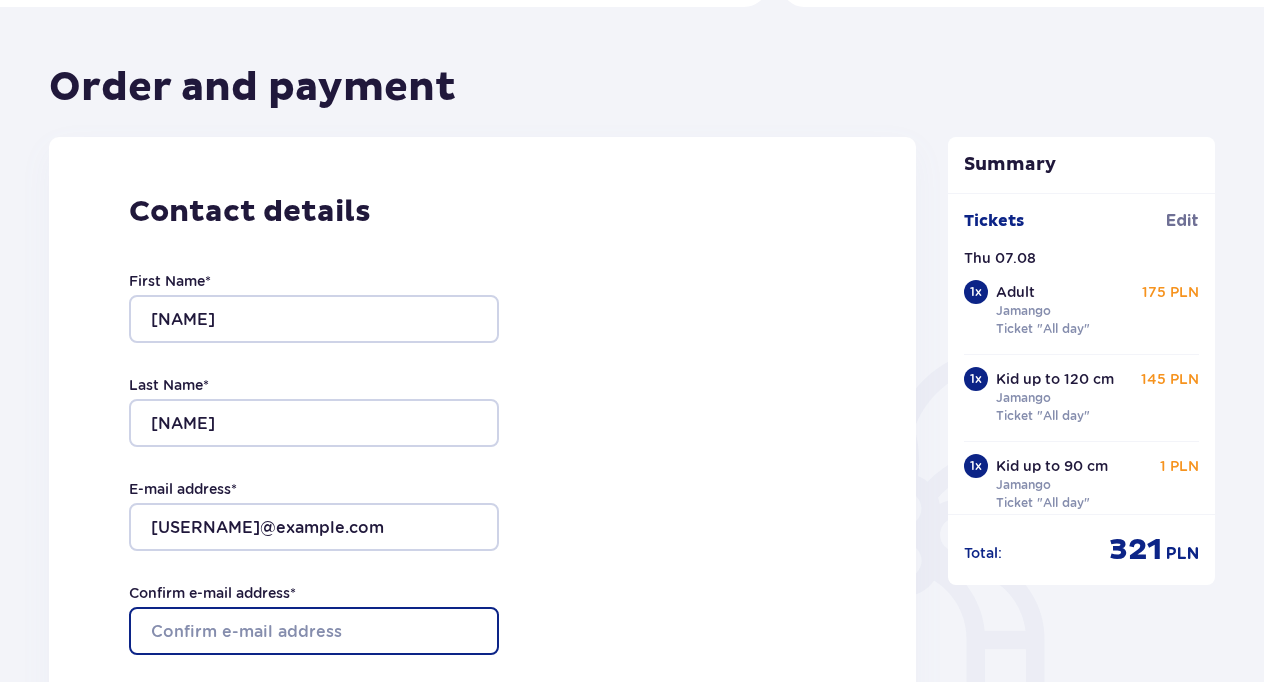 click on "Confirm e-mail address *" at bounding box center (314, 631) 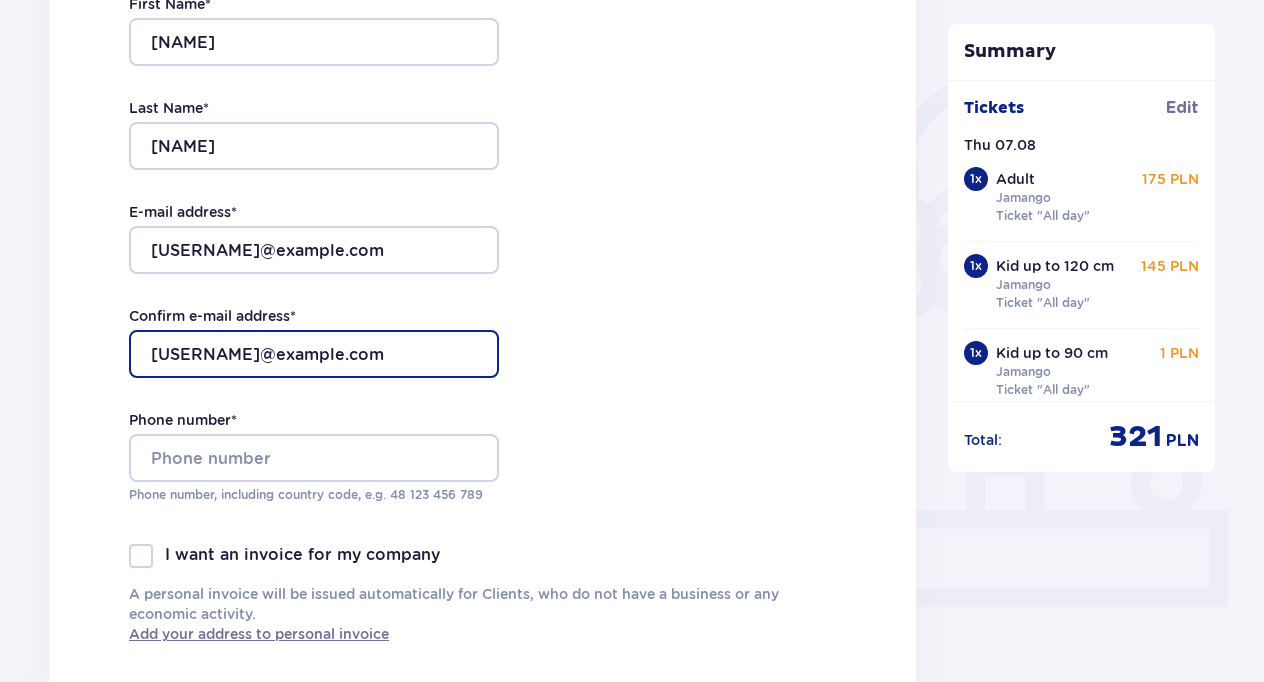 scroll, scrollTop: 435, scrollLeft: 0, axis: vertical 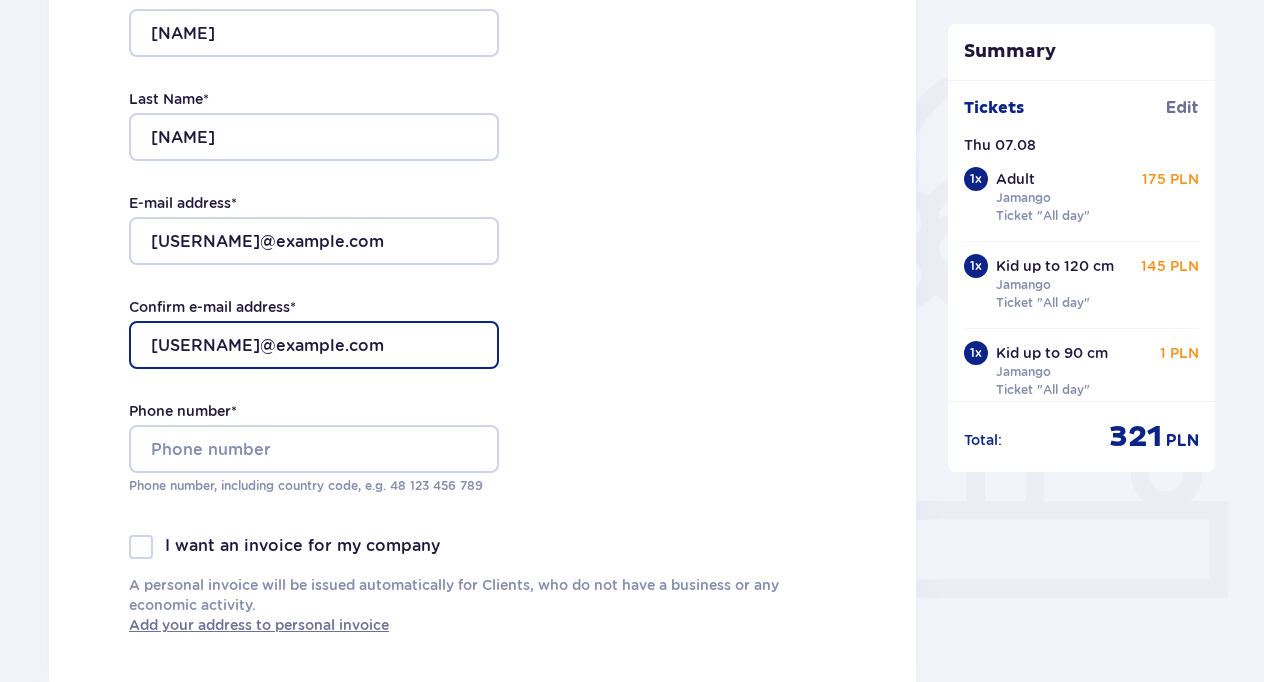 type on "shanigolan2206@gmail.com" 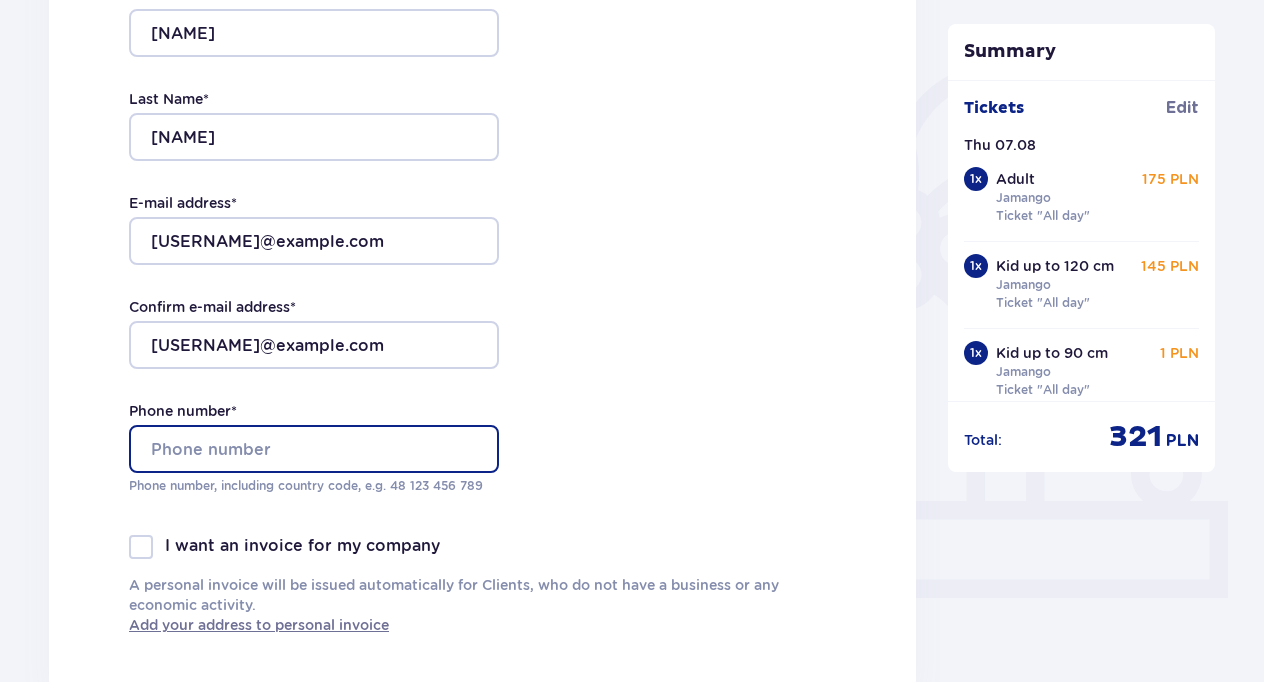 click on "Phone number *" at bounding box center (314, 449) 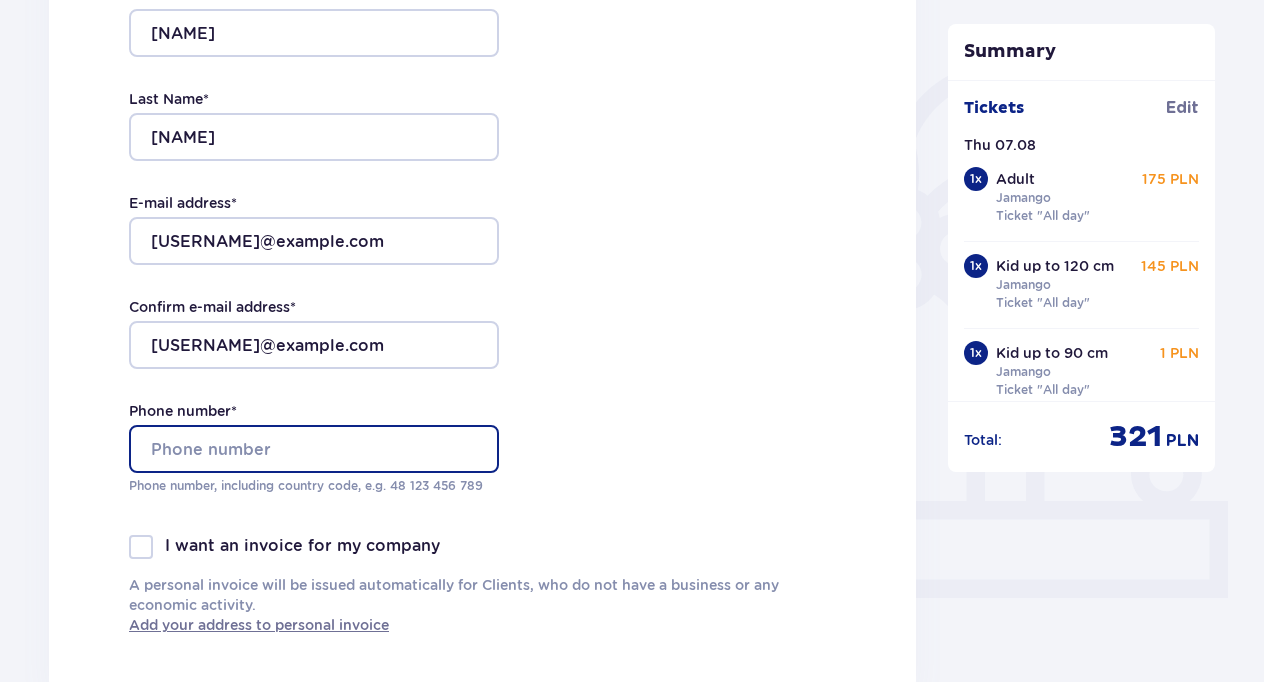 type on "[PHONE]" 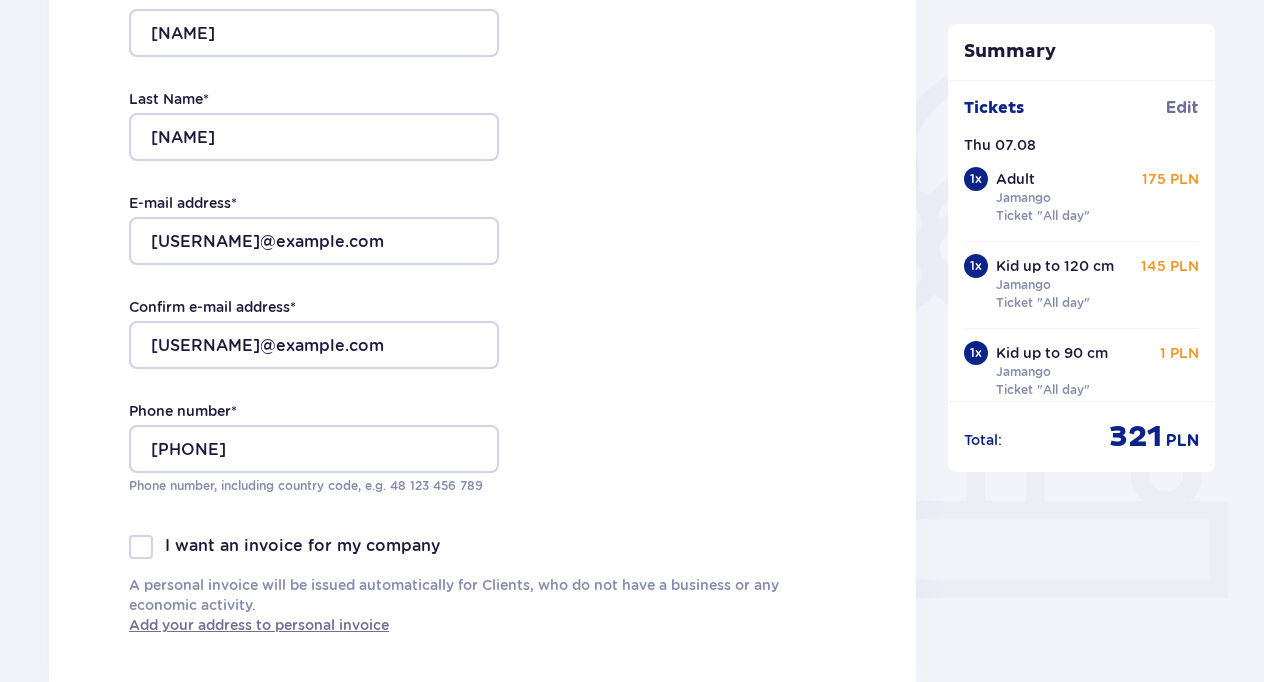 click at bounding box center (141, 547) 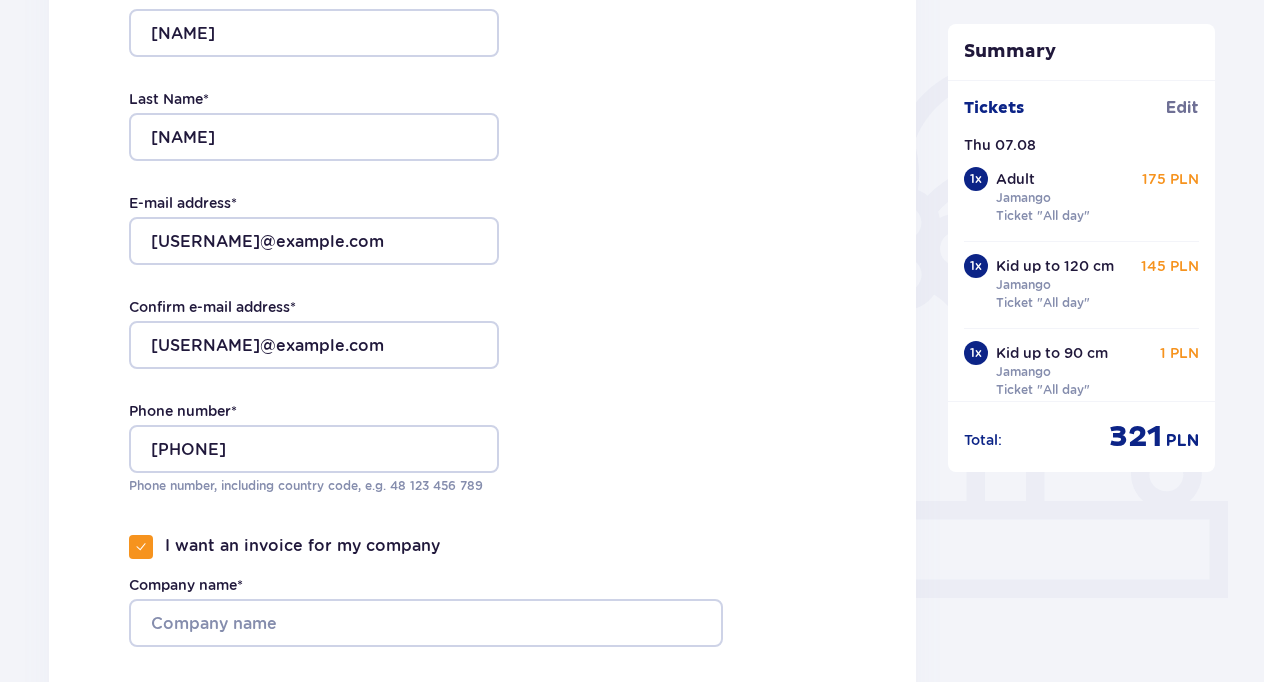 click at bounding box center [141, 547] 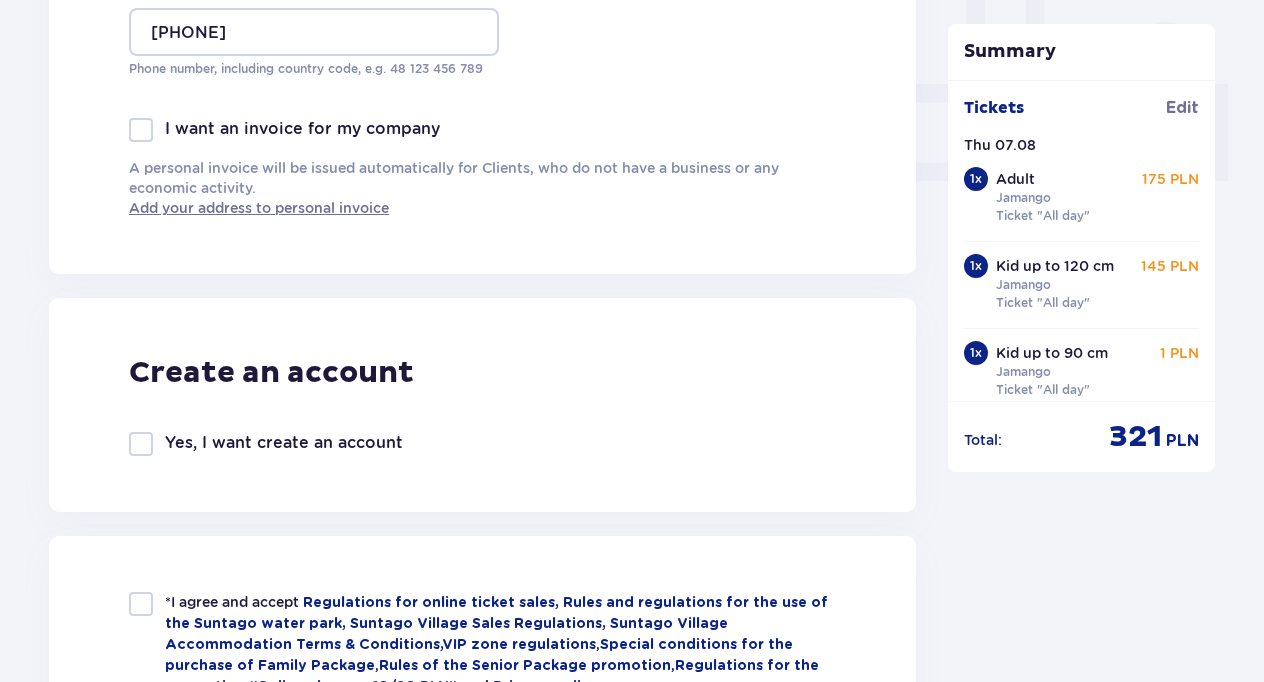 scroll, scrollTop: 914, scrollLeft: 0, axis: vertical 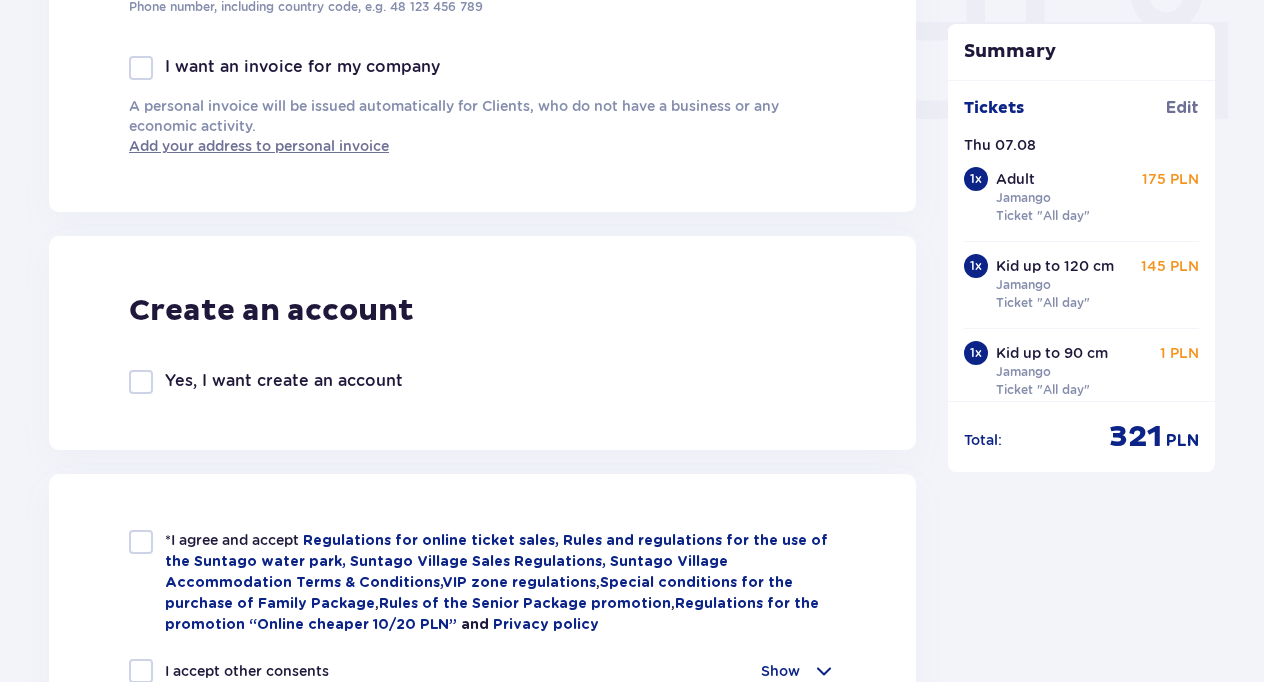 click at bounding box center (141, 542) 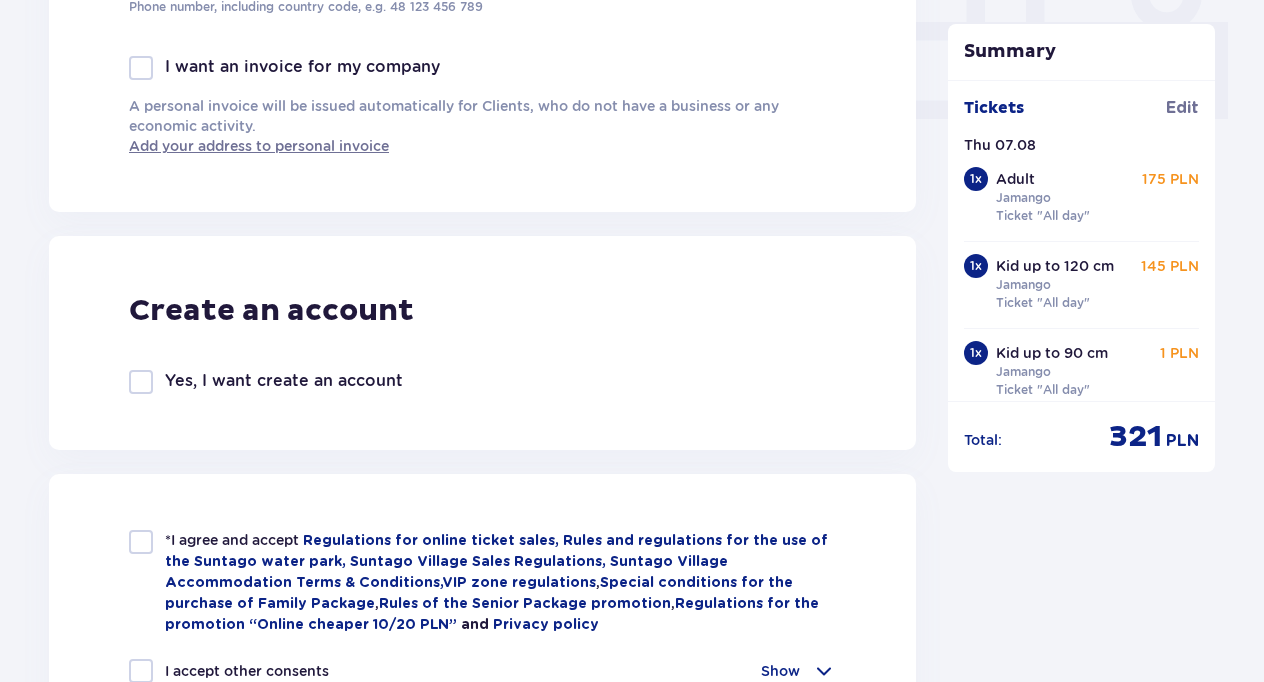 checkbox on "true" 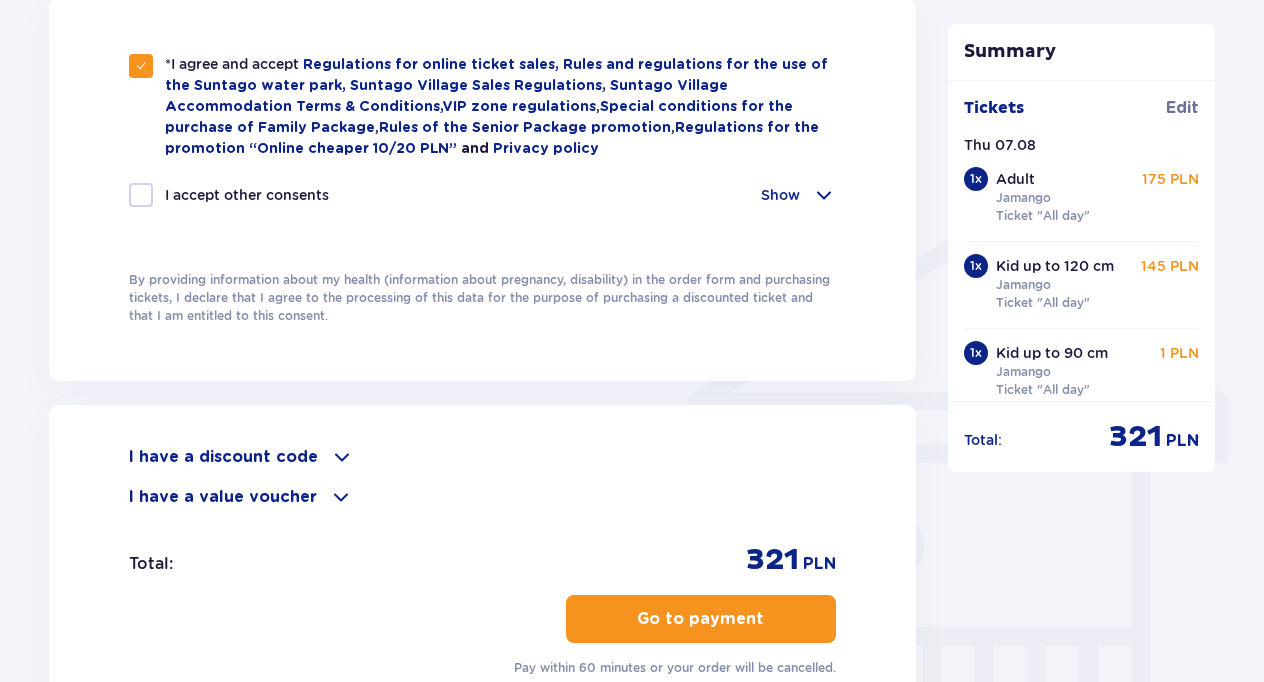 scroll, scrollTop: 1640, scrollLeft: 0, axis: vertical 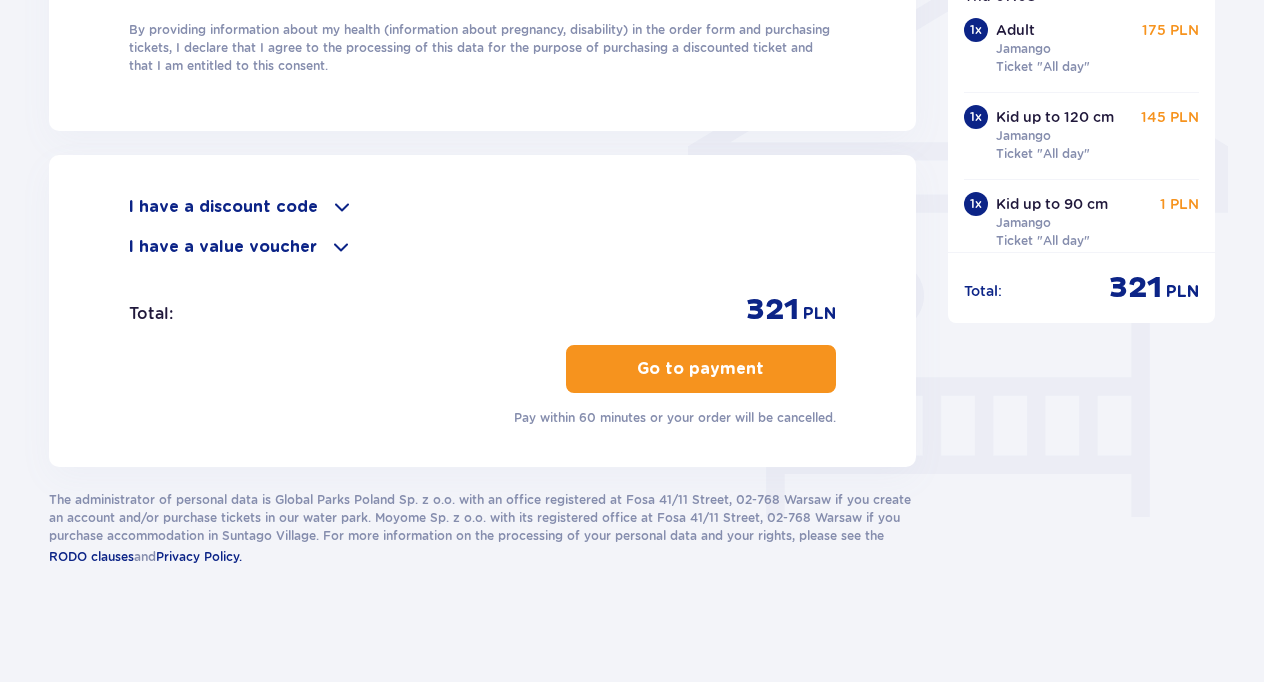 click on "Go to payment" at bounding box center [700, 369] 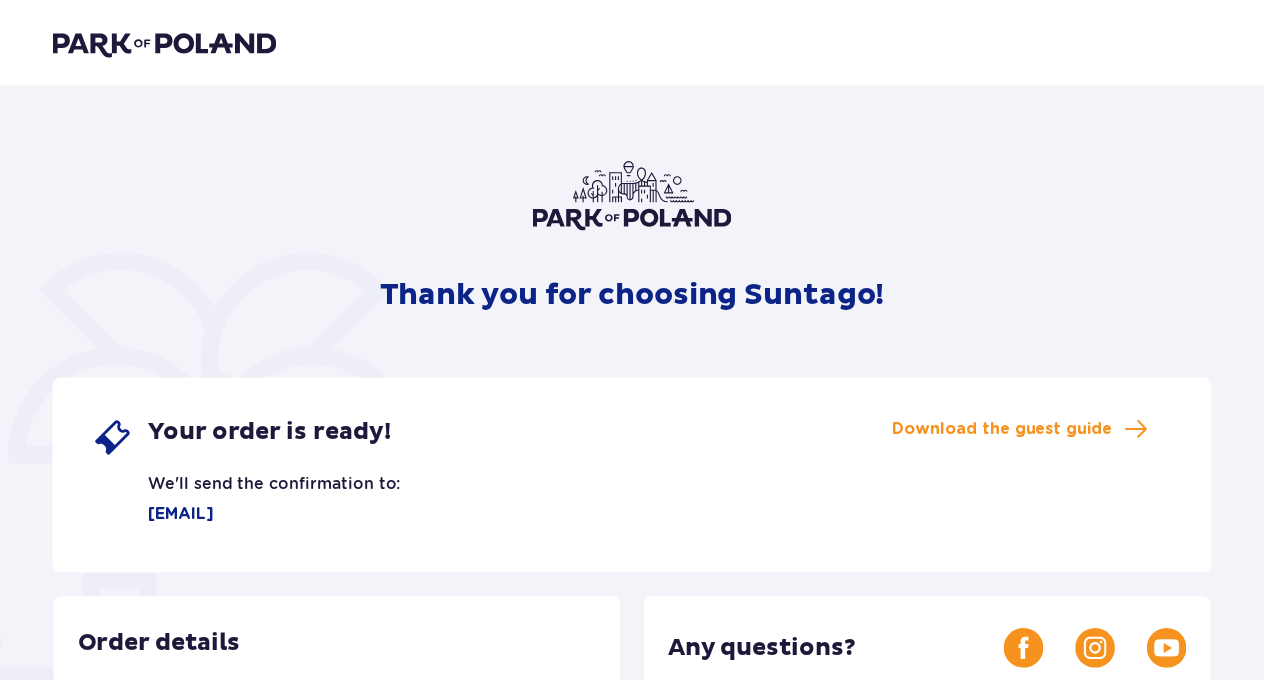 scroll, scrollTop: 0, scrollLeft: 0, axis: both 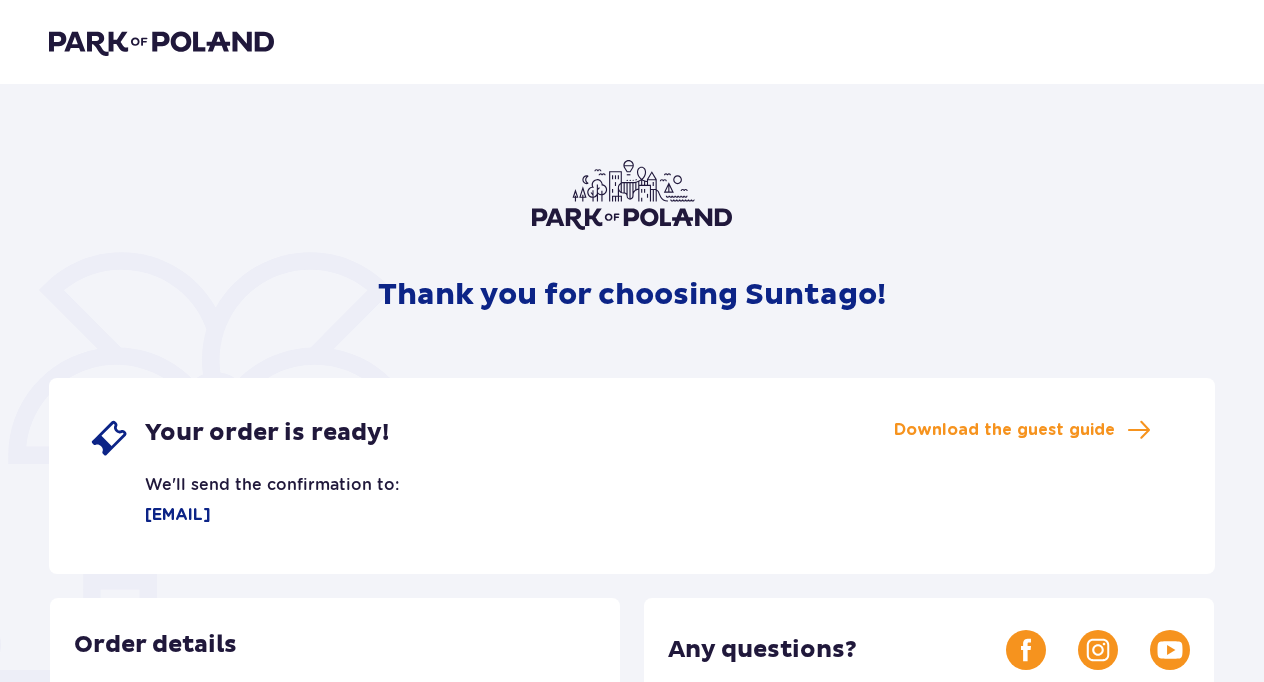 drag, startPoint x: 1262, startPoint y: 166, endPoint x: 1265, endPoint y: 206, distance: 40.112343 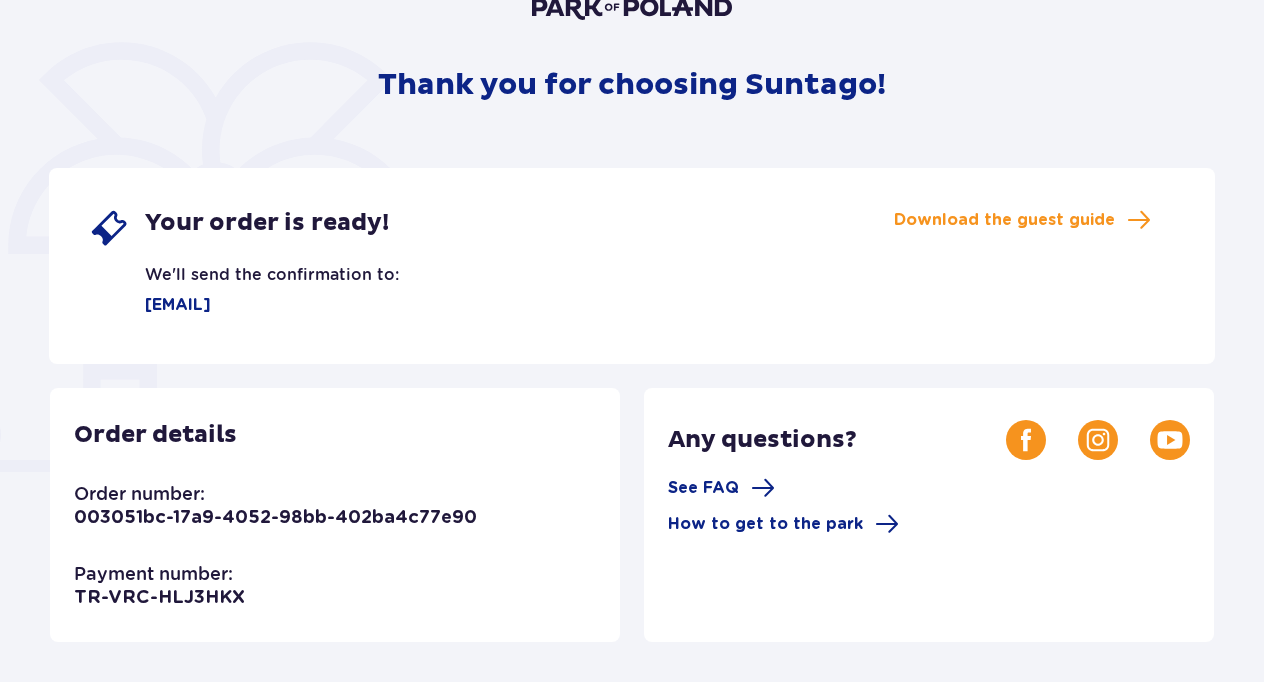 scroll, scrollTop: 212, scrollLeft: 0, axis: vertical 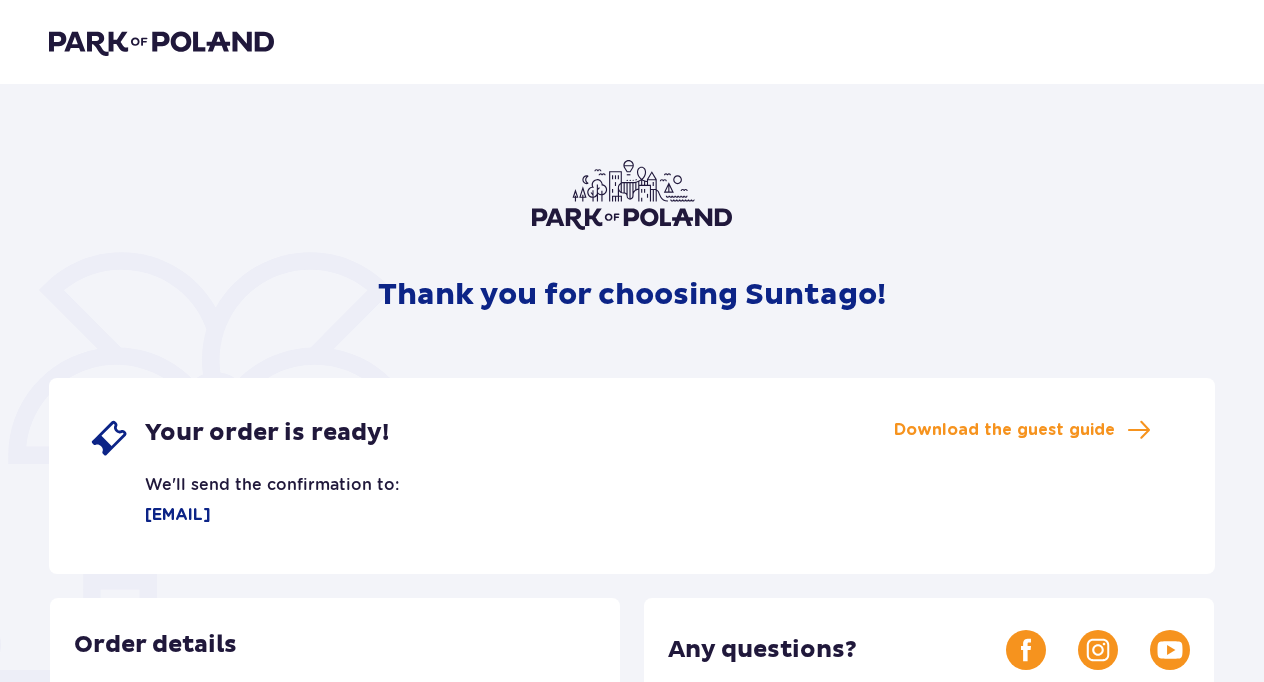 click at bounding box center (632, 195) 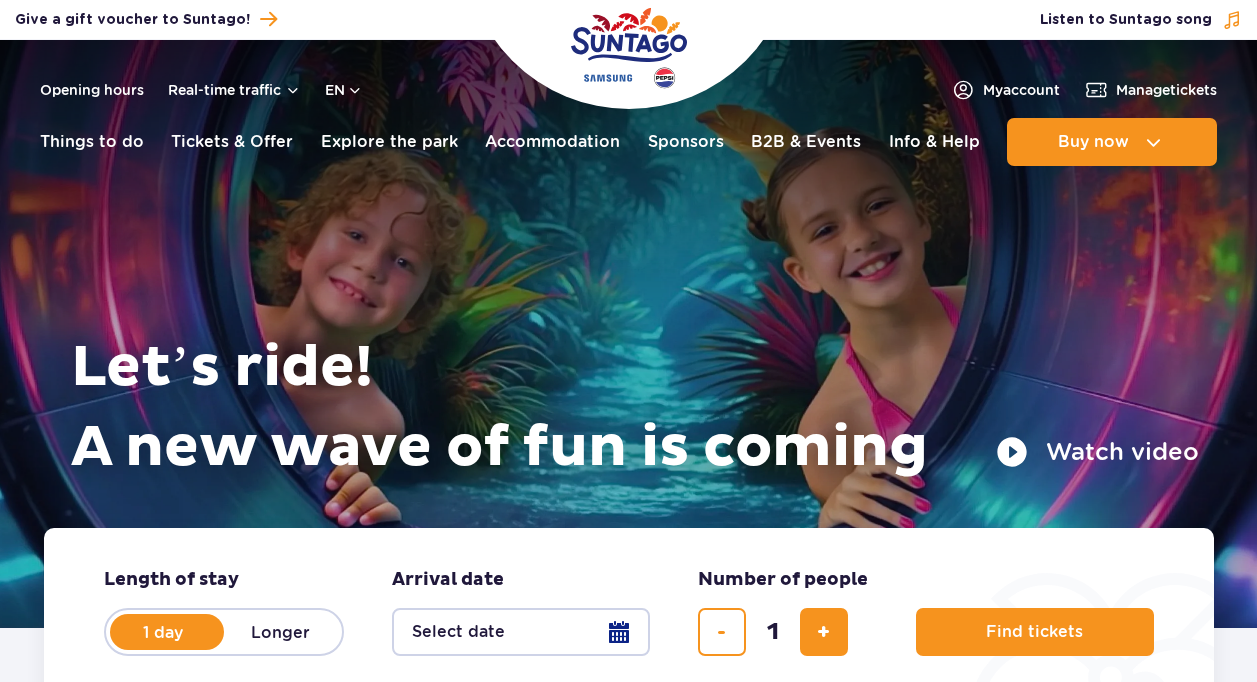 scroll, scrollTop: 0, scrollLeft: 0, axis: both 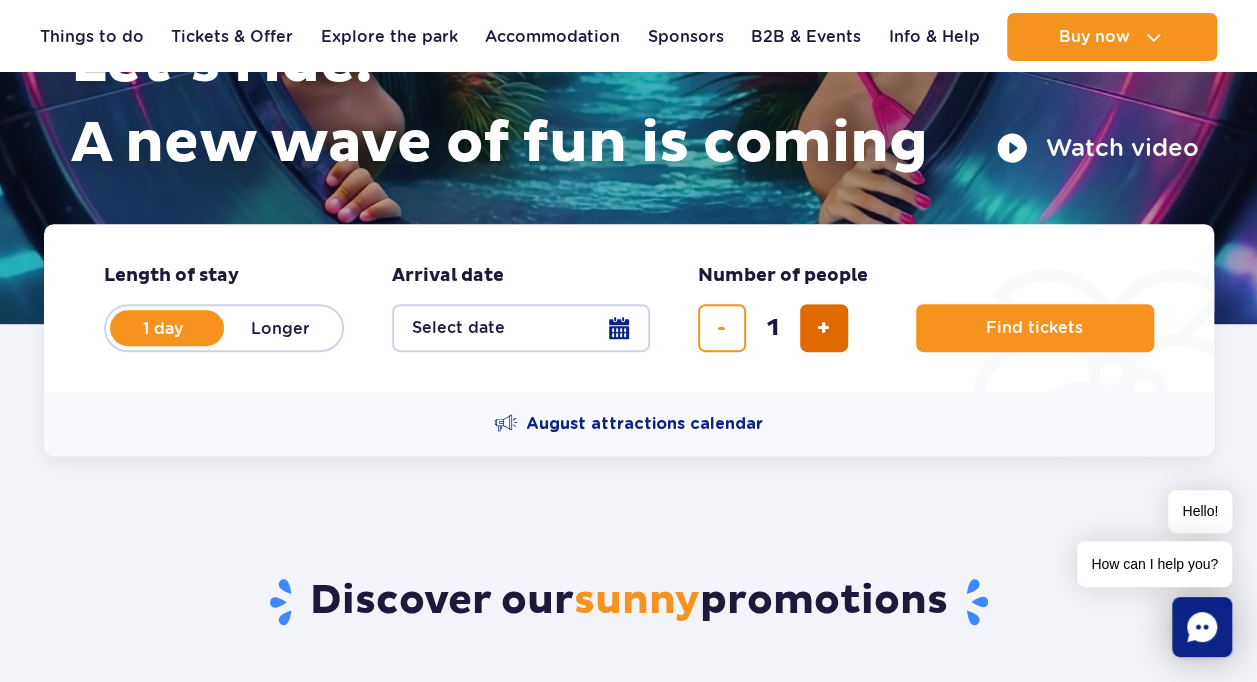 click at bounding box center (824, 328) 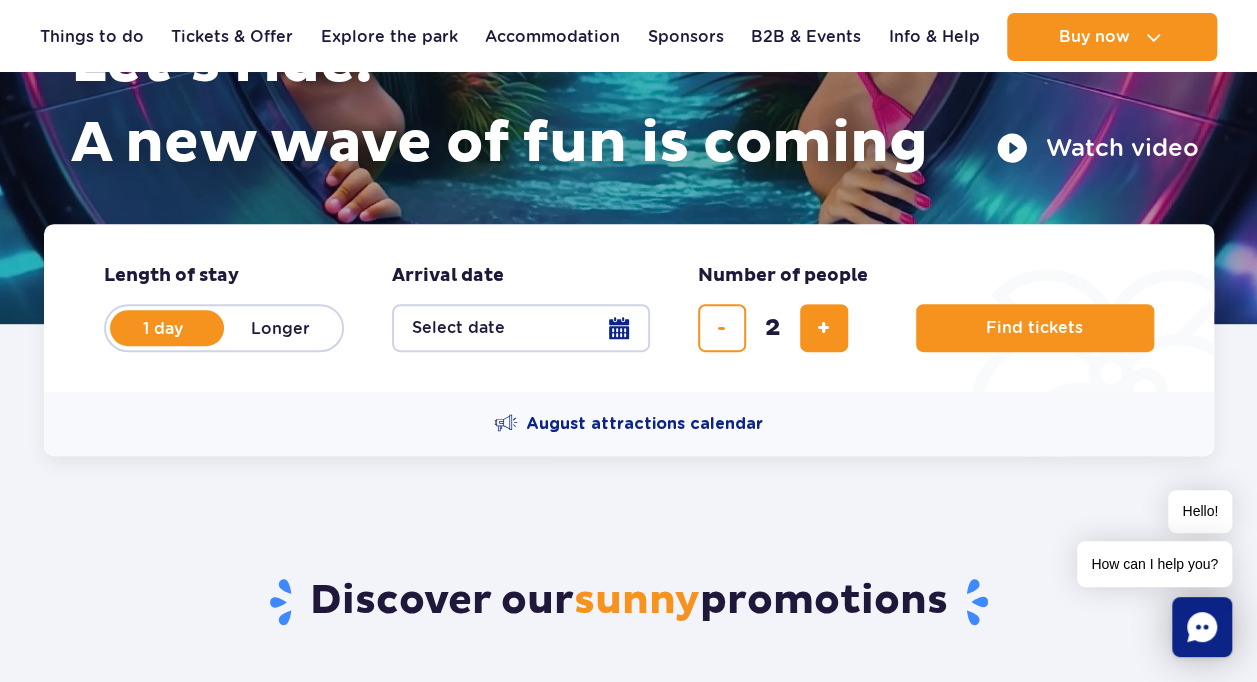 click on "Select date" at bounding box center [521, 328] 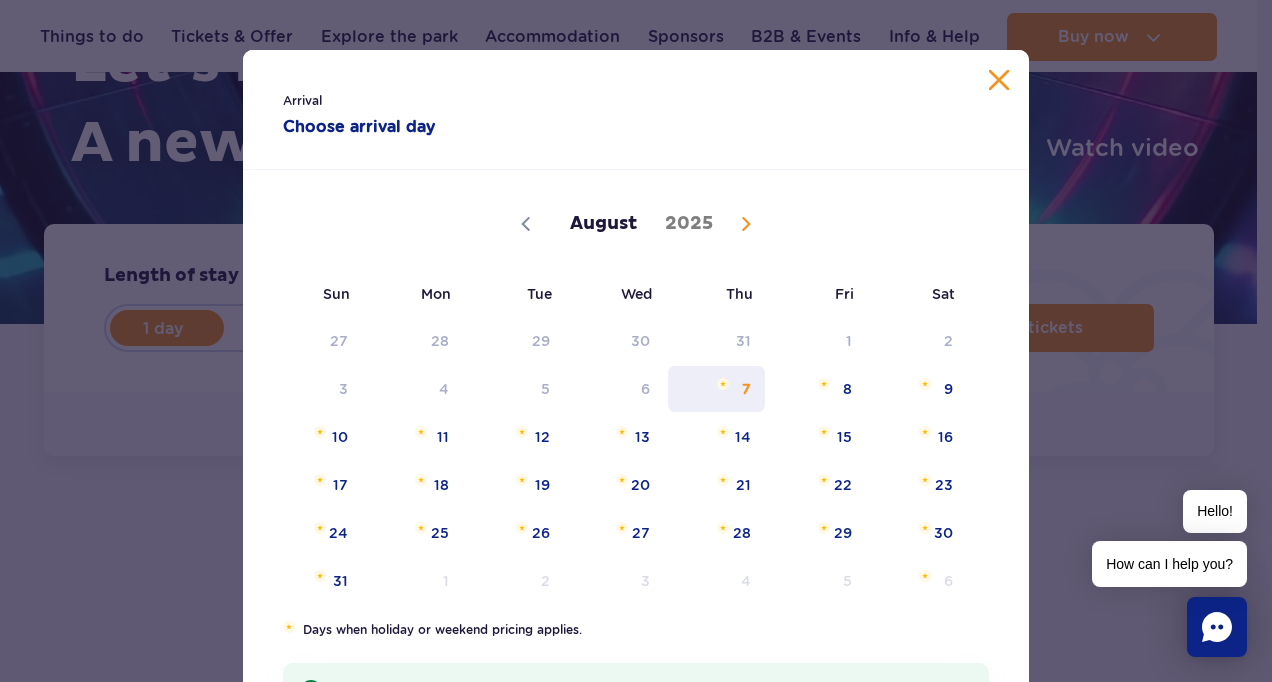 click on "7" at bounding box center (716, 389) 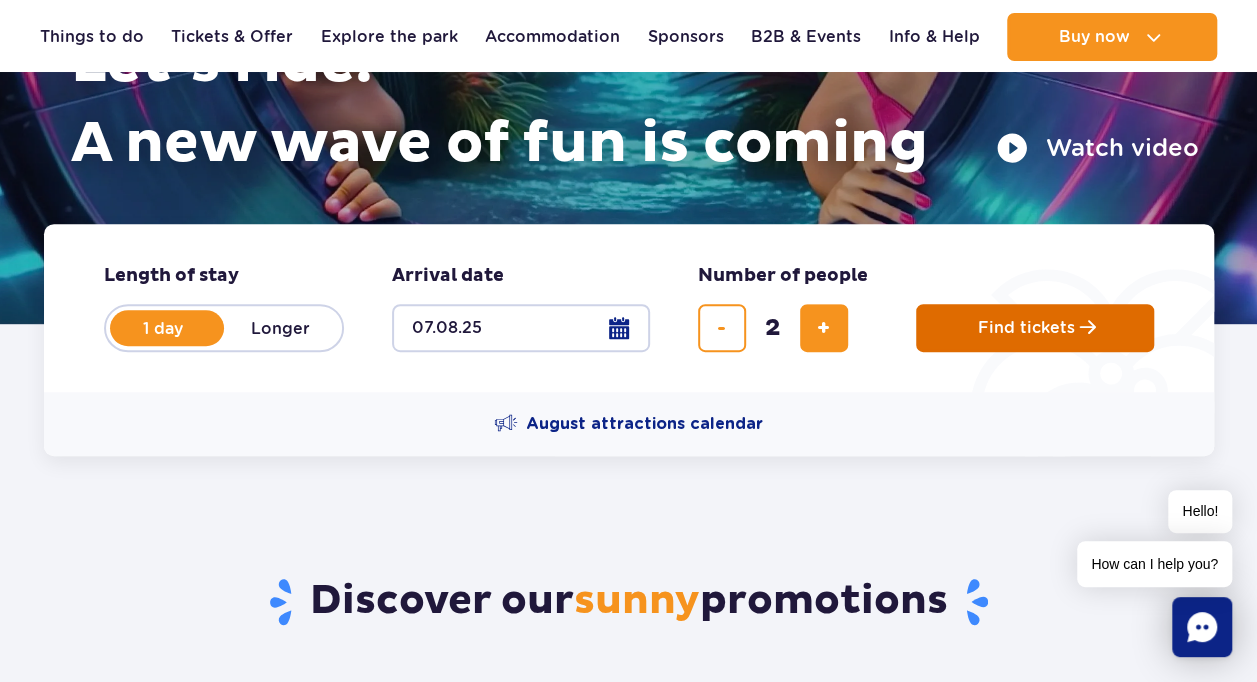 click on "Find tickets" at bounding box center (1026, 328) 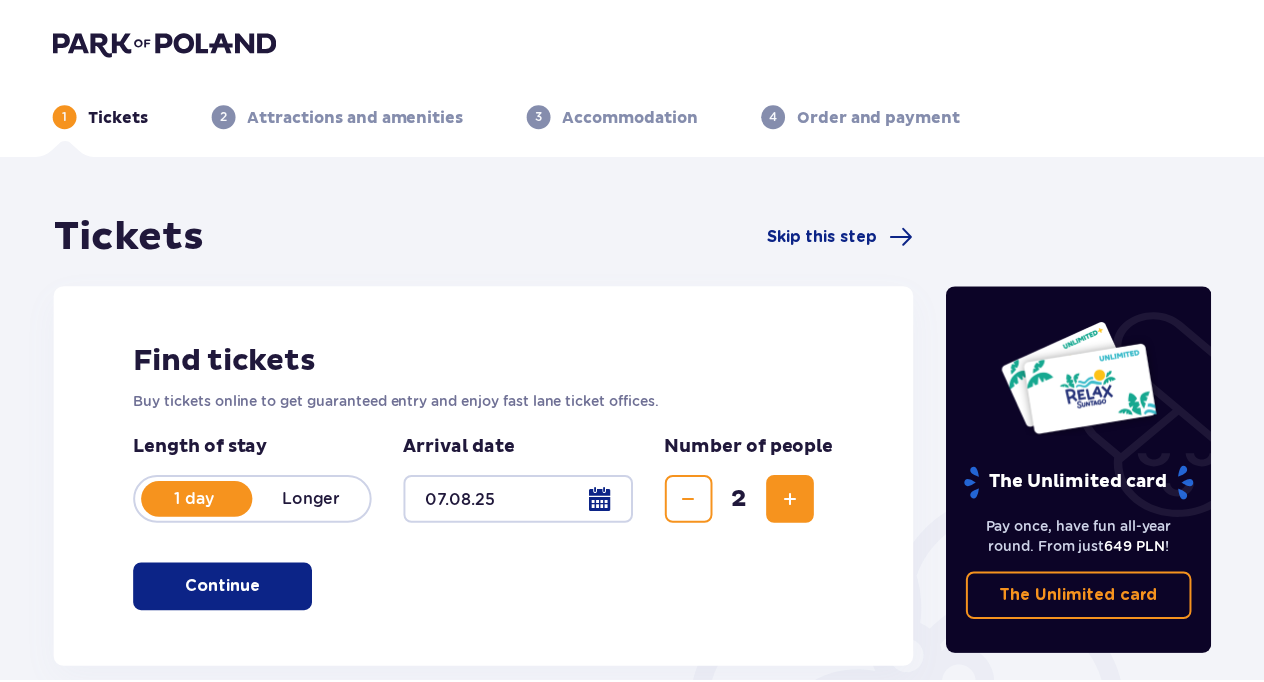 scroll, scrollTop: 0, scrollLeft: 0, axis: both 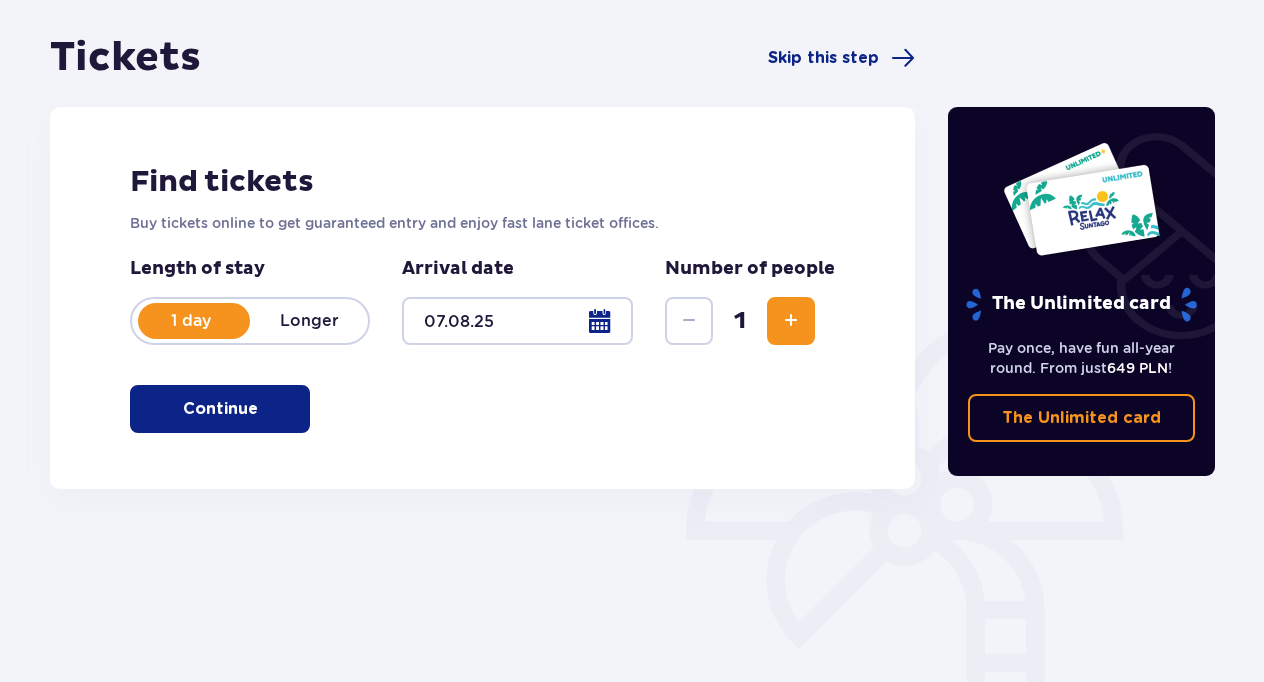 click at bounding box center [791, 321] 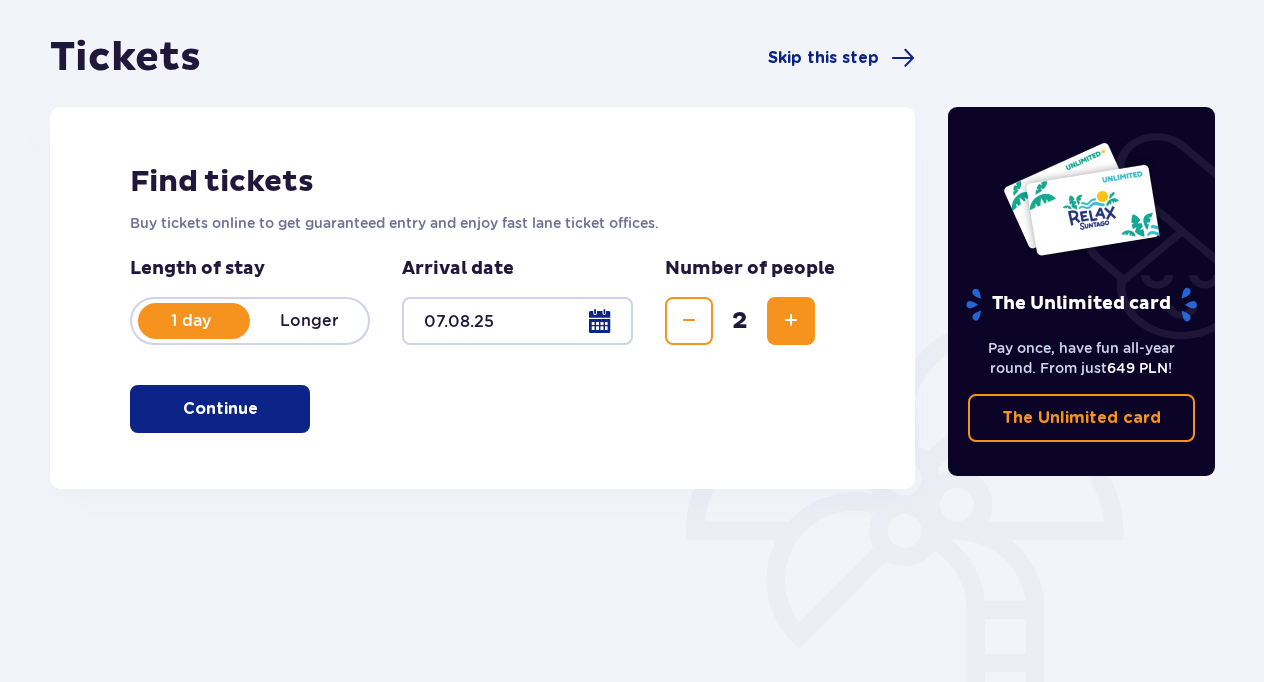 click at bounding box center (262, 409) 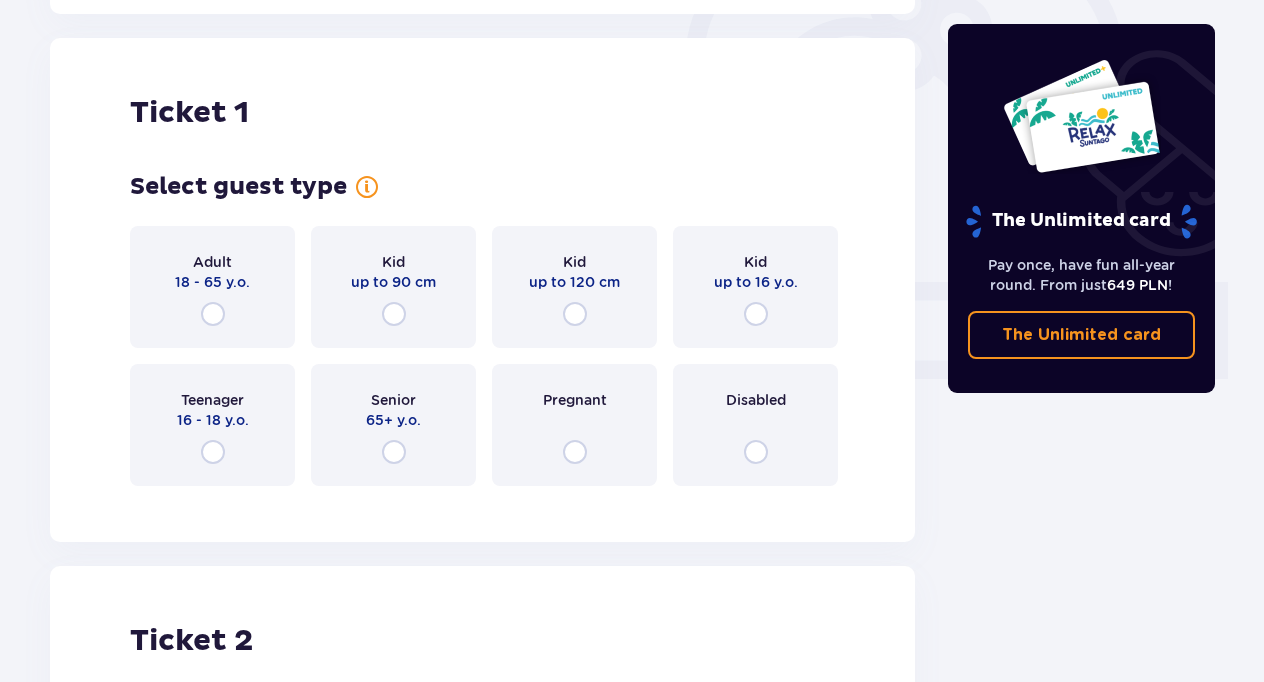 scroll, scrollTop: 668, scrollLeft: 0, axis: vertical 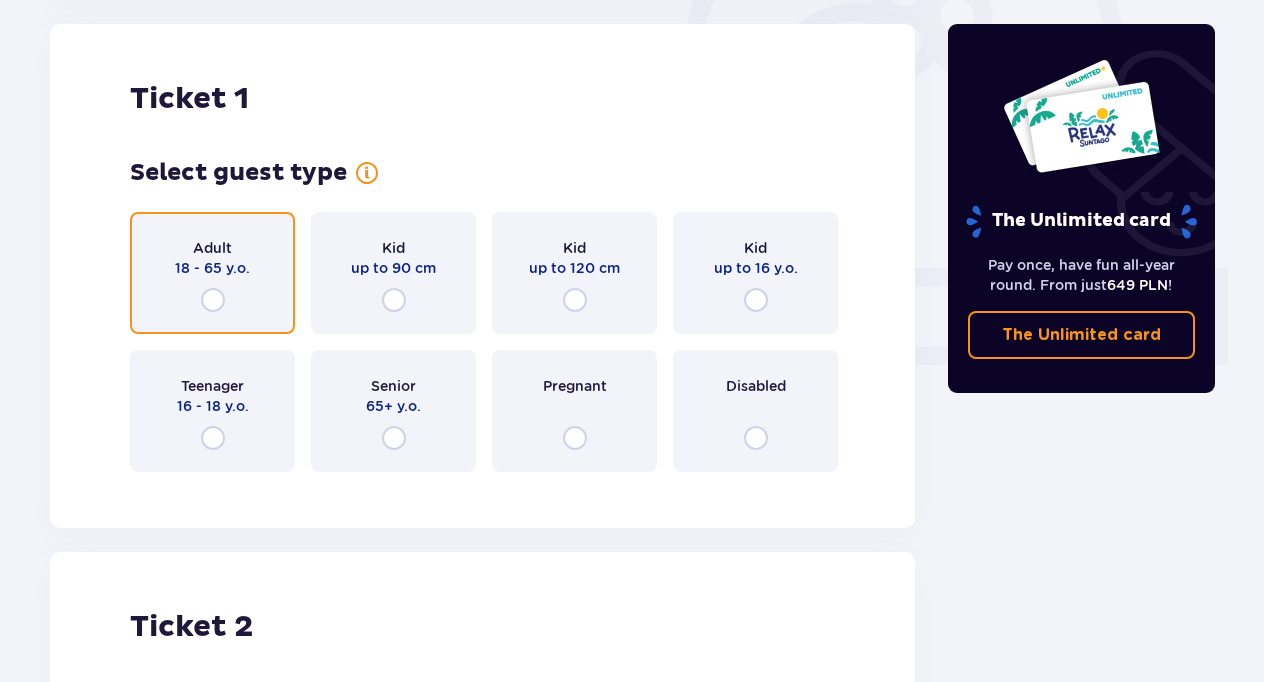 click at bounding box center [213, 300] 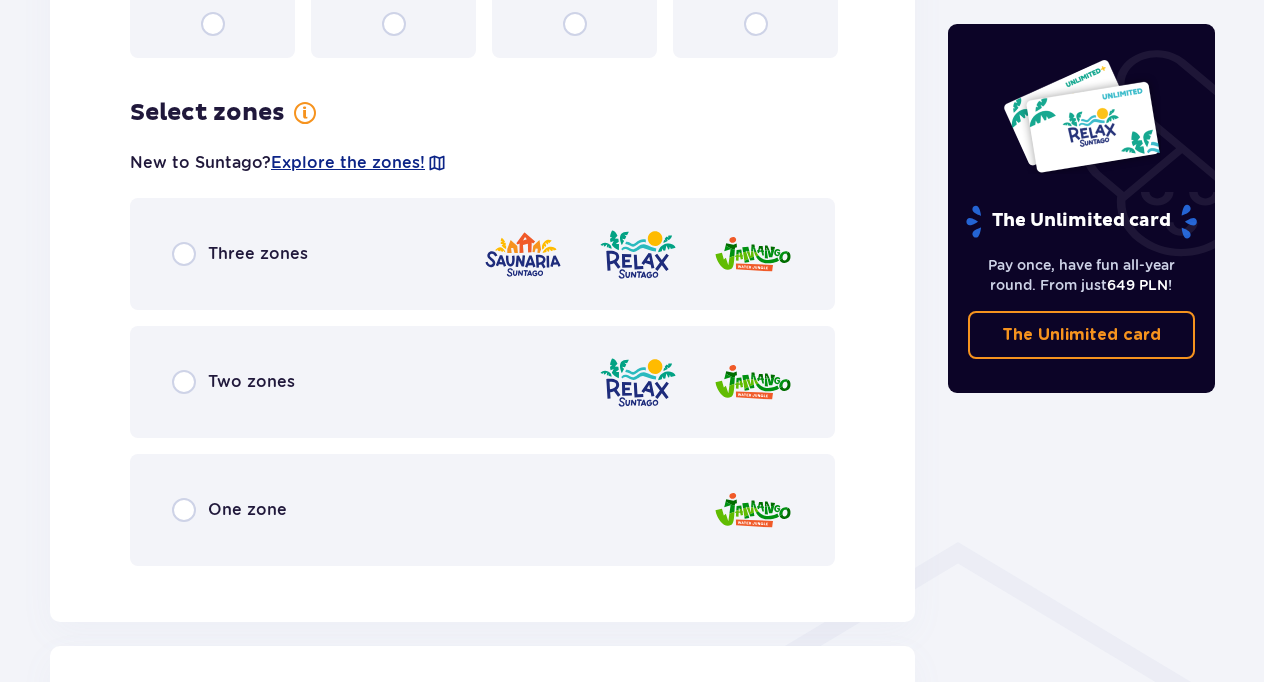 scroll, scrollTop: 1156, scrollLeft: 0, axis: vertical 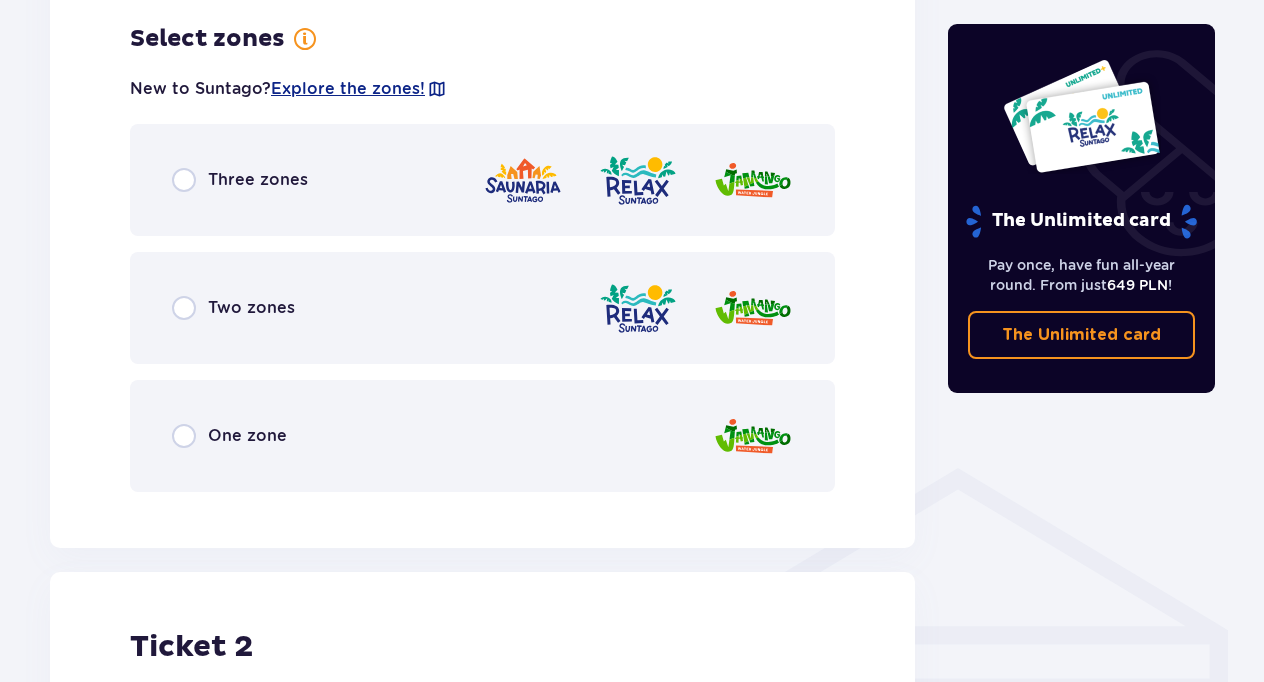click on "One zone" at bounding box center (482, 436) 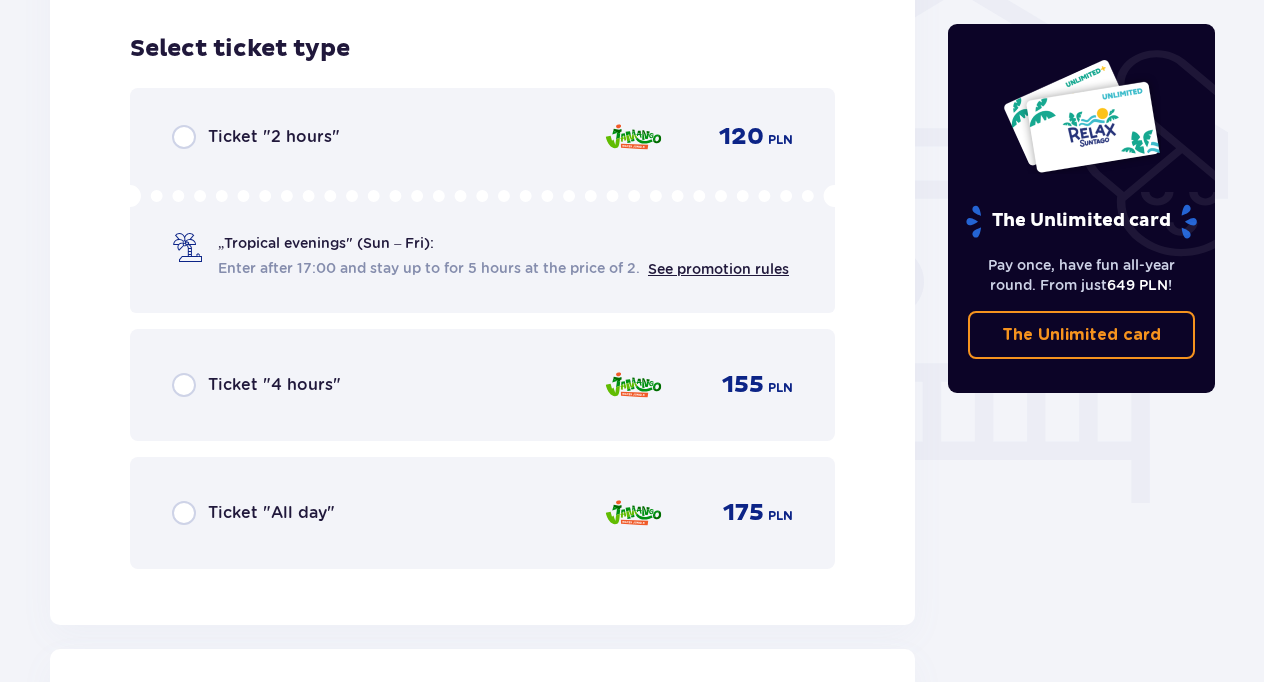 scroll, scrollTop: 1664, scrollLeft: 0, axis: vertical 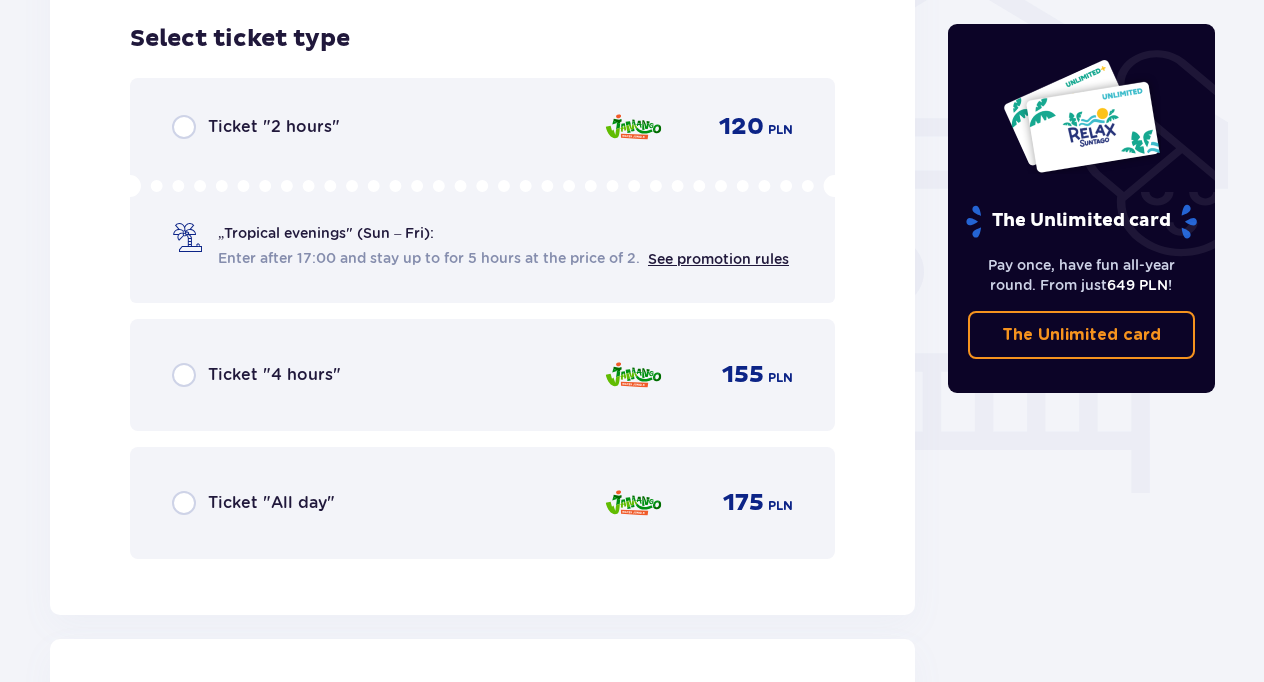 click on "Ticket "All day"" at bounding box center (253, 503) 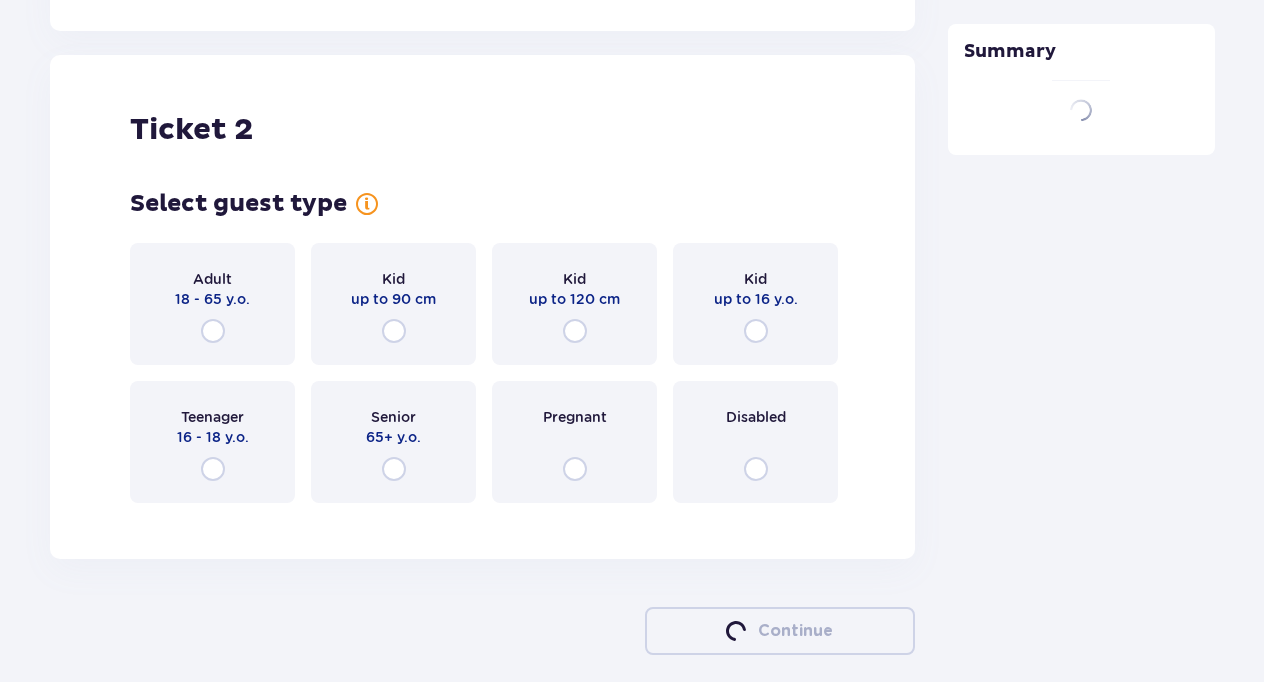 scroll, scrollTop: 2279, scrollLeft: 0, axis: vertical 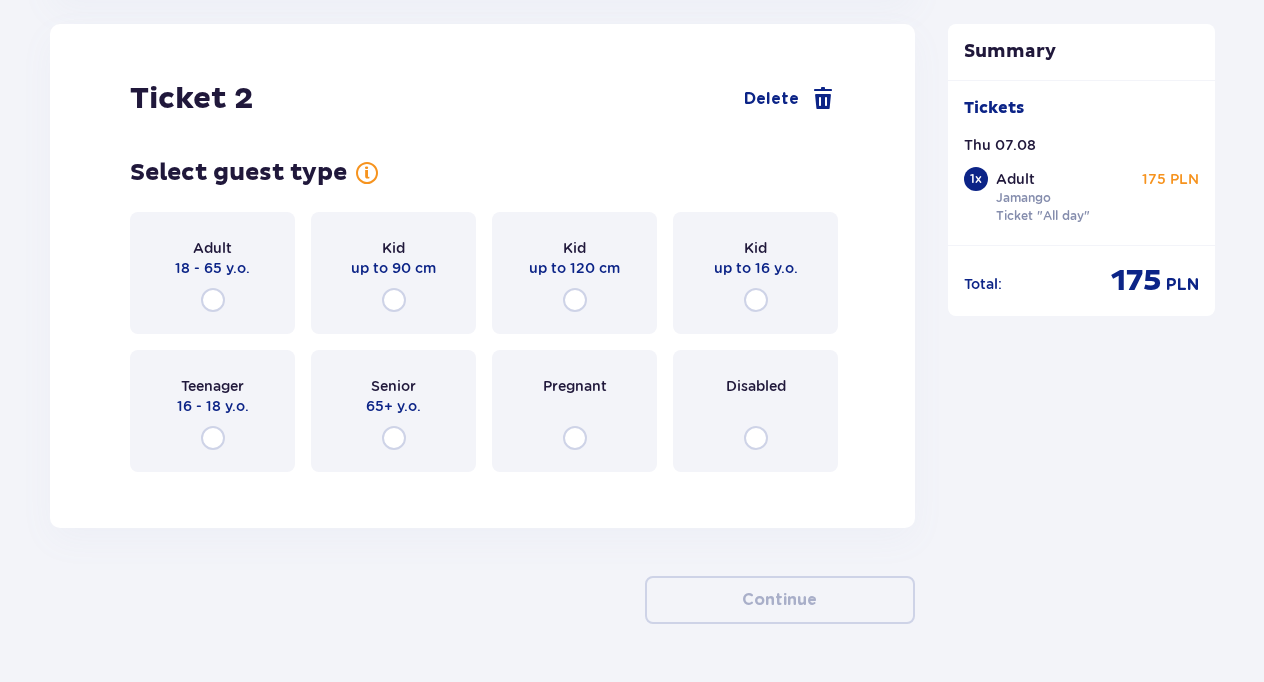click on "Adult 18 - 65 y.o." at bounding box center [212, 273] 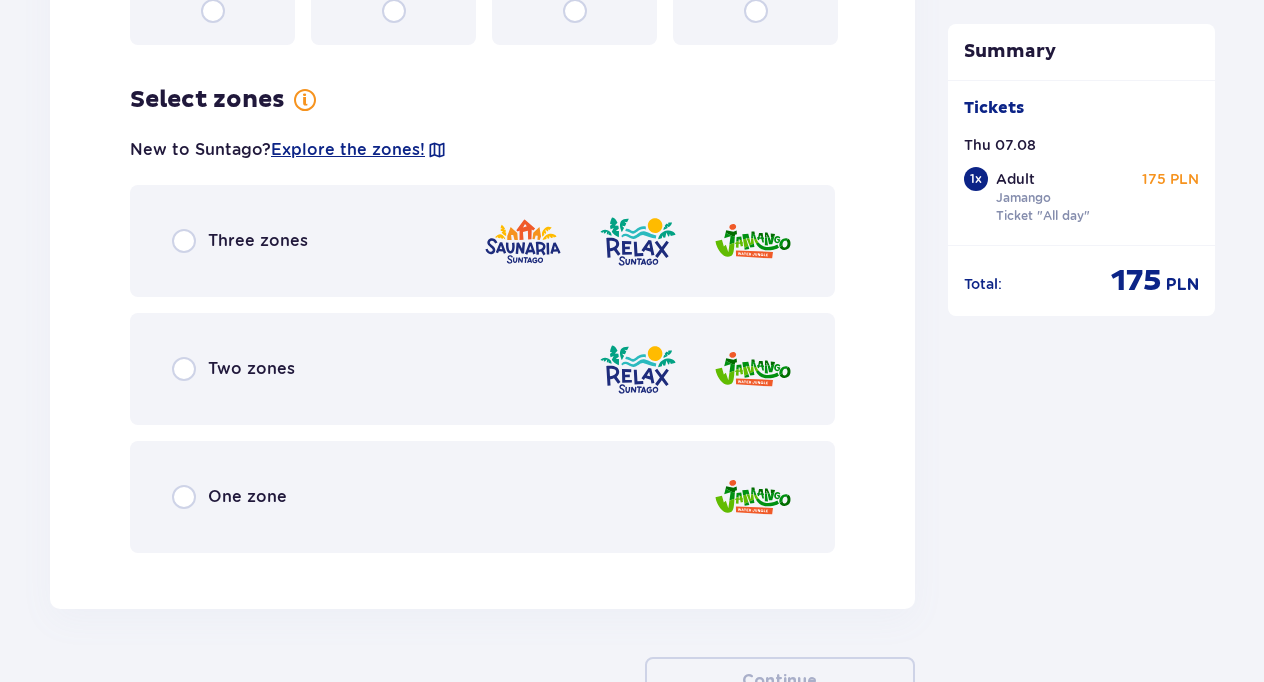 scroll, scrollTop: 2767, scrollLeft: 0, axis: vertical 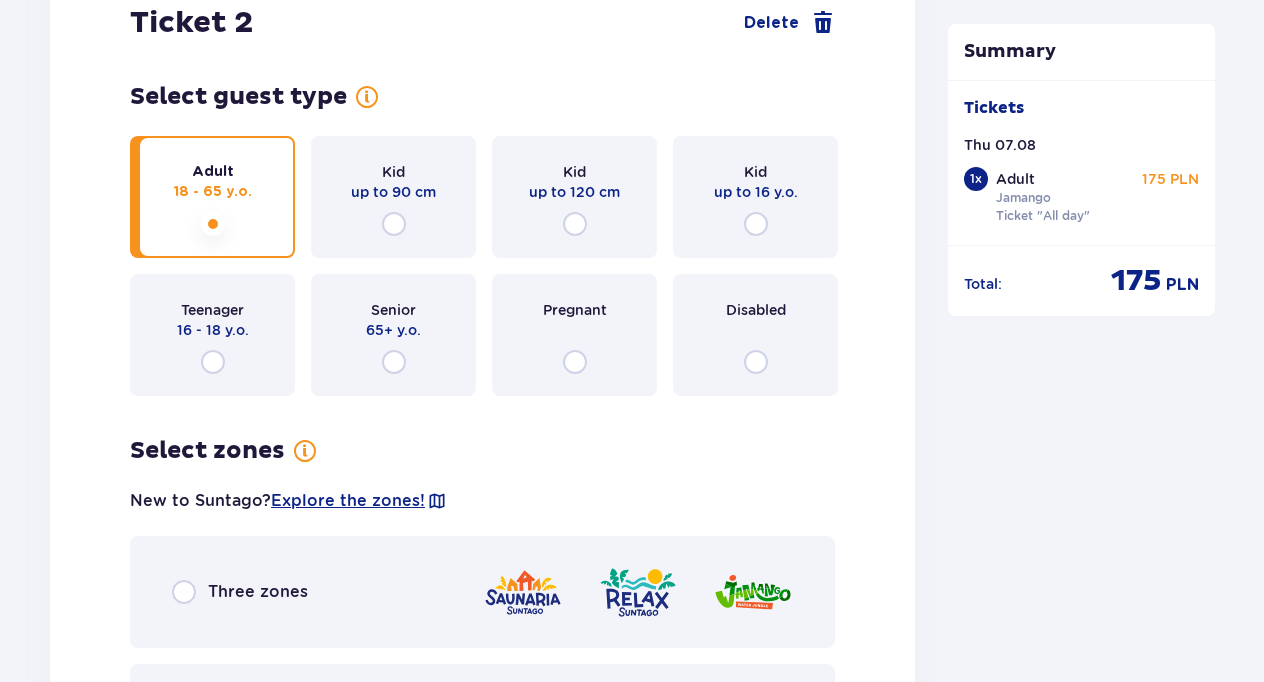 click on "Teenager 16 - 18 y.o." at bounding box center (212, 335) 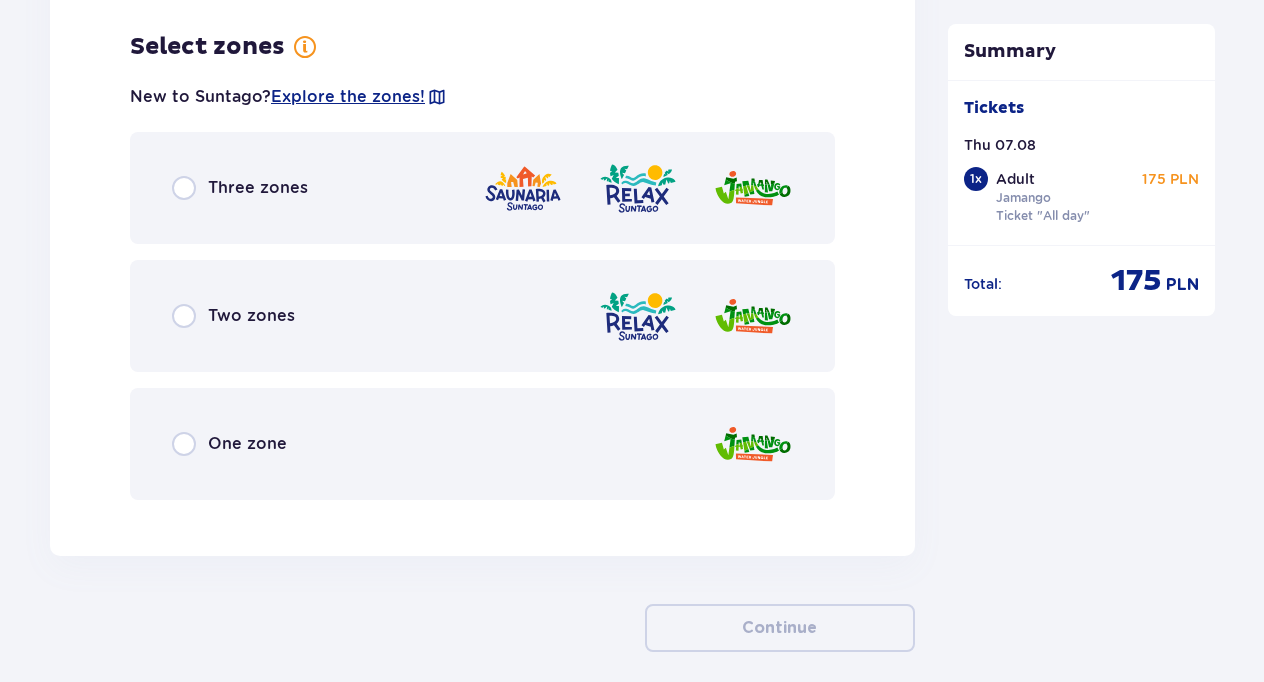 scroll, scrollTop: 2767, scrollLeft: 0, axis: vertical 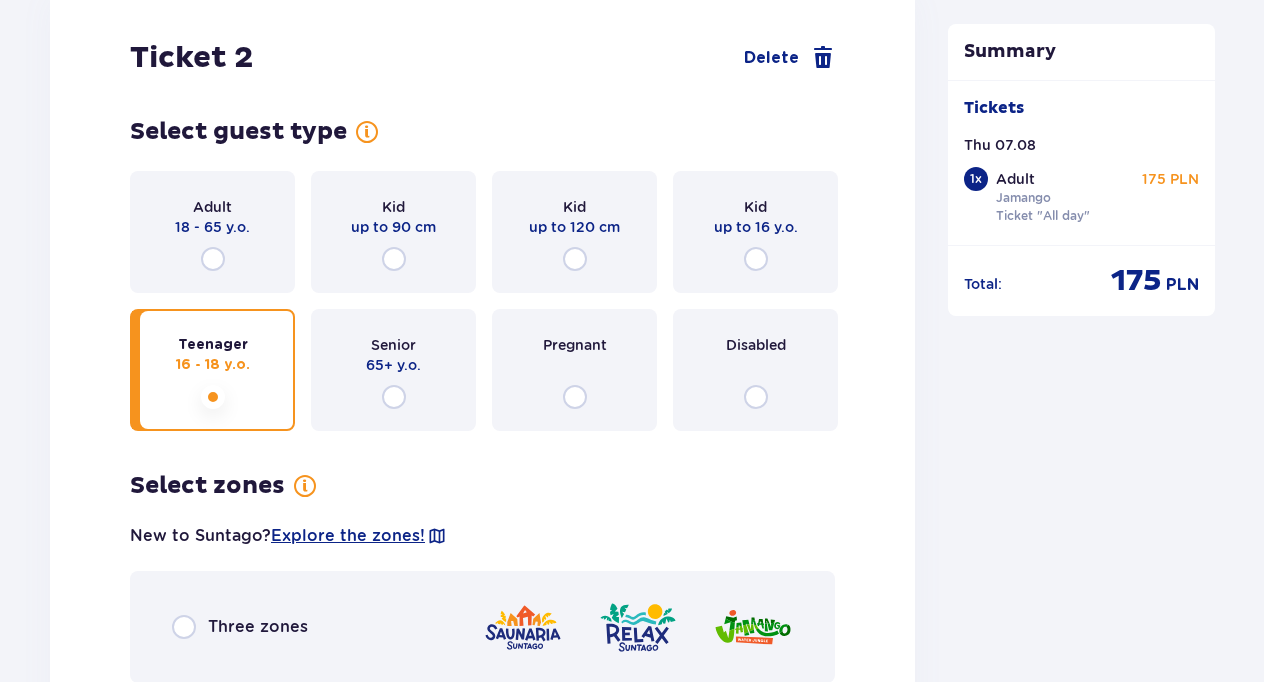 click on "Summary Tickets Thu 07.08   1 x Adult Jamango Ticket "All day" 175 PLN Total : 175 PLN" at bounding box center [1082, -509] 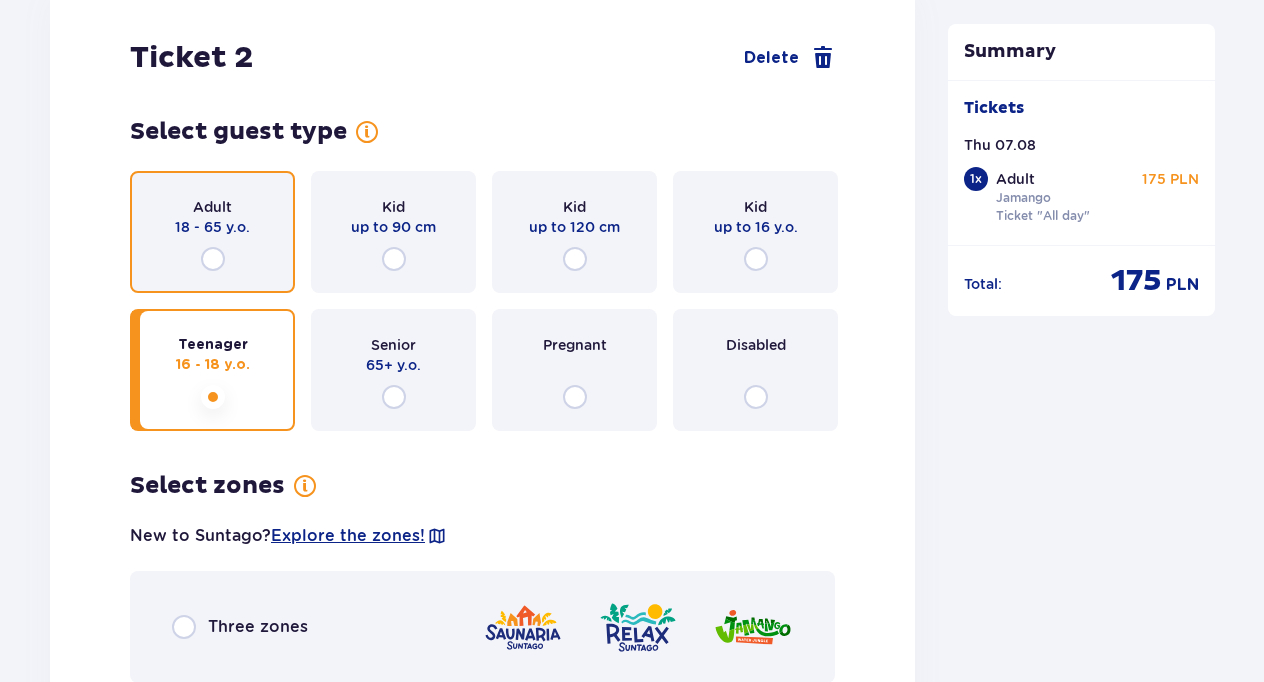 click at bounding box center [213, 259] 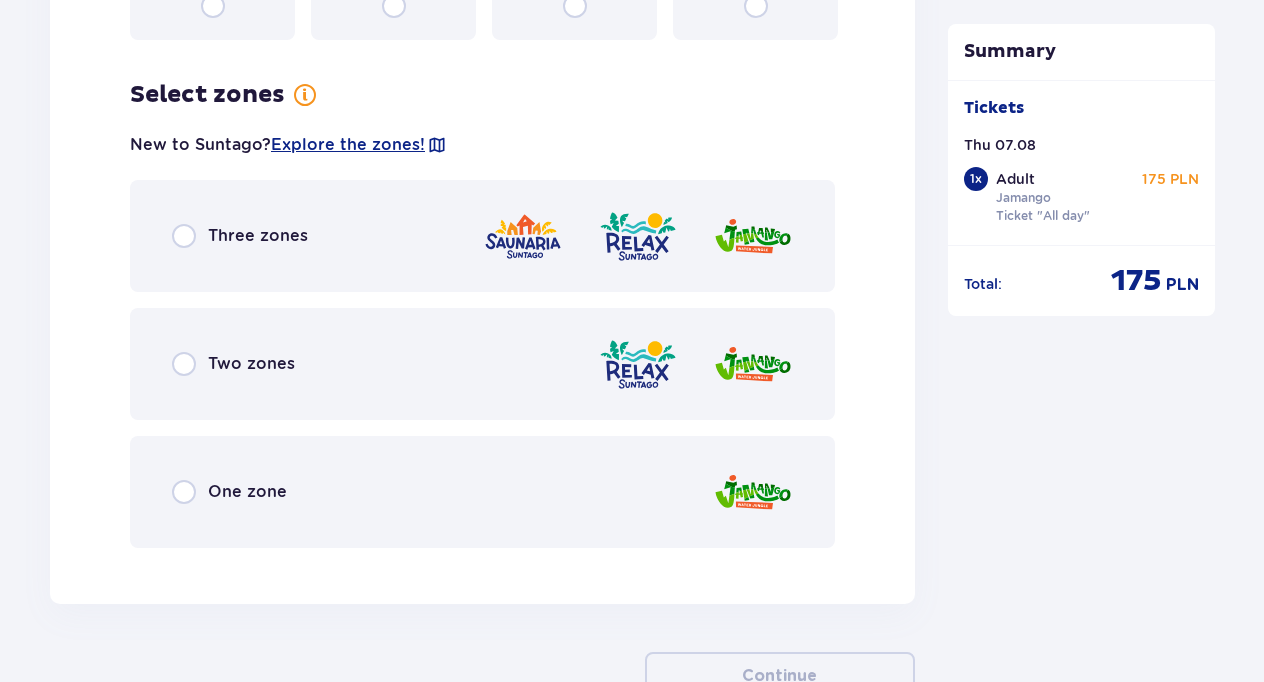 scroll, scrollTop: 2767, scrollLeft: 0, axis: vertical 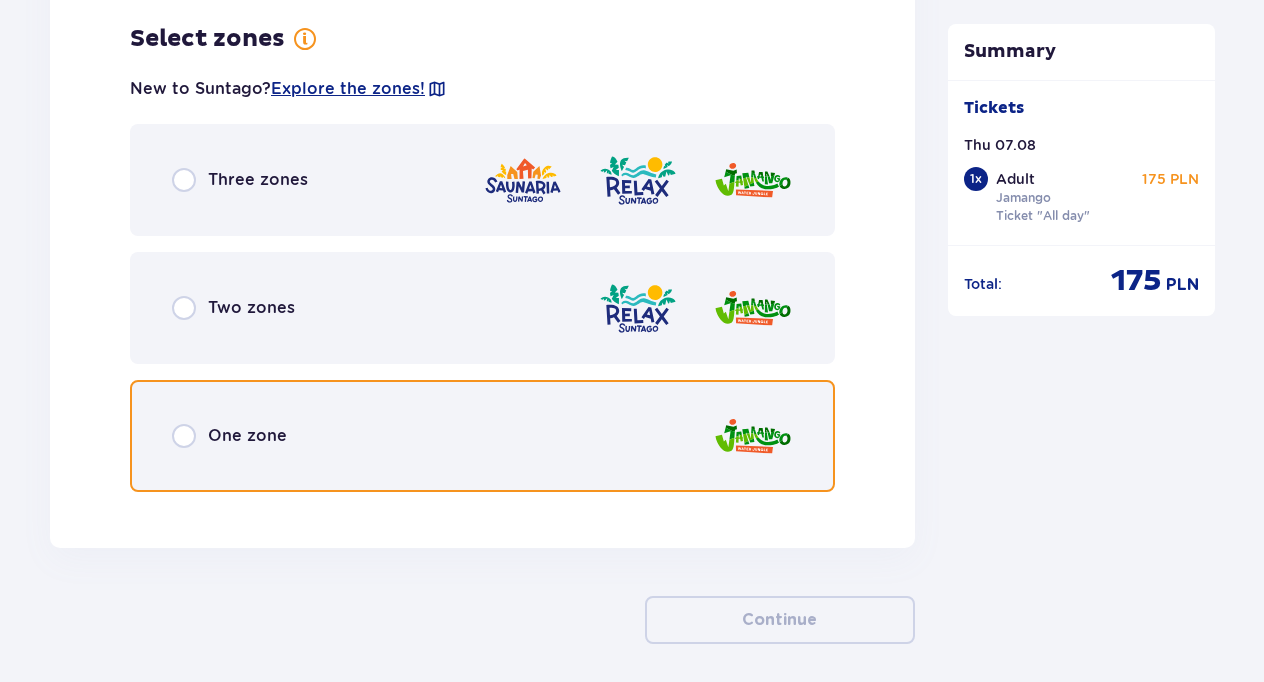 click at bounding box center [184, 436] 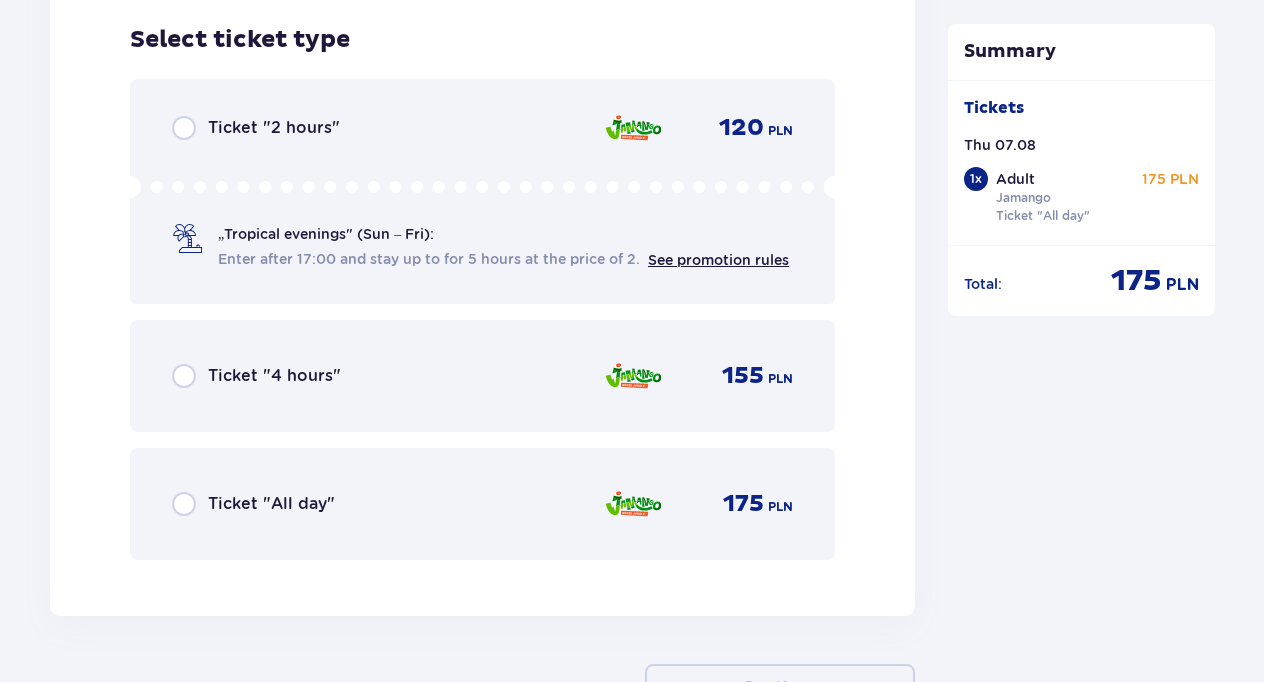 scroll, scrollTop: 3275, scrollLeft: 0, axis: vertical 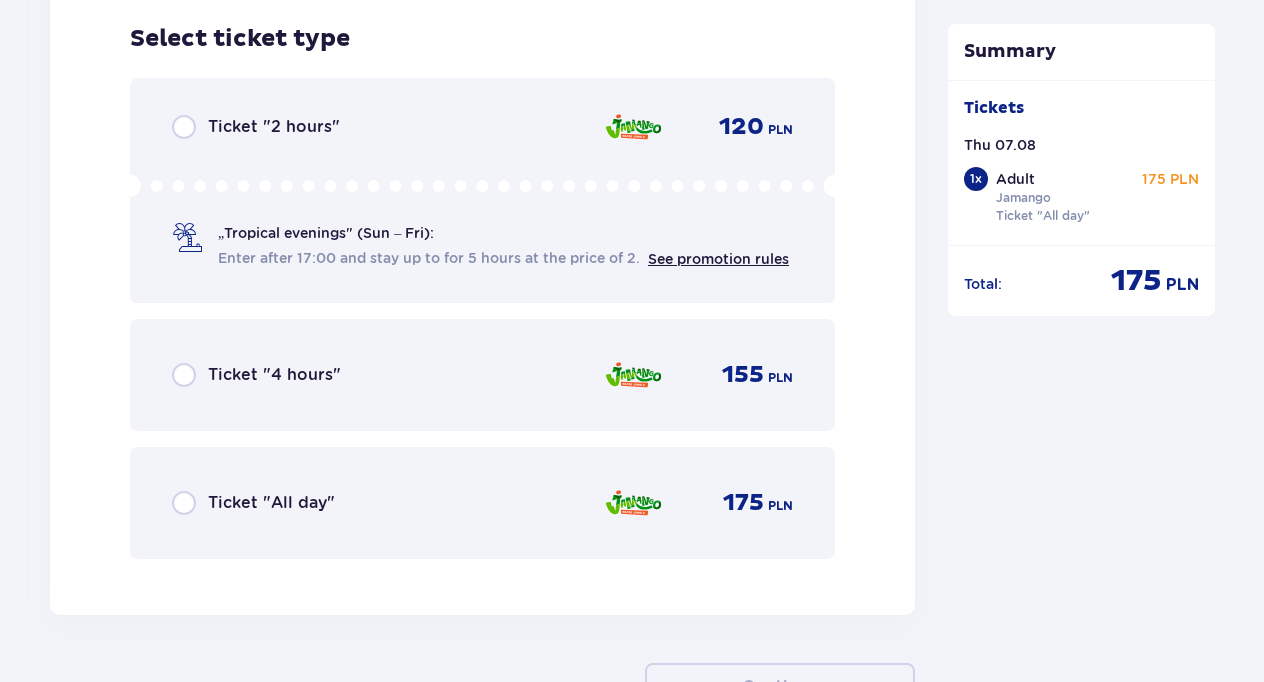 click on "Ticket "All day"" at bounding box center (253, 503) 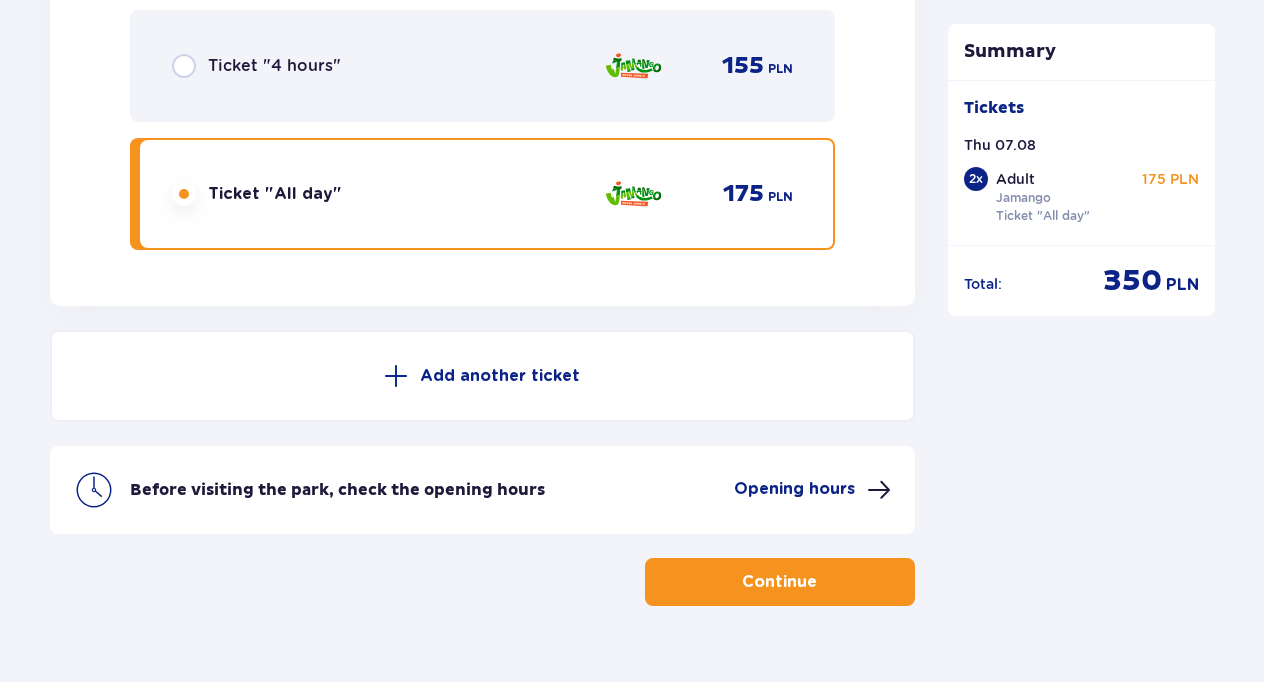 scroll, scrollTop: 3628, scrollLeft: 0, axis: vertical 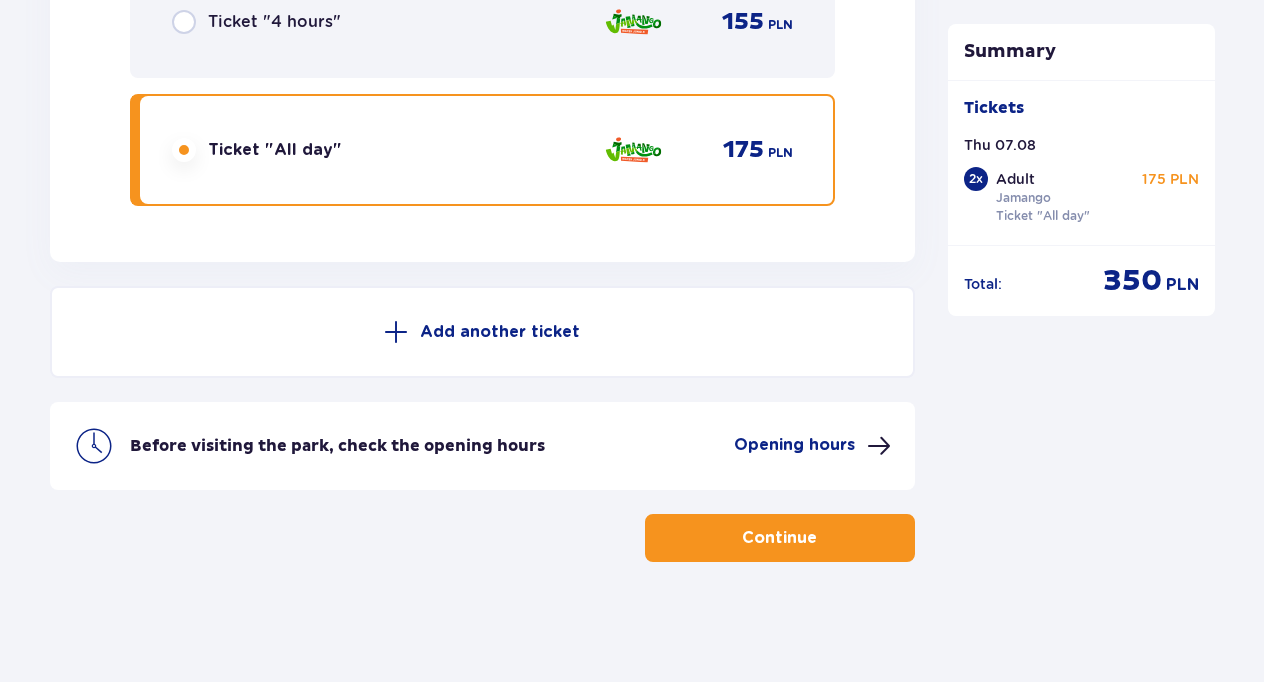 click on "Continue" at bounding box center [779, 538] 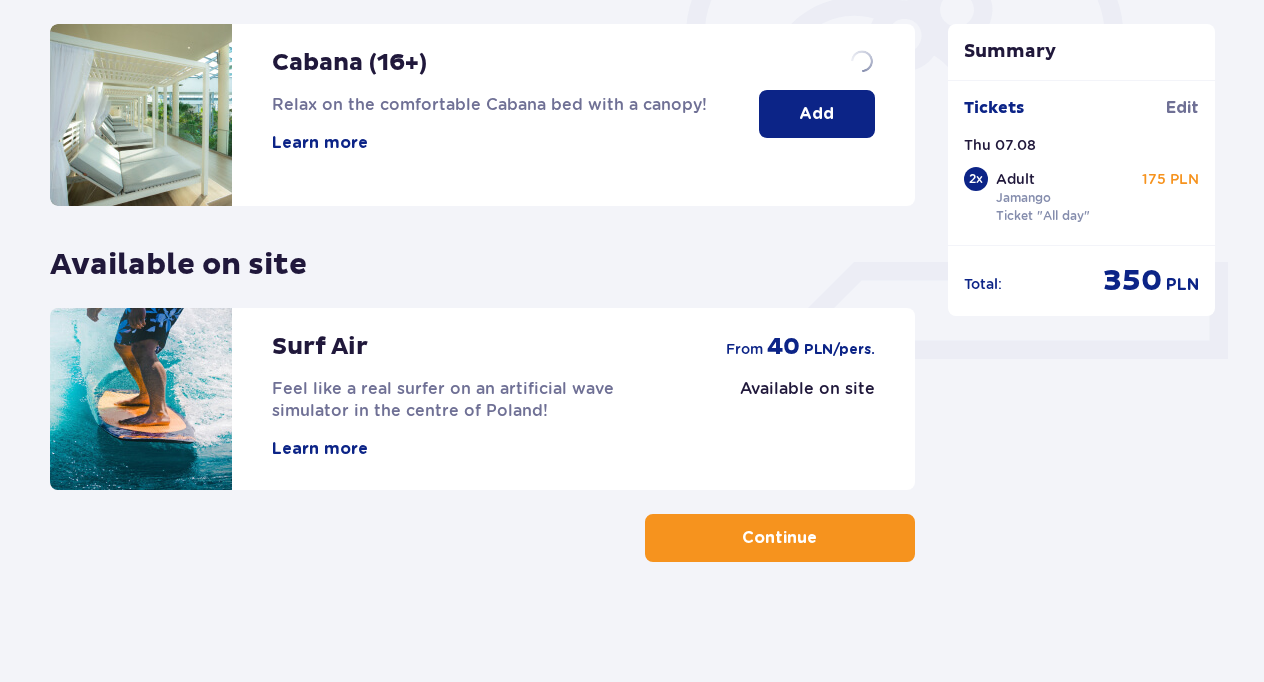 scroll, scrollTop: 0, scrollLeft: 0, axis: both 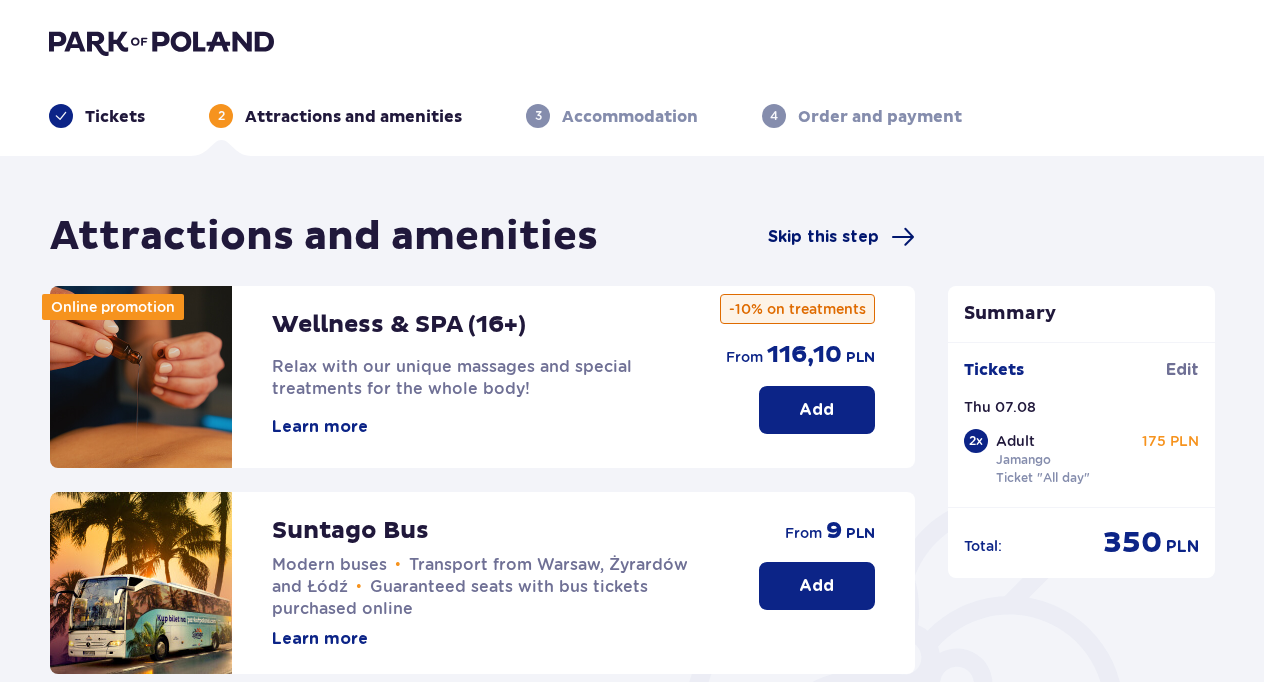 click on "Skip this step" at bounding box center [823, 237] 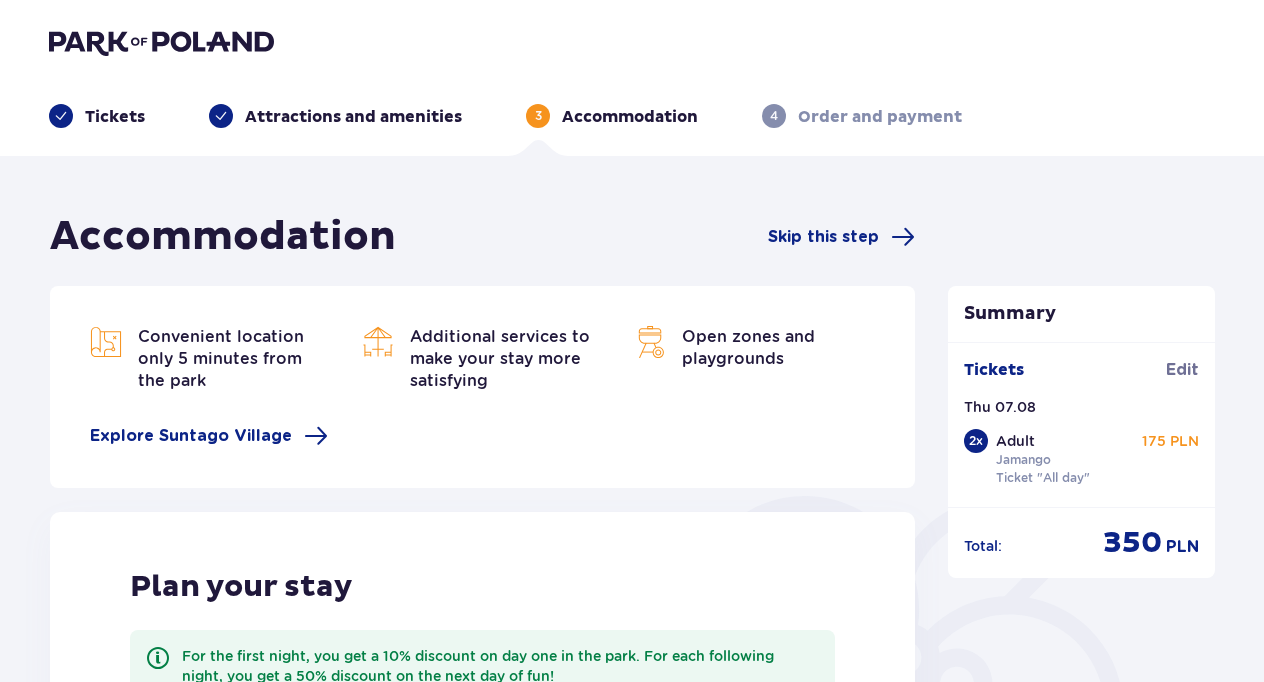 drag, startPoint x: 1263, startPoint y: 236, endPoint x: 1269, endPoint y: 322, distance: 86.209045 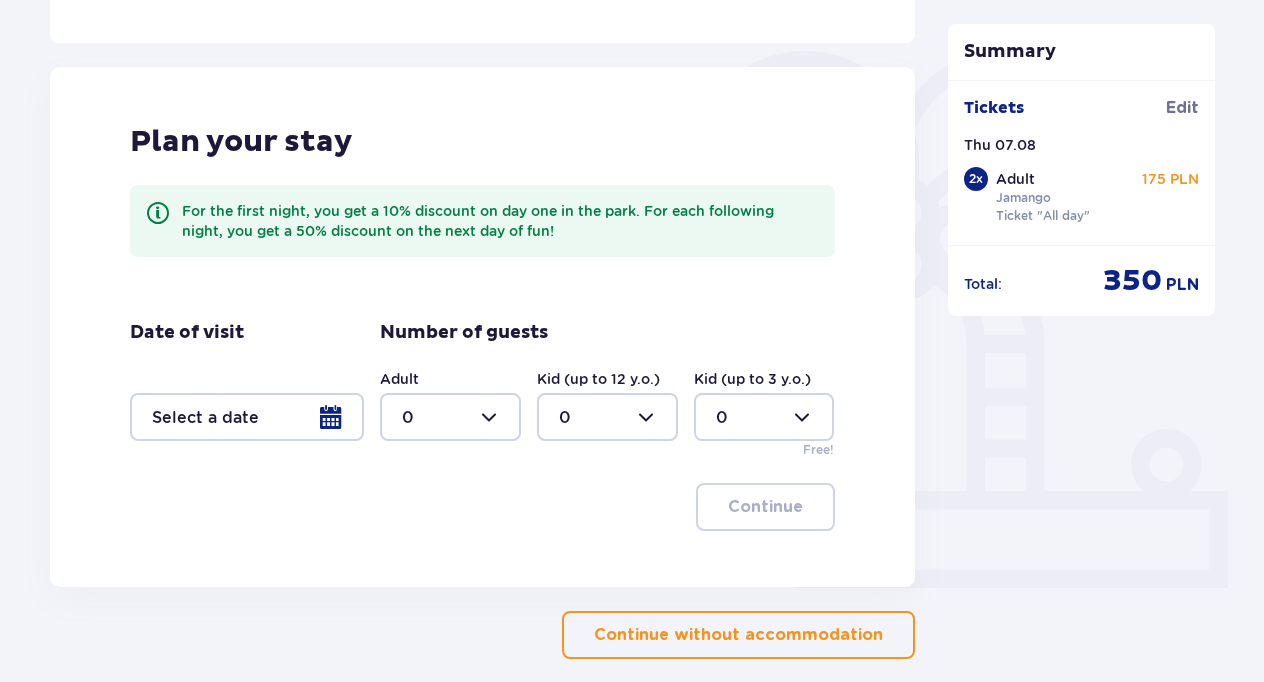 scroll, scrollTop: 454, scrollLeft: 0, axis: vertical 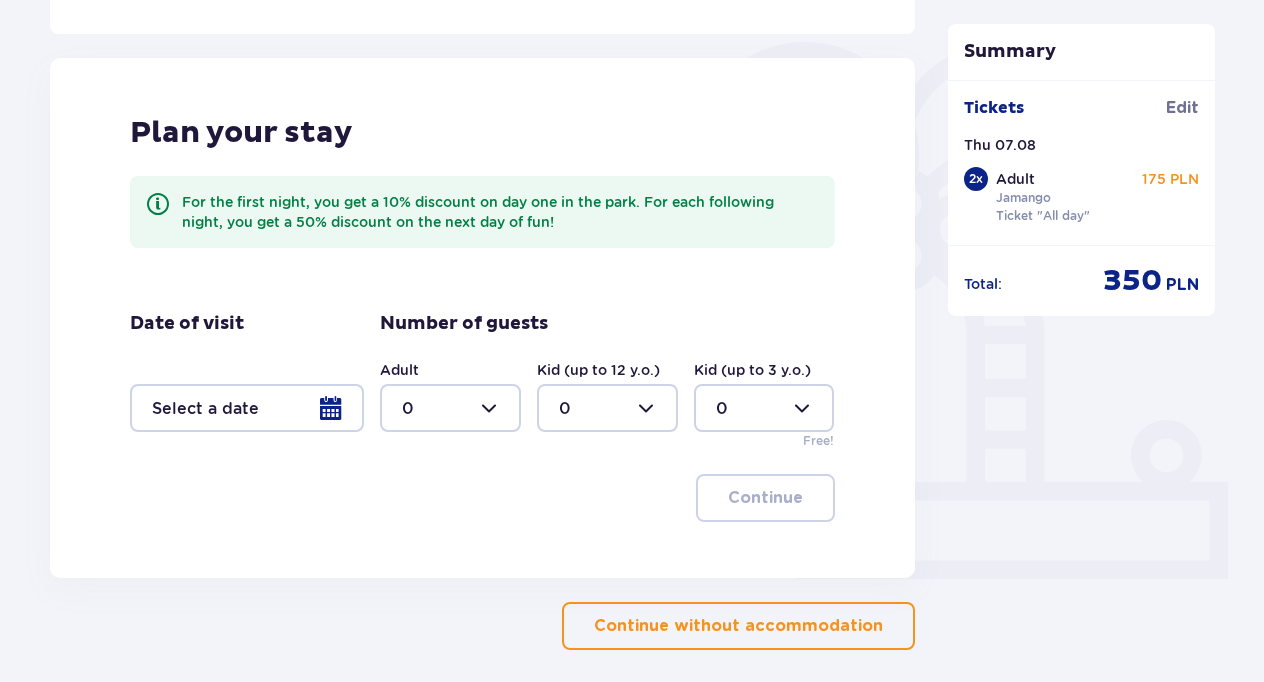 click on "Continue without accommodation" at bounding box center (738, 626) 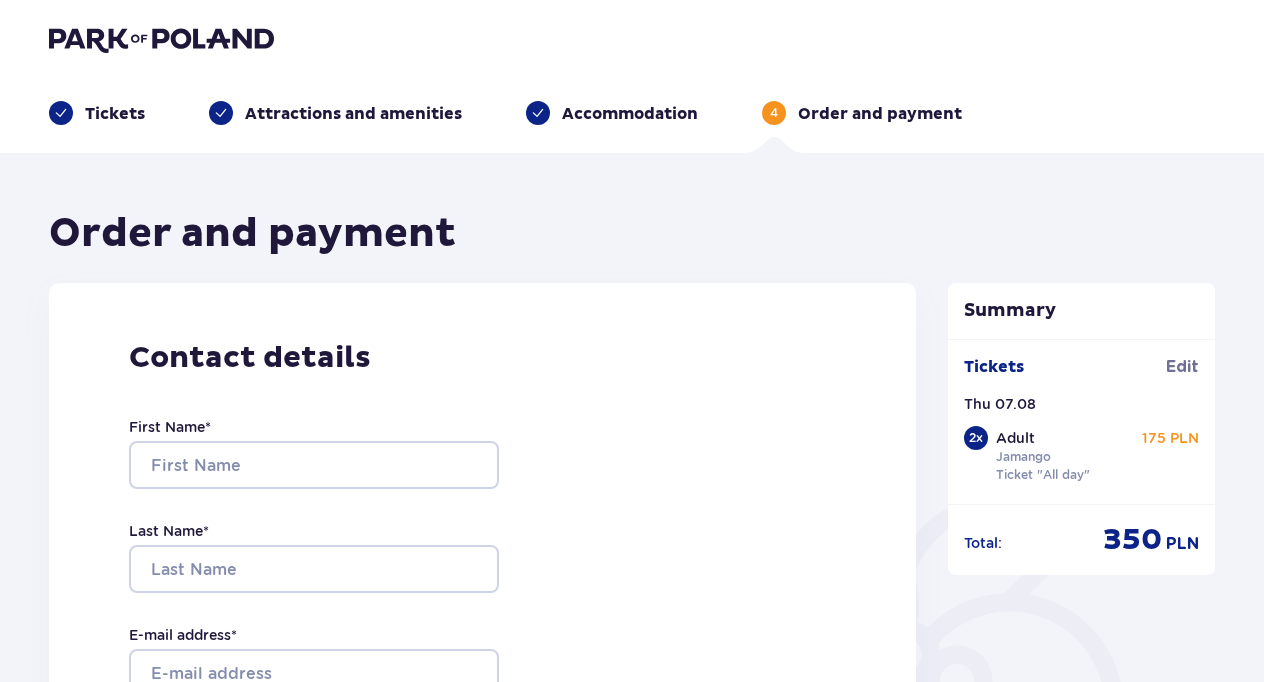 scroll, scrollTop: 0, scrollLeft: 0, axis: both 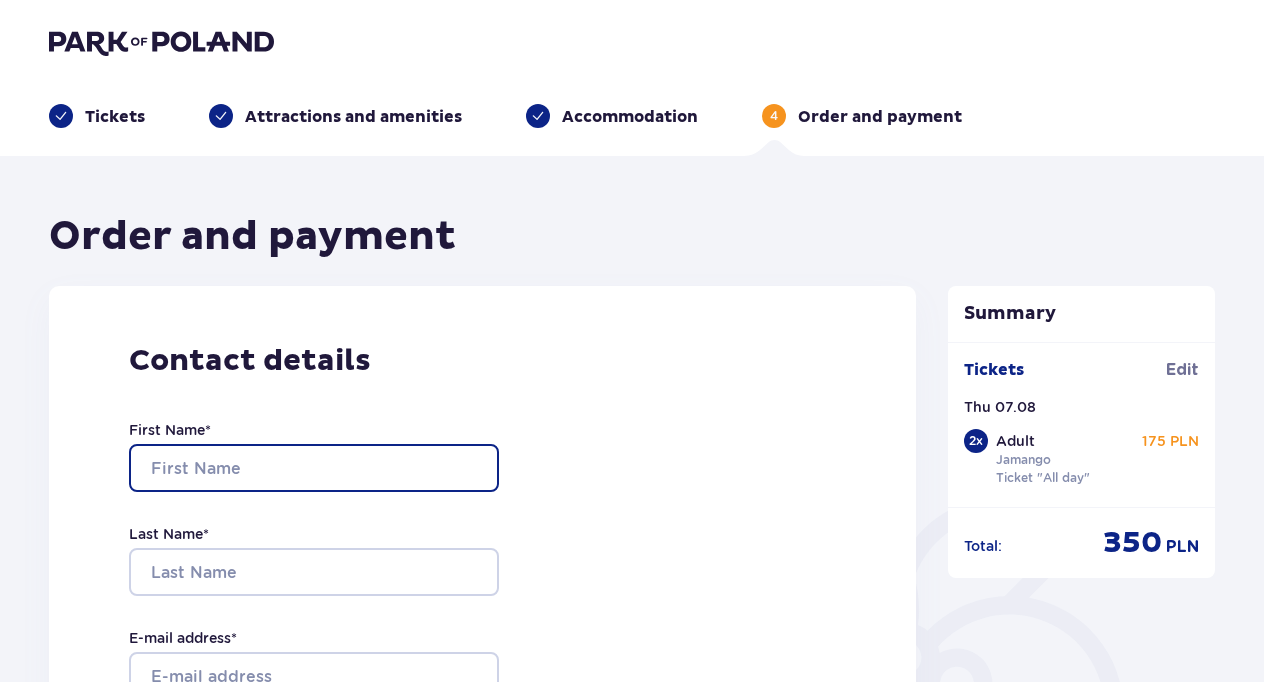 click on "First Name *" at bounding box center (314, 468) 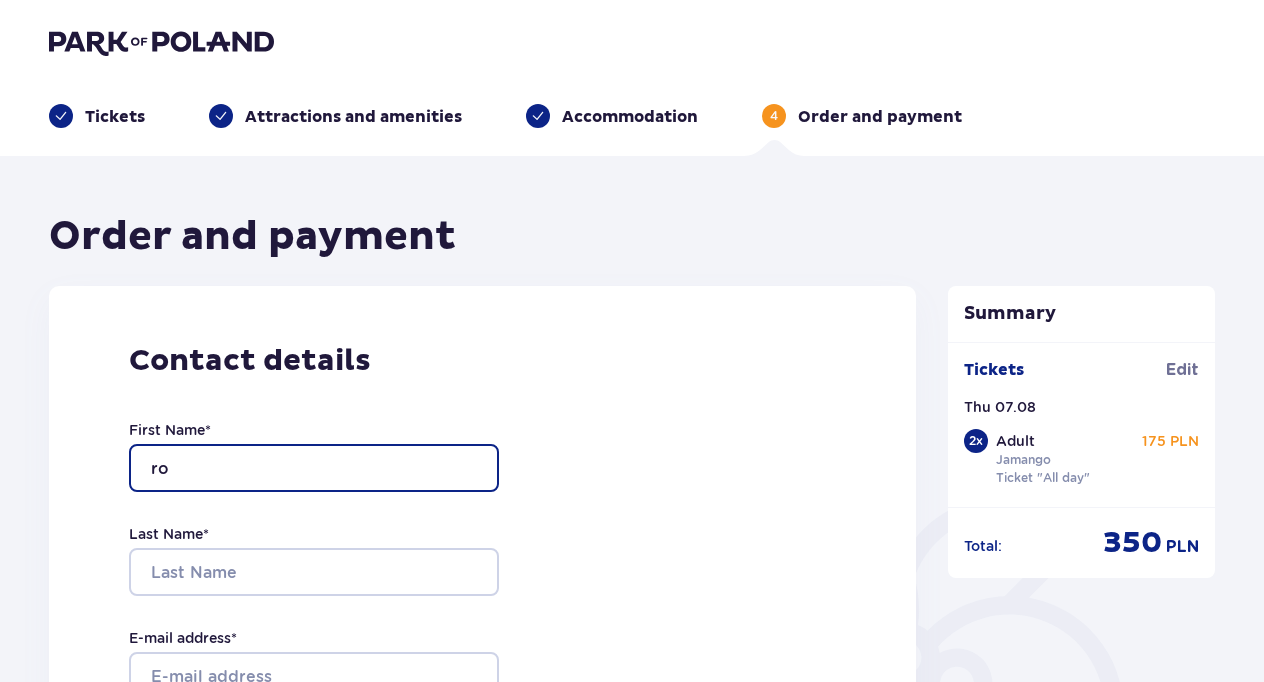 type on "r" 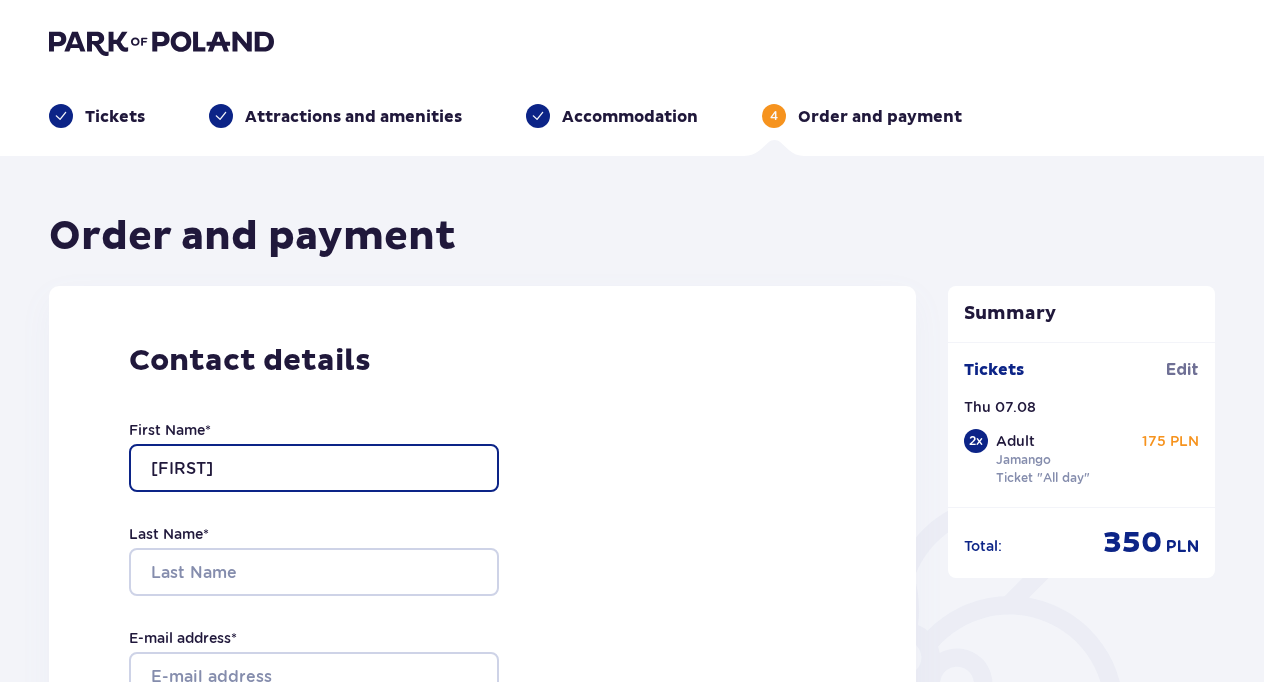 type on "Roni" 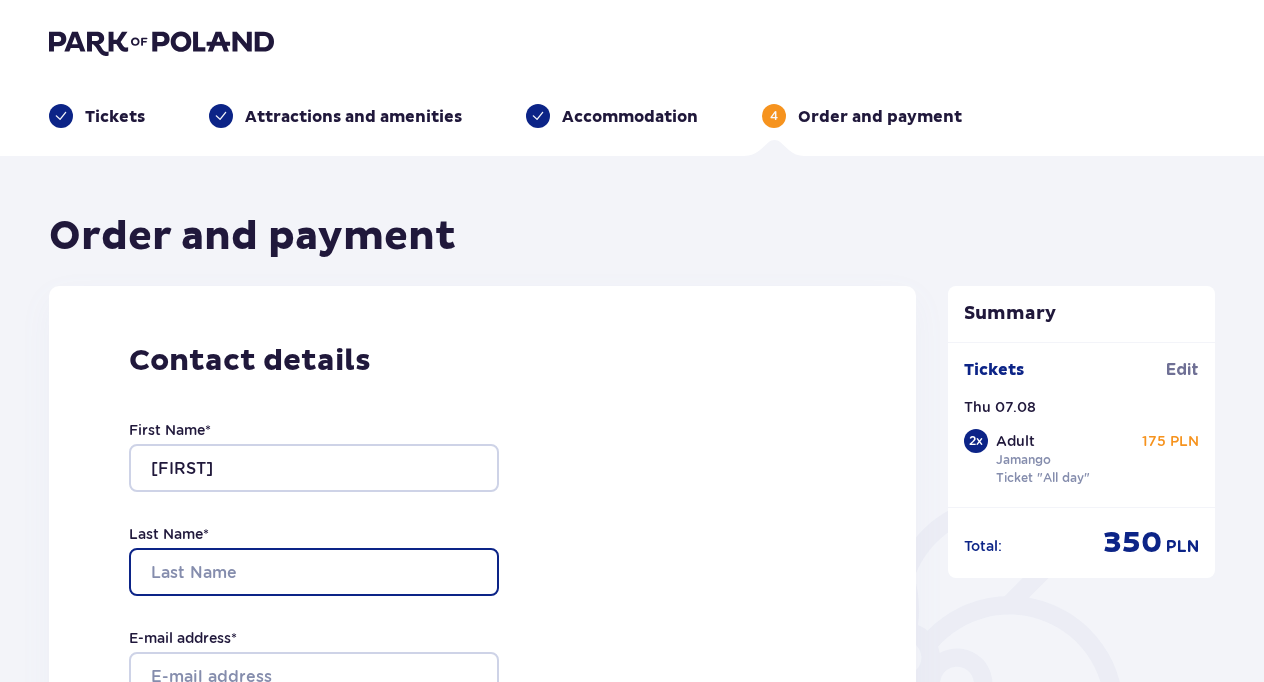 click on "Last Name *" at bounding box center [314, 572] 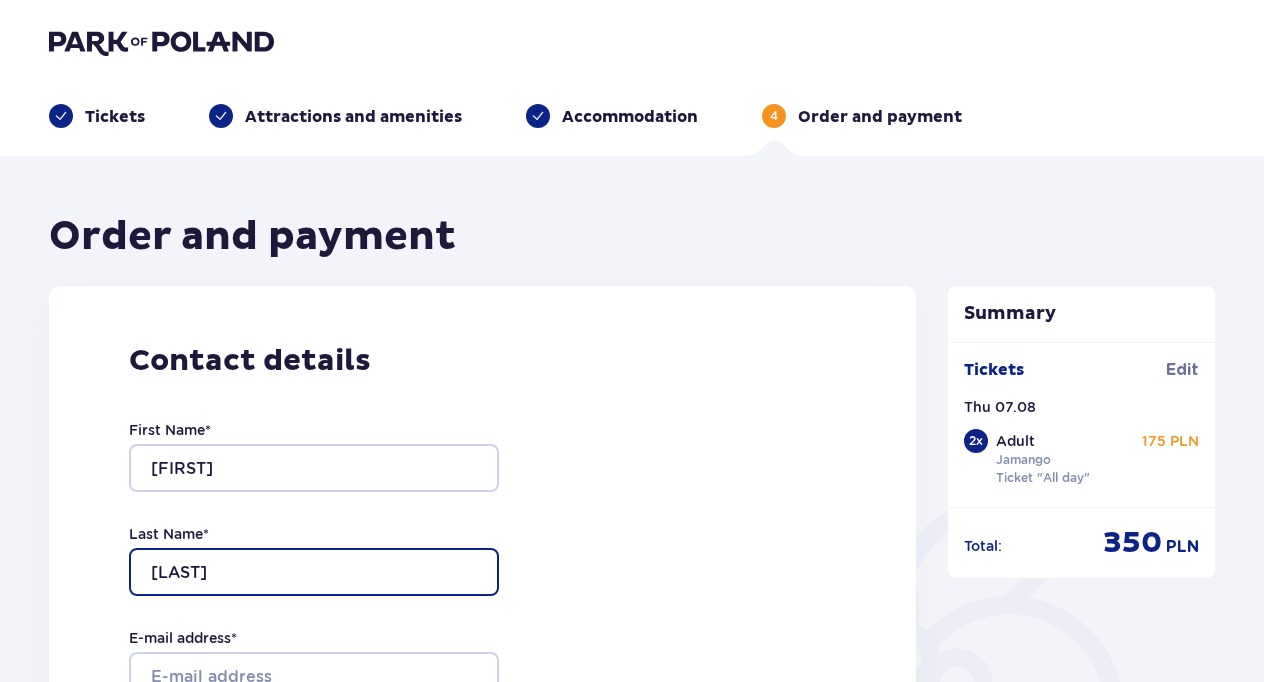type on "lazarovich" 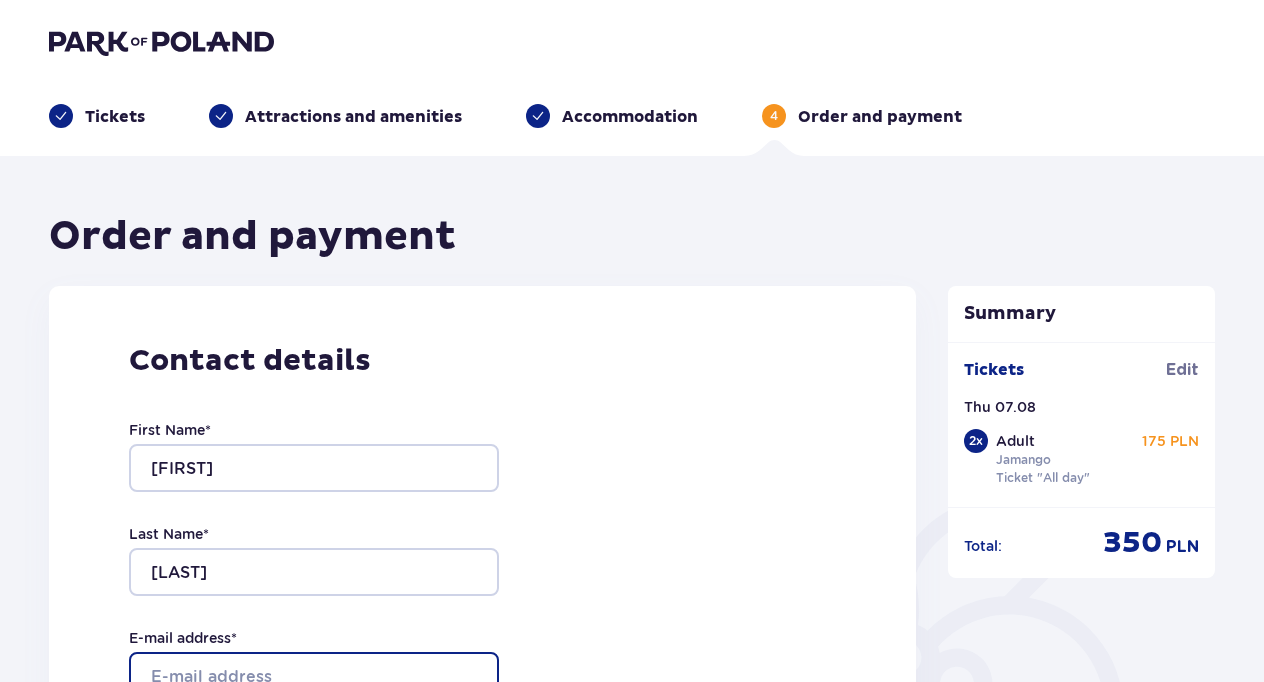 click on "E-mail address *" at bounding box center [314, 676] 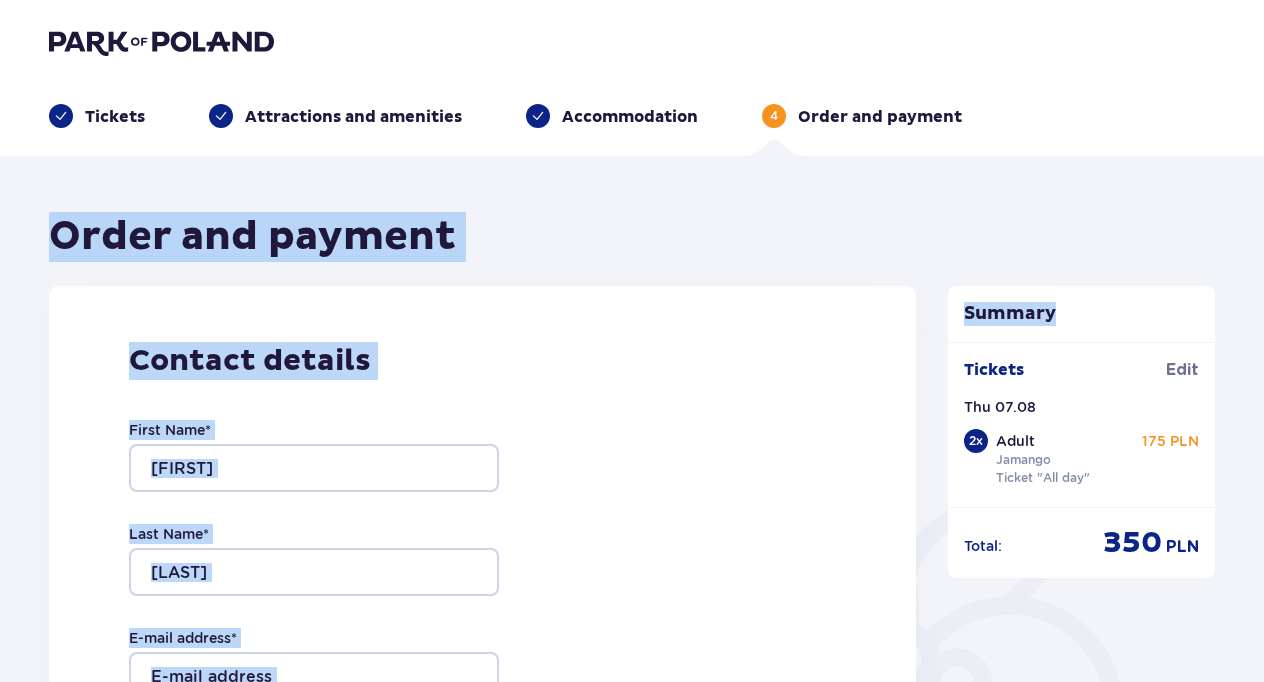 drag, startPoint x: 1260, startPoint y: 127, endPoint x: 1275, endPoint y: 240, distance: 113.99123 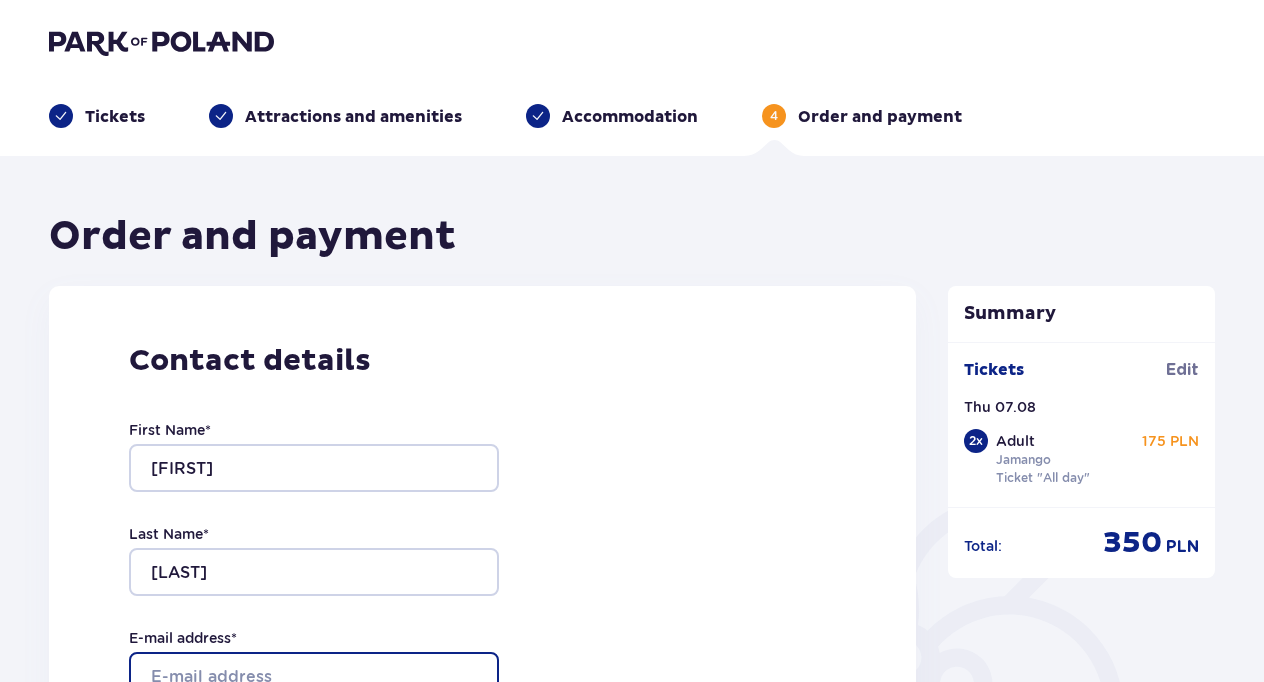 click on "E-mail address *" at bounding box center [314, 676] 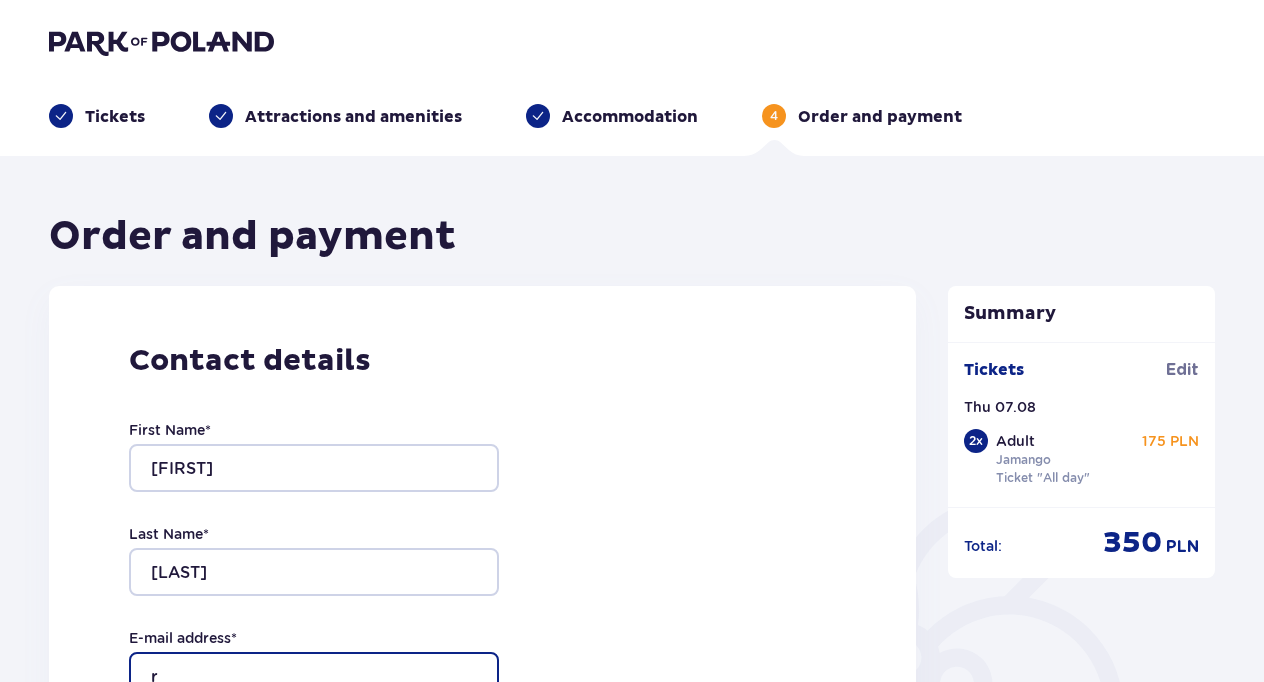 scroll, scrollTop: 4, scrollLeft: 0, axis: vertical 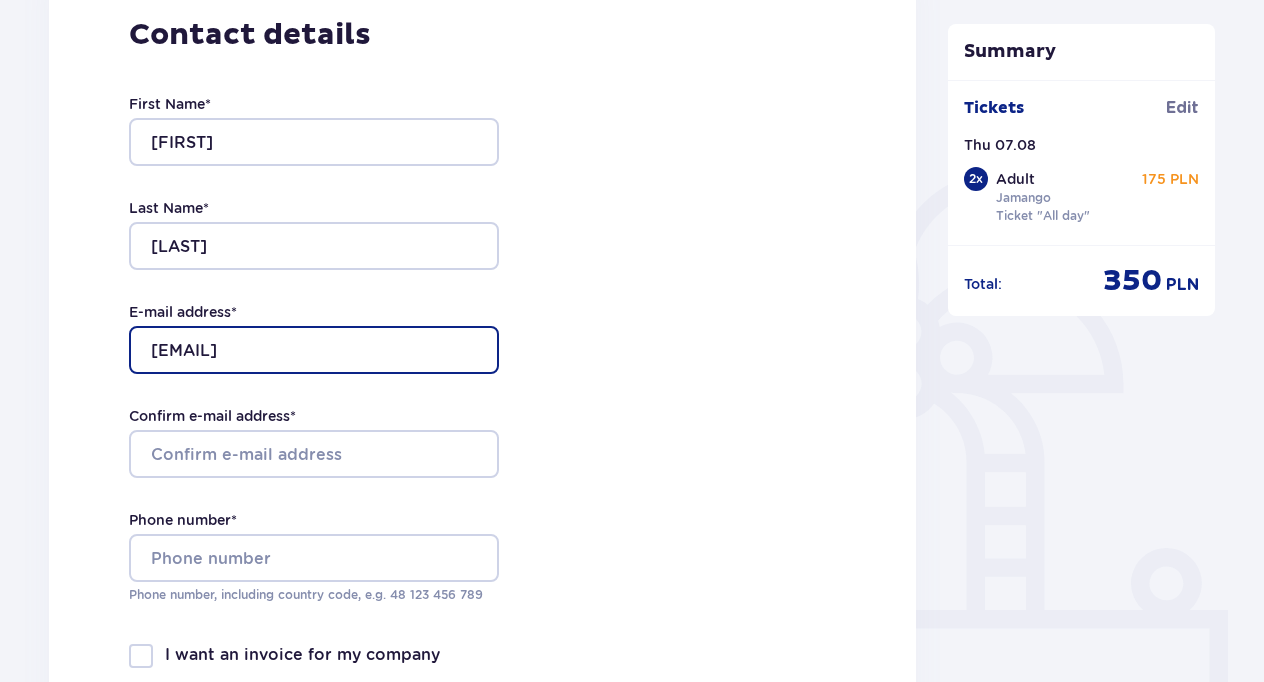 type on "[EMAIL]" 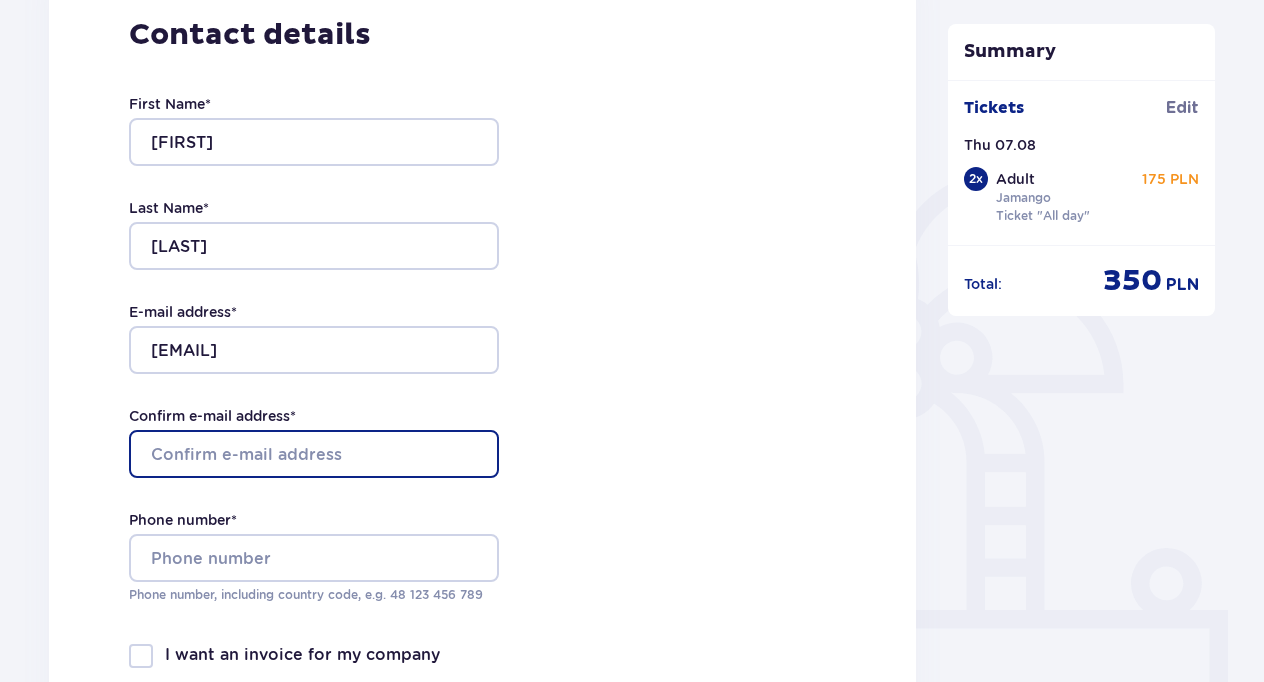 click on "Confirm e-mail address *" at bounding box center (314, 454) 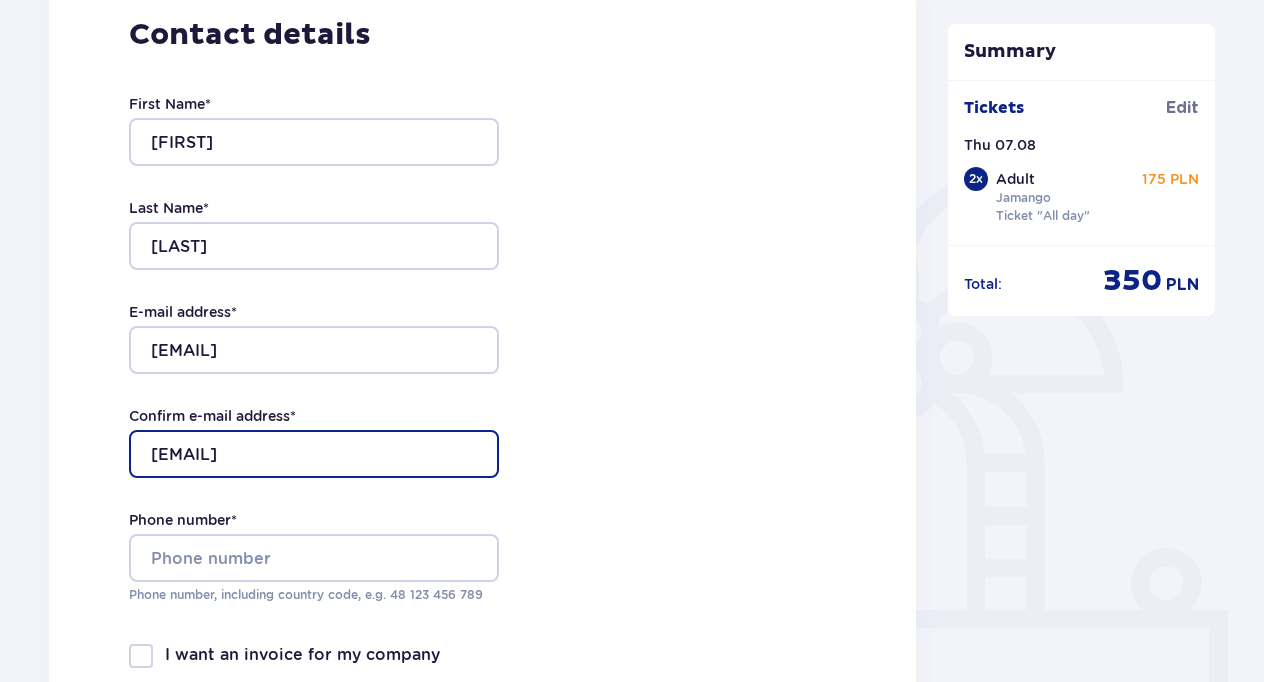 type on "[EMAIL]" 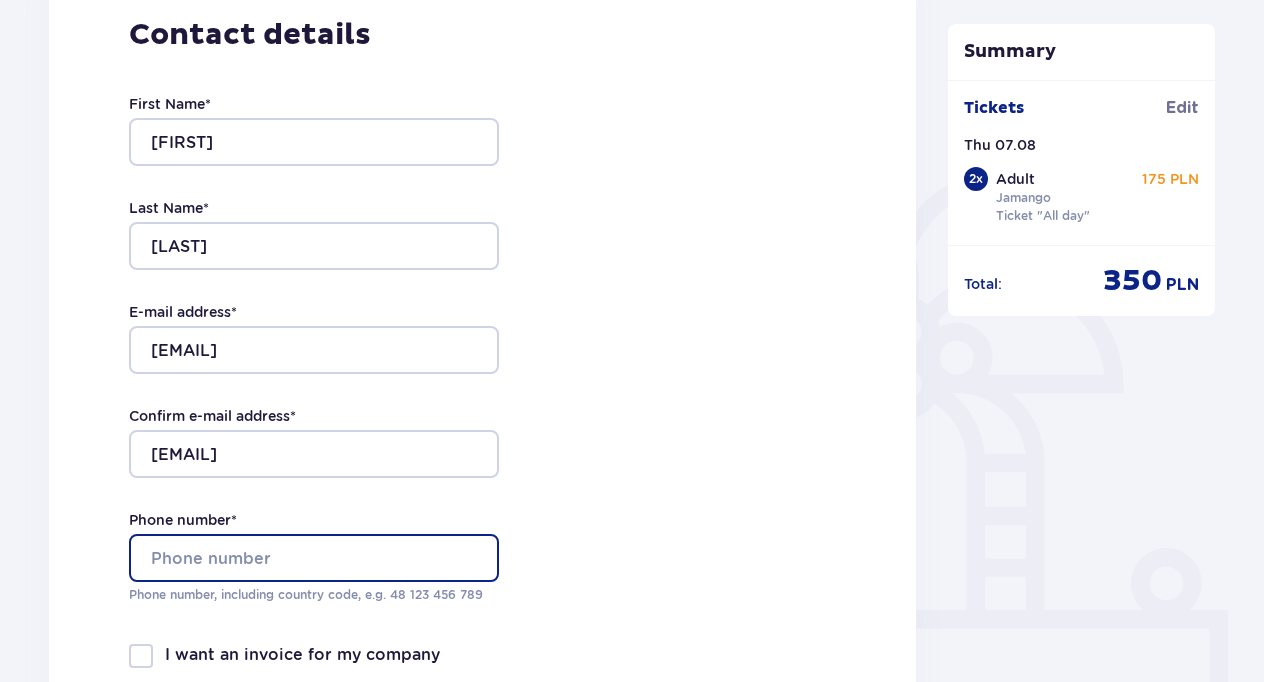 click on "Phone number *" at bounding box center (314, 558) 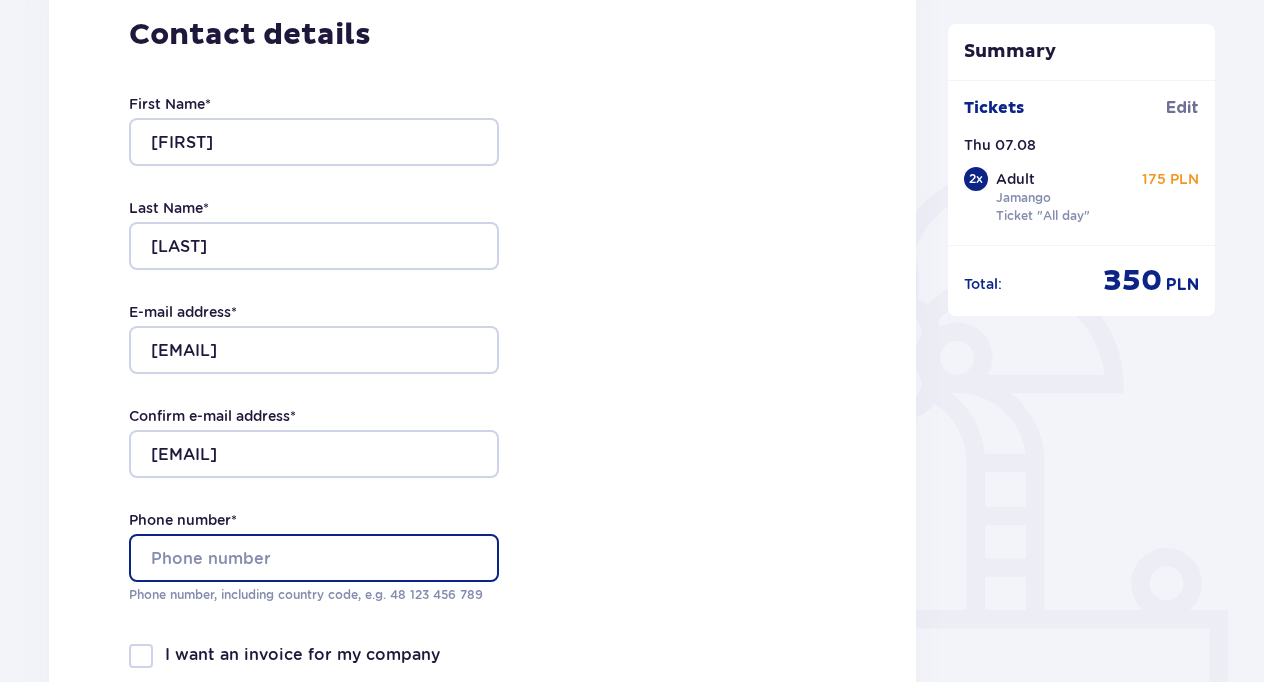 type on "+972549004340" 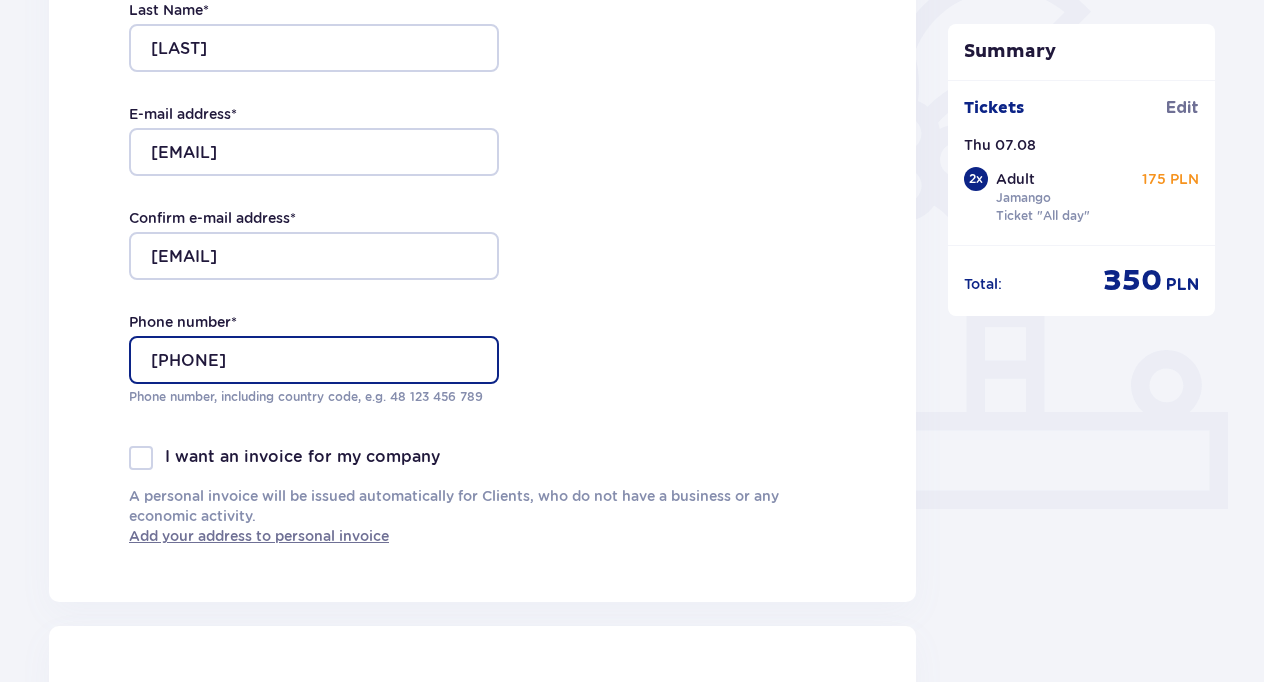 scroll, scrollTop: 537, scrollLeft: 0, axis: vertical 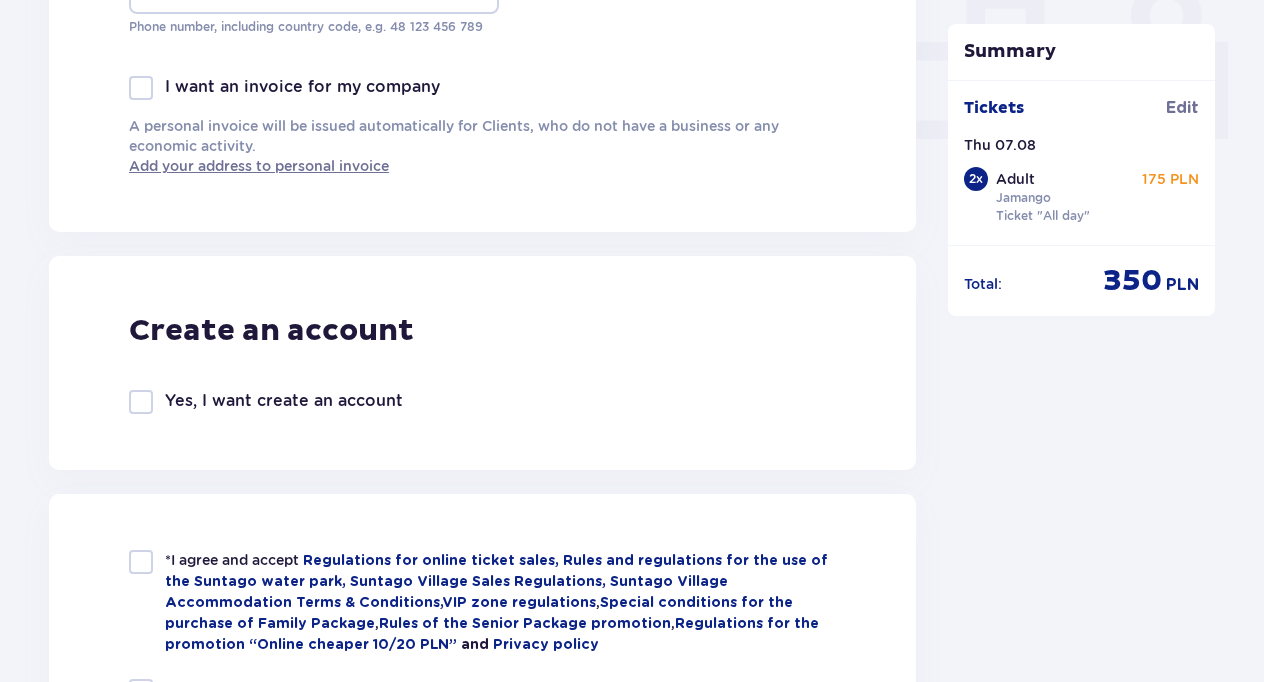 click at bounding box center (141, 562) 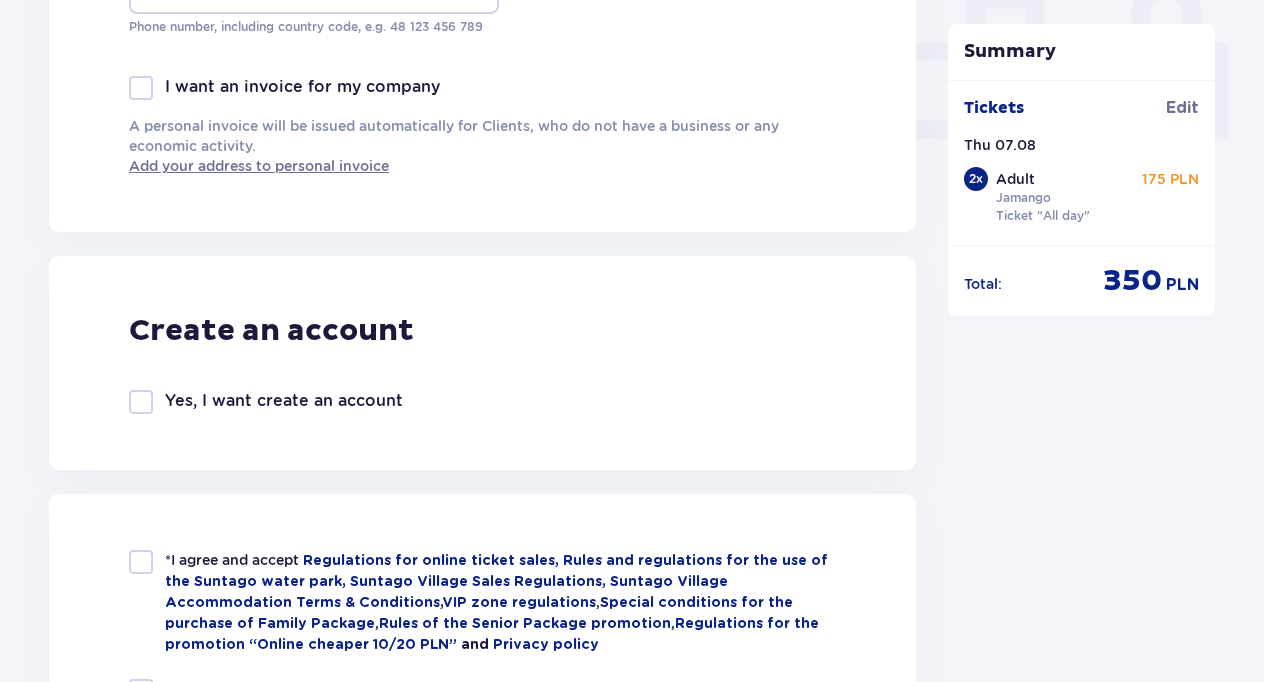 checkbox on "true" 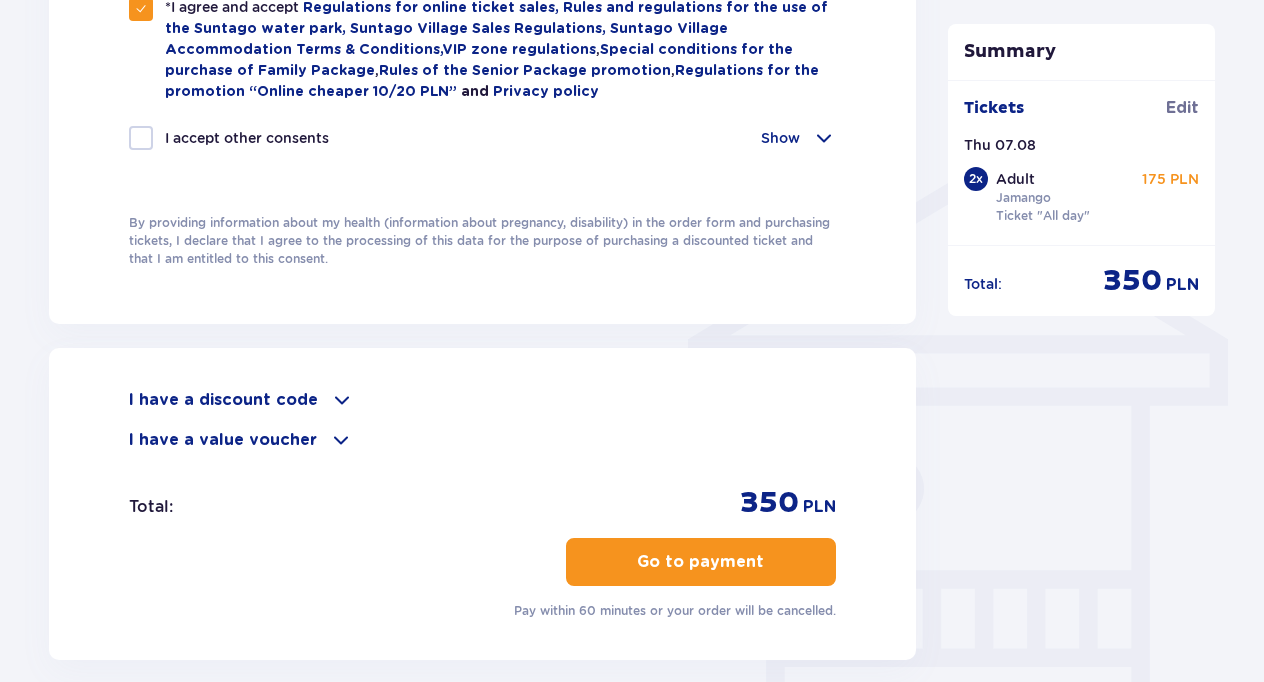 scroll, scrollTop: 1499, scrollLeft: 0, axis: vertical 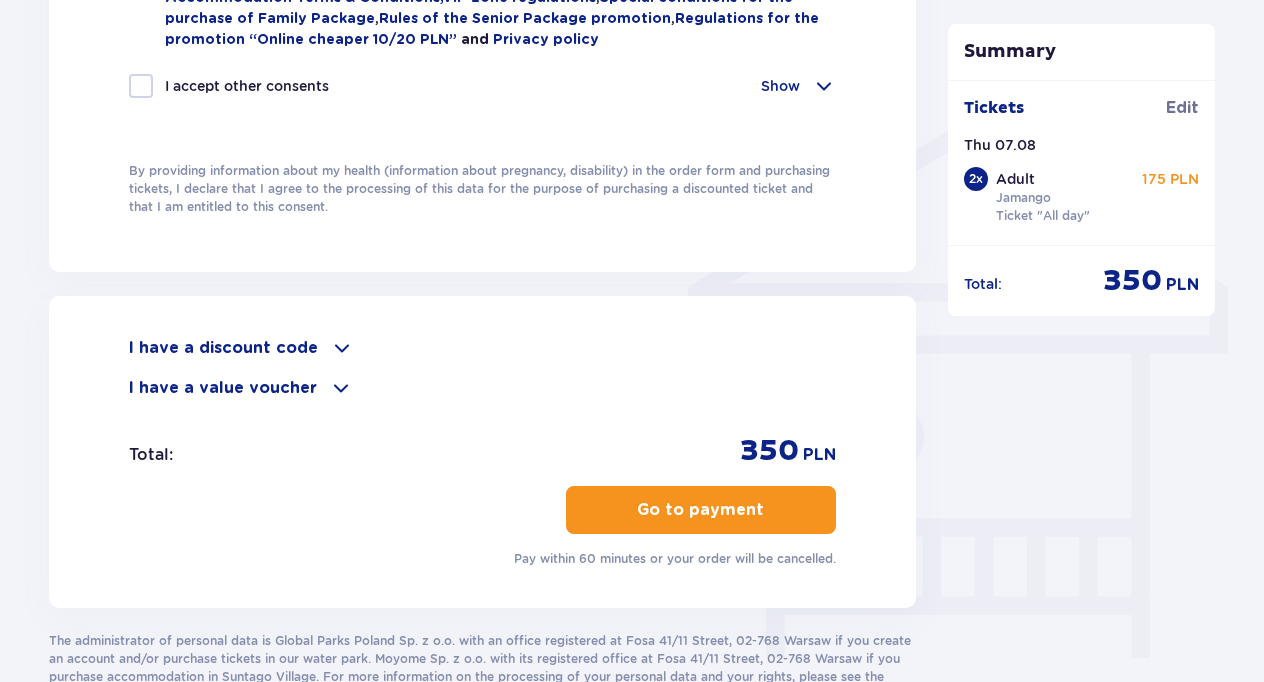 click on "Go to payment" at bounding box center (701, 510) 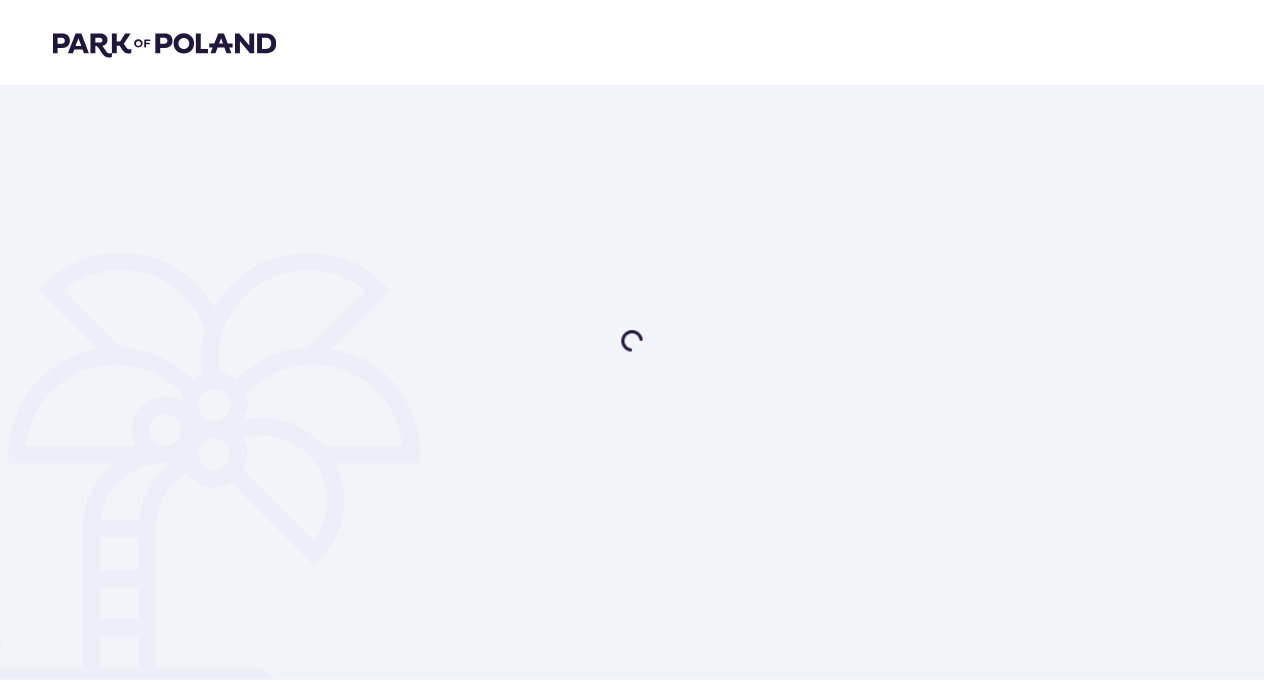 scroll, scrollTop: 0, scrollLeft: 0, axis: both 